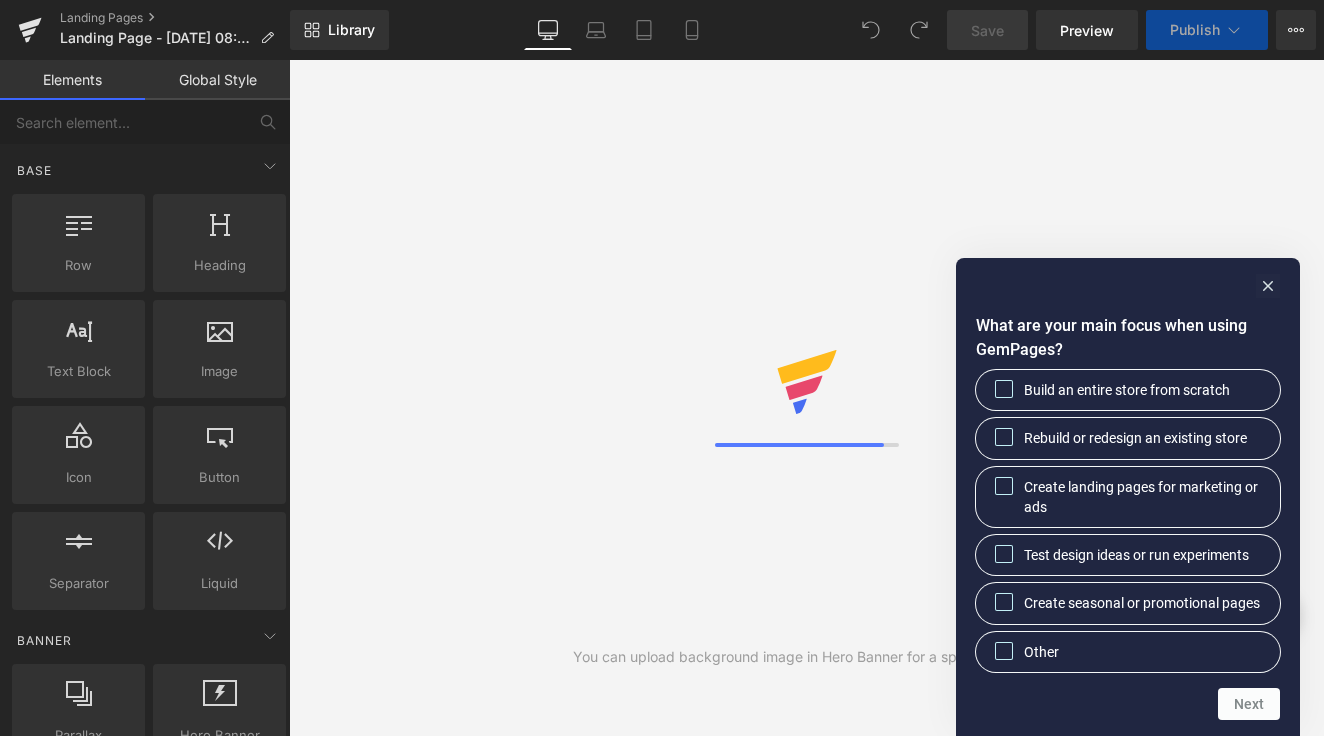 scroll, scrollTop: 0, scrollLeft: 0, axis: both 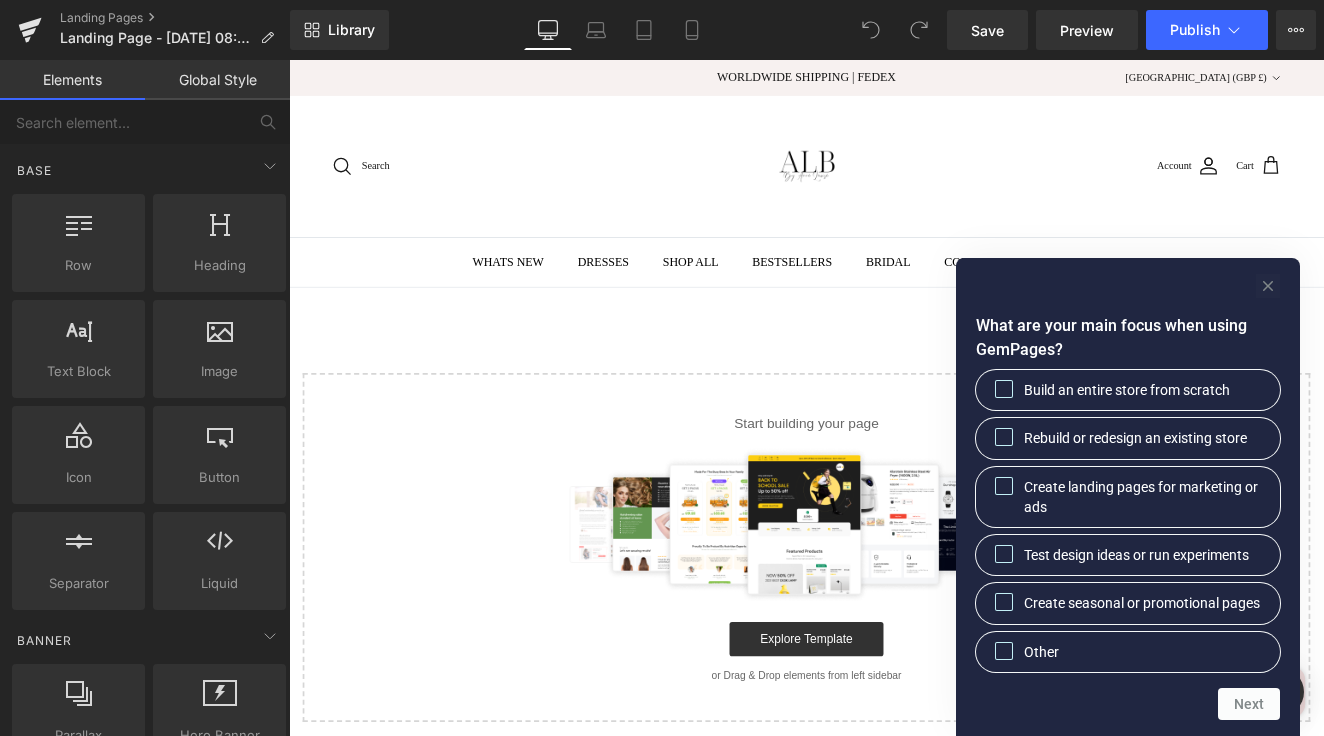 click 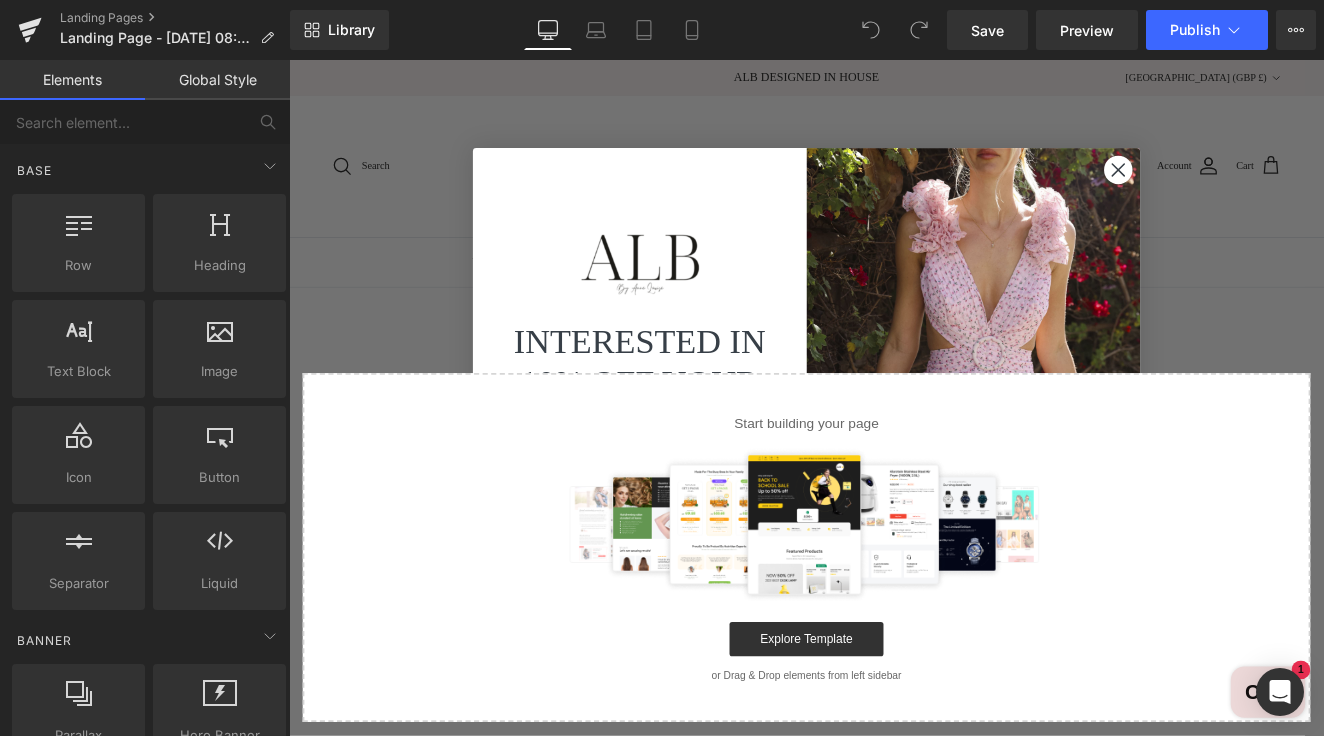 click 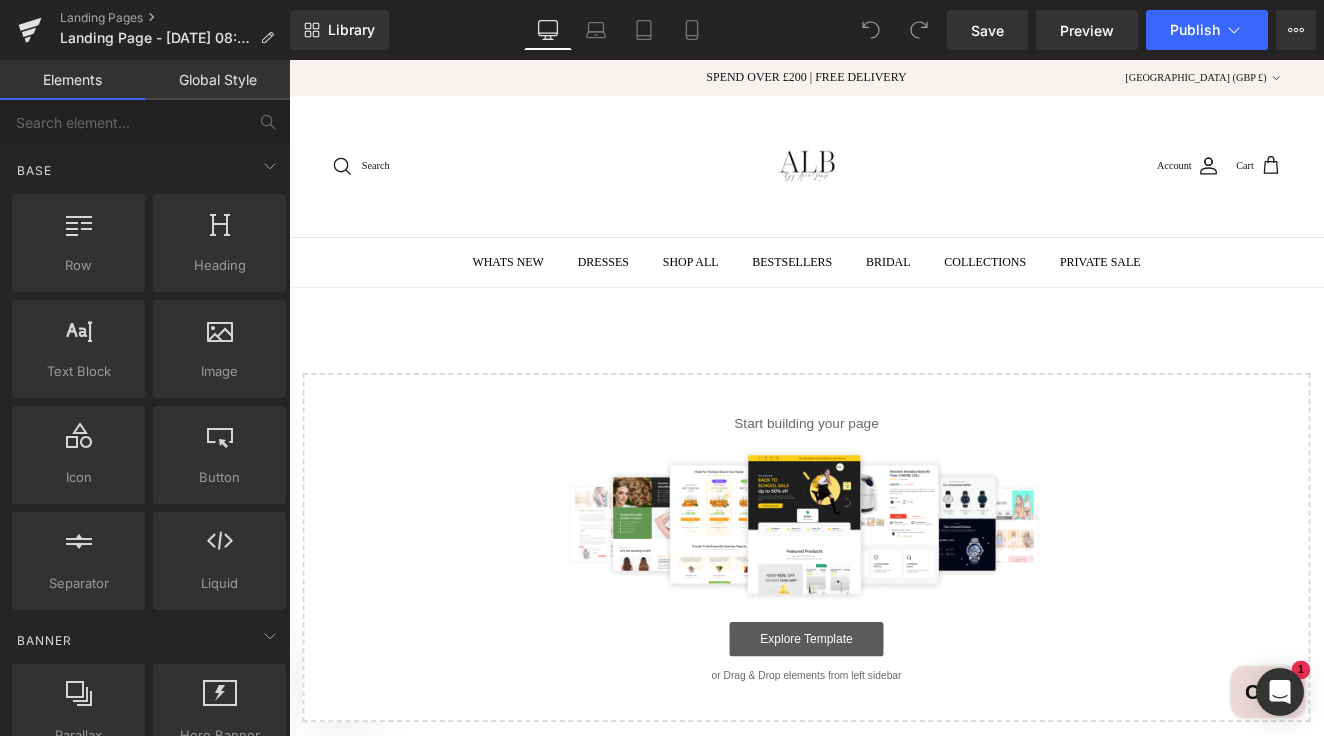 click on "Explore Template" at bounding box center (894, 737) 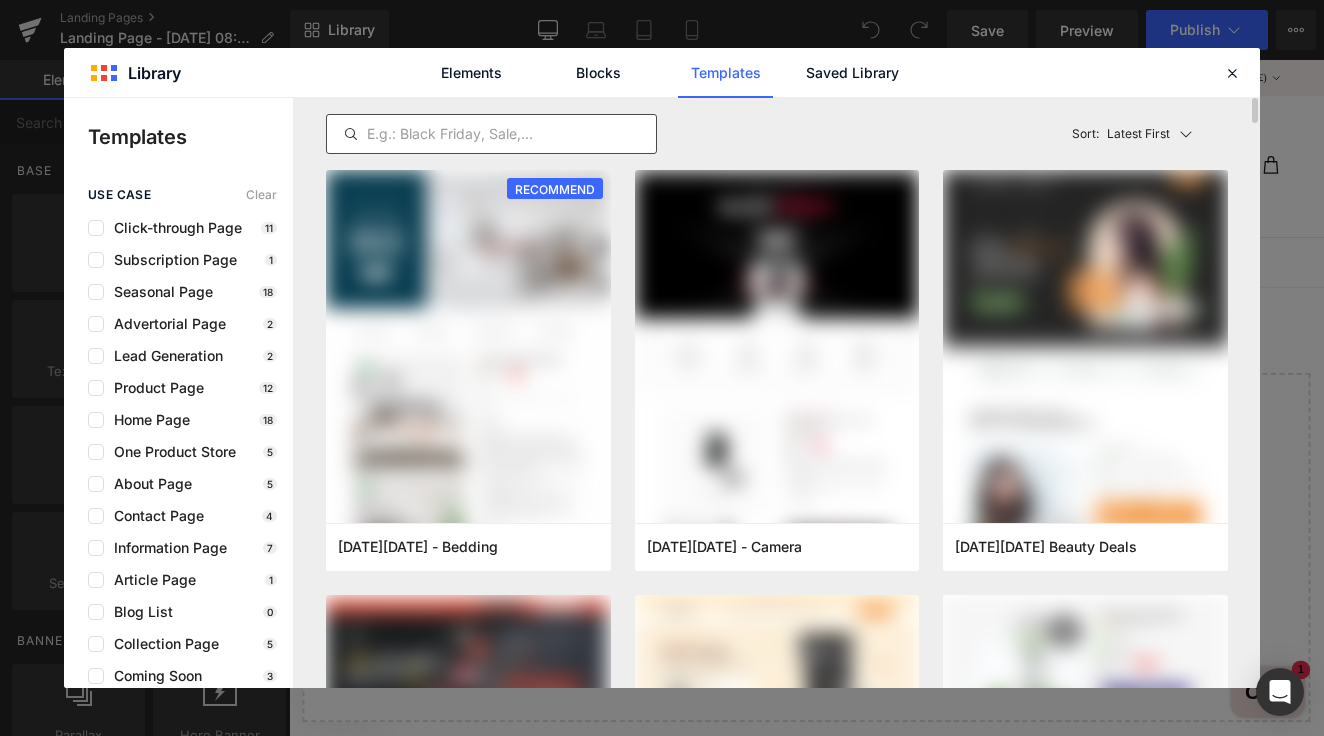 click at bounding box center (491, 134) 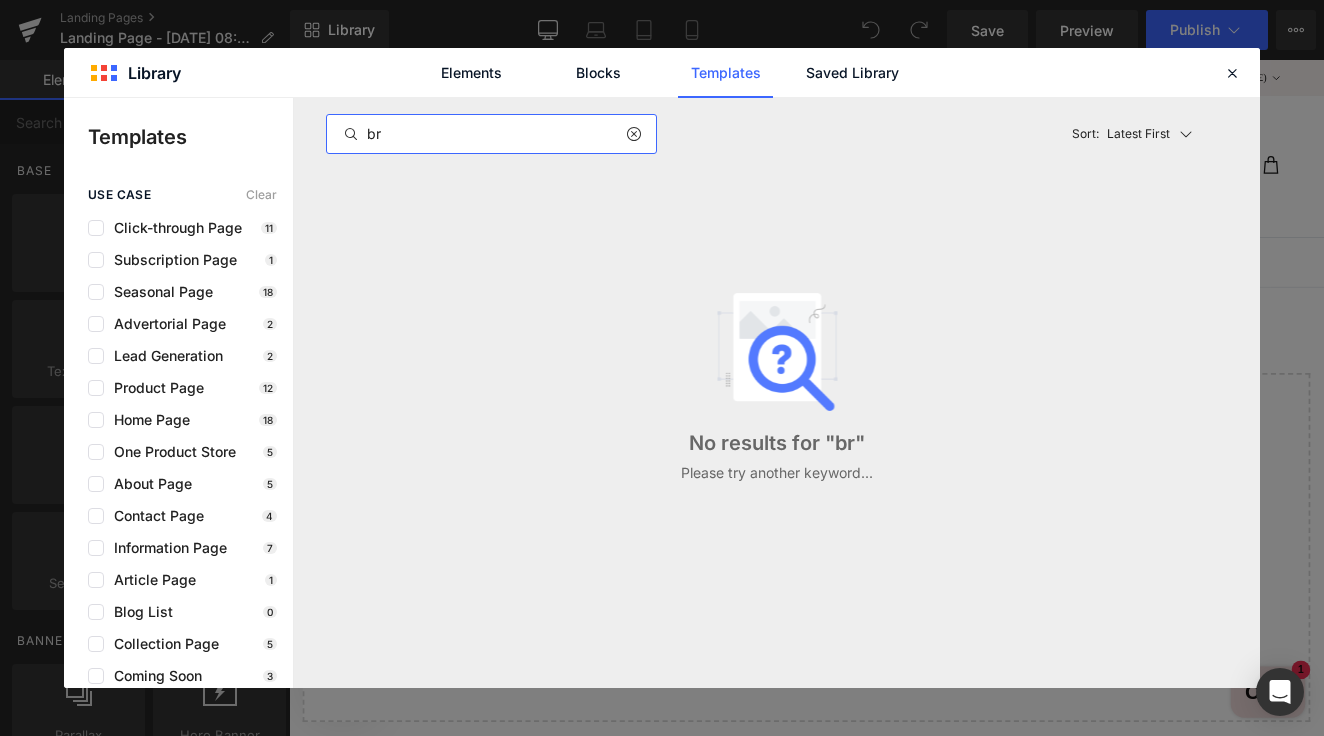 type on "b" 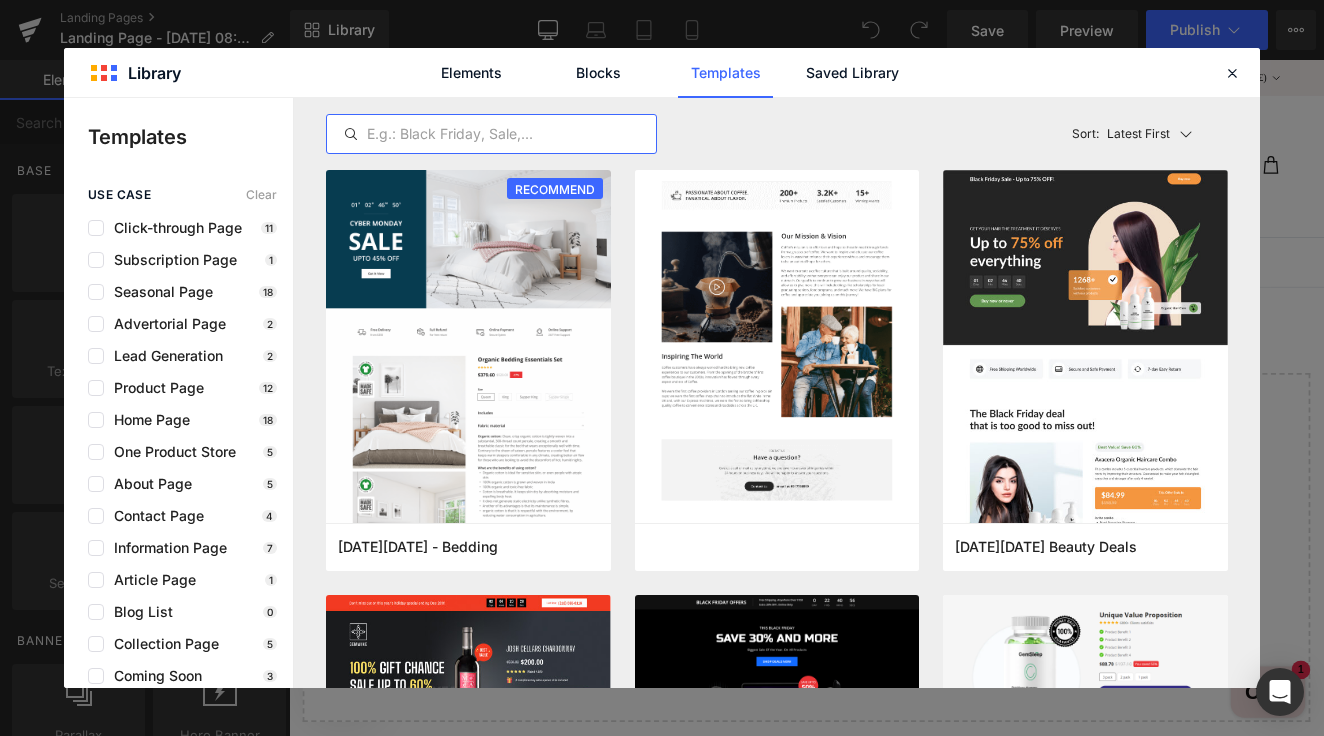 scroll, scrollTop: 1140, scrollLeft: 0, axis: vertical 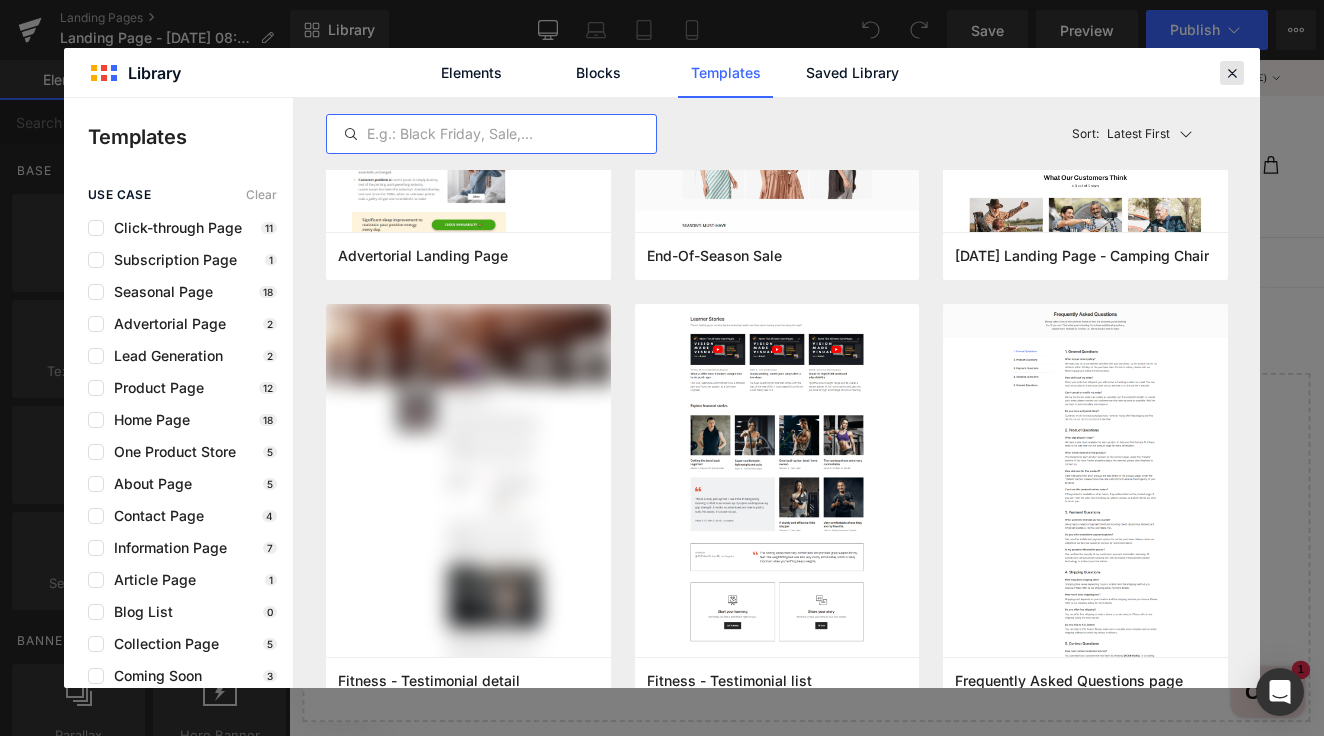 type 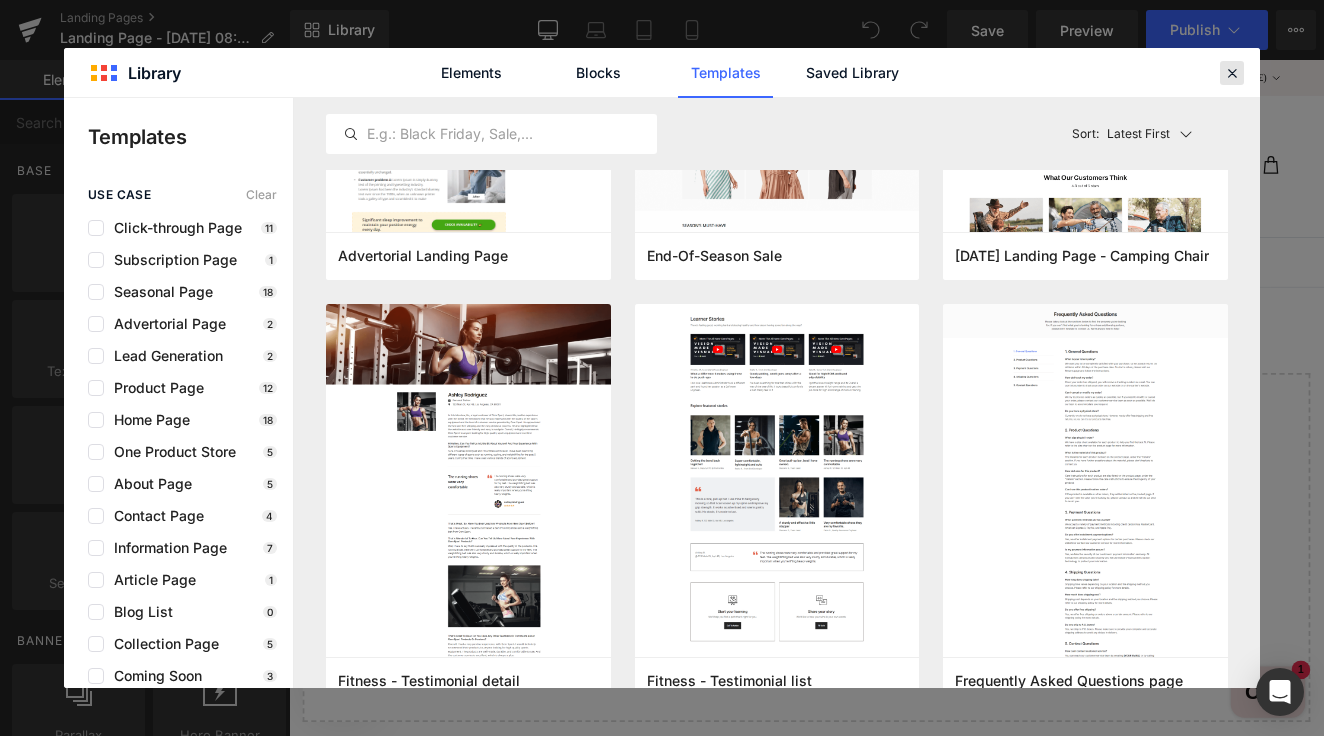 click at bounding box center (1232, 73) 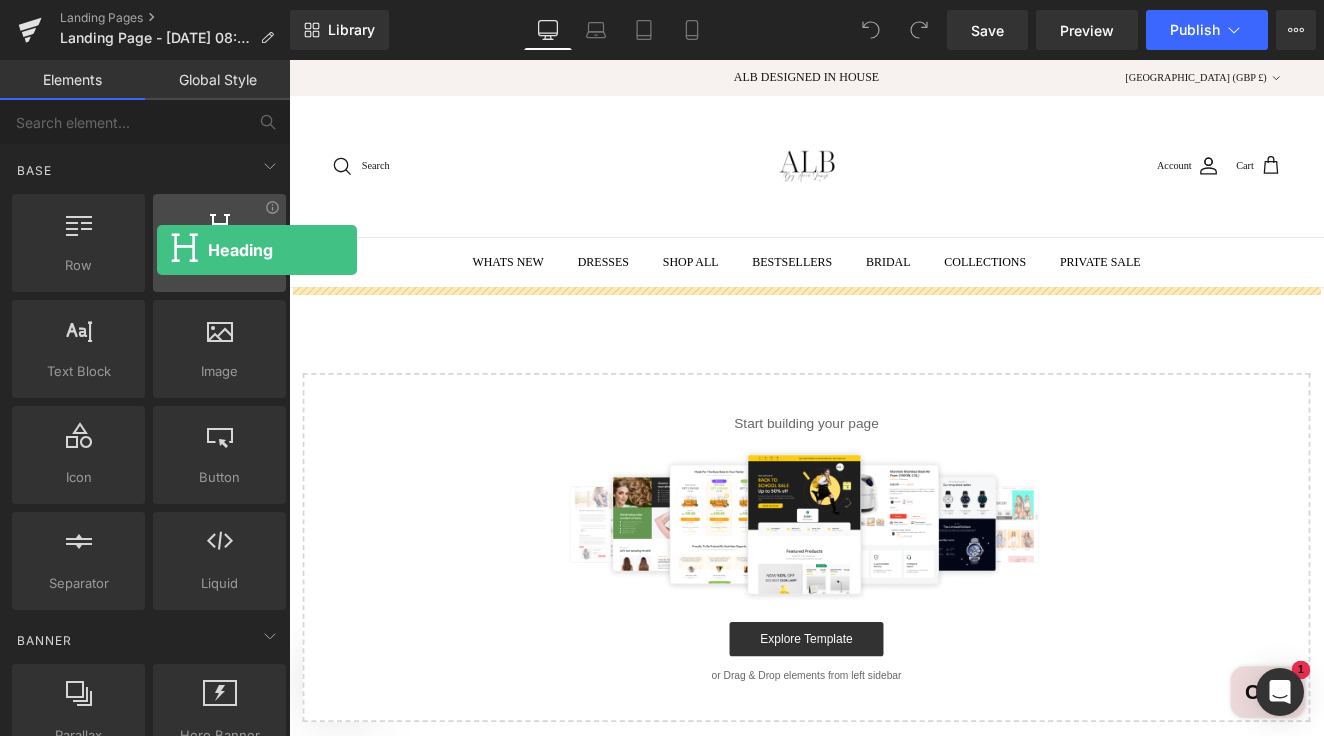 drag, startPoint x: 203, startPoint y: 249, endPoint x: 157, endPoint y: 251, distance: 46.043457 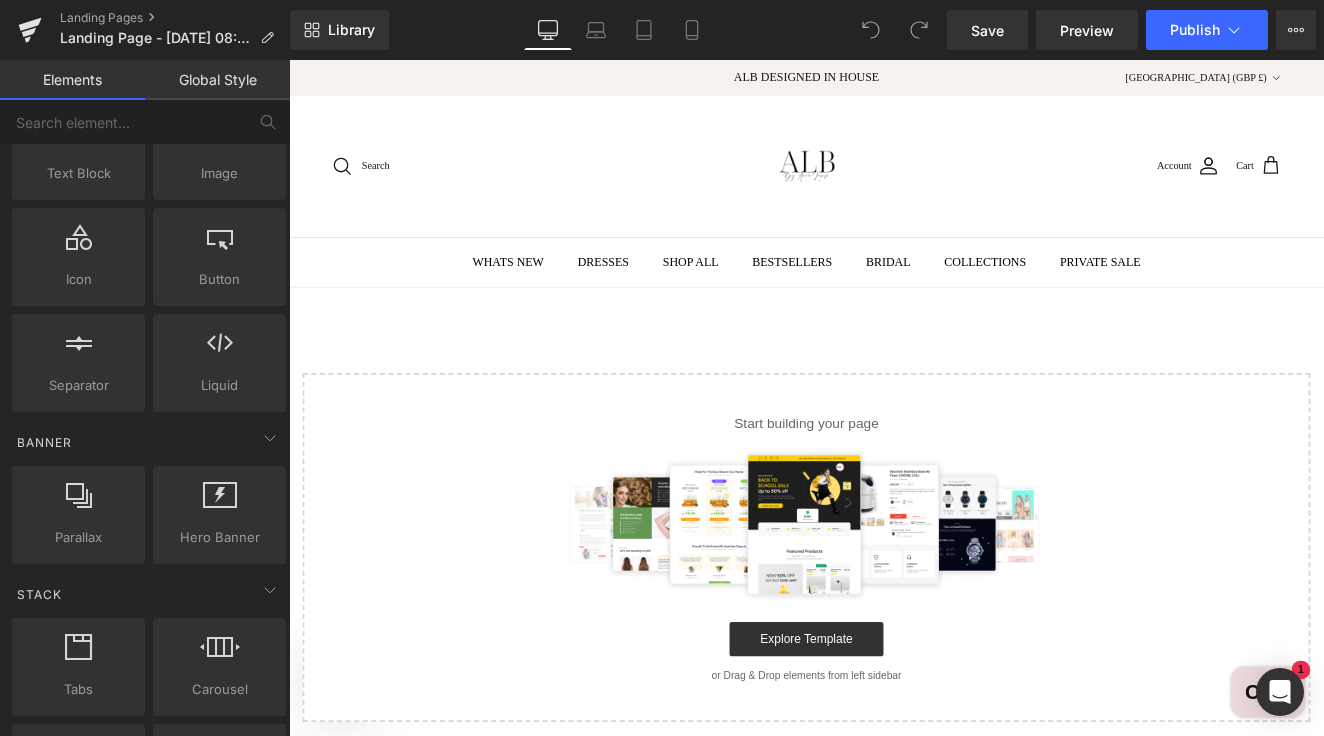 scroll, scrollTop: 212, scrollLeft: 0, axis: vertical 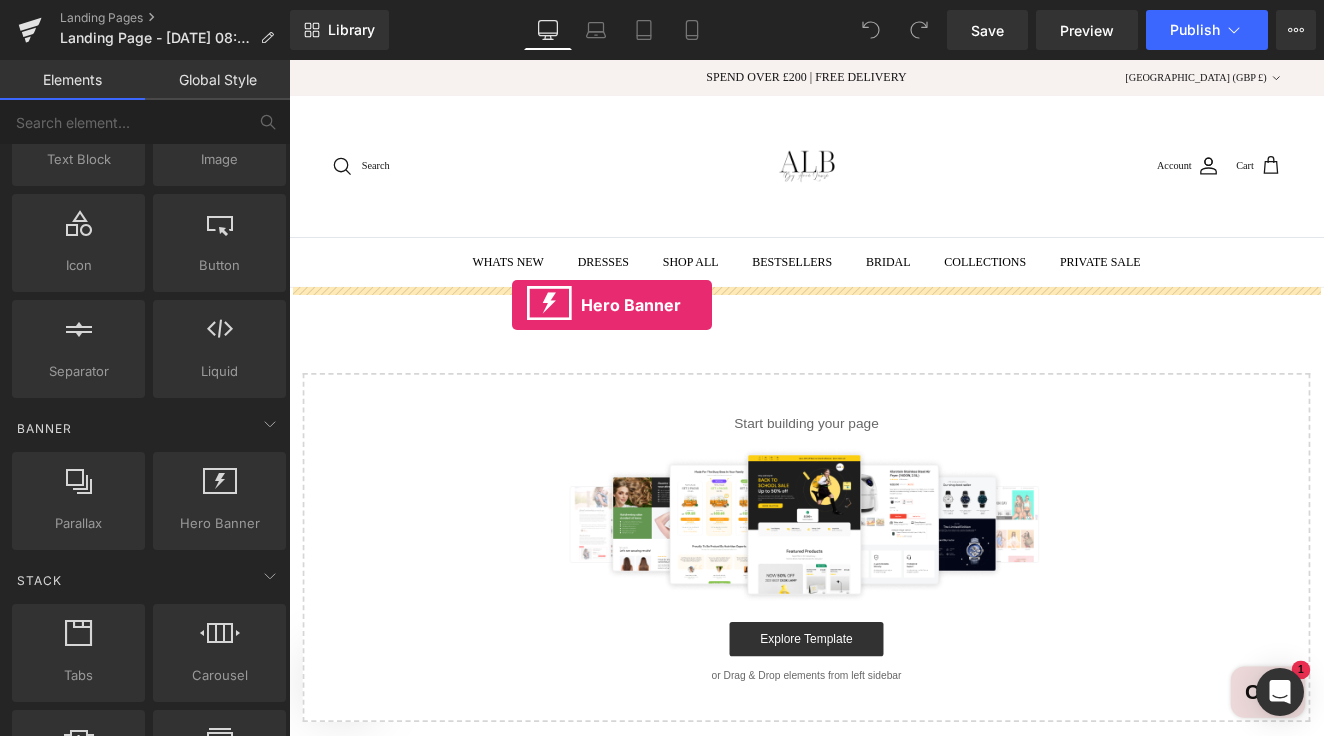 drag, startPoint x: 487, startPoint y: 575, endPoint x: 550, endPoint y: 345, distance: 238.47221 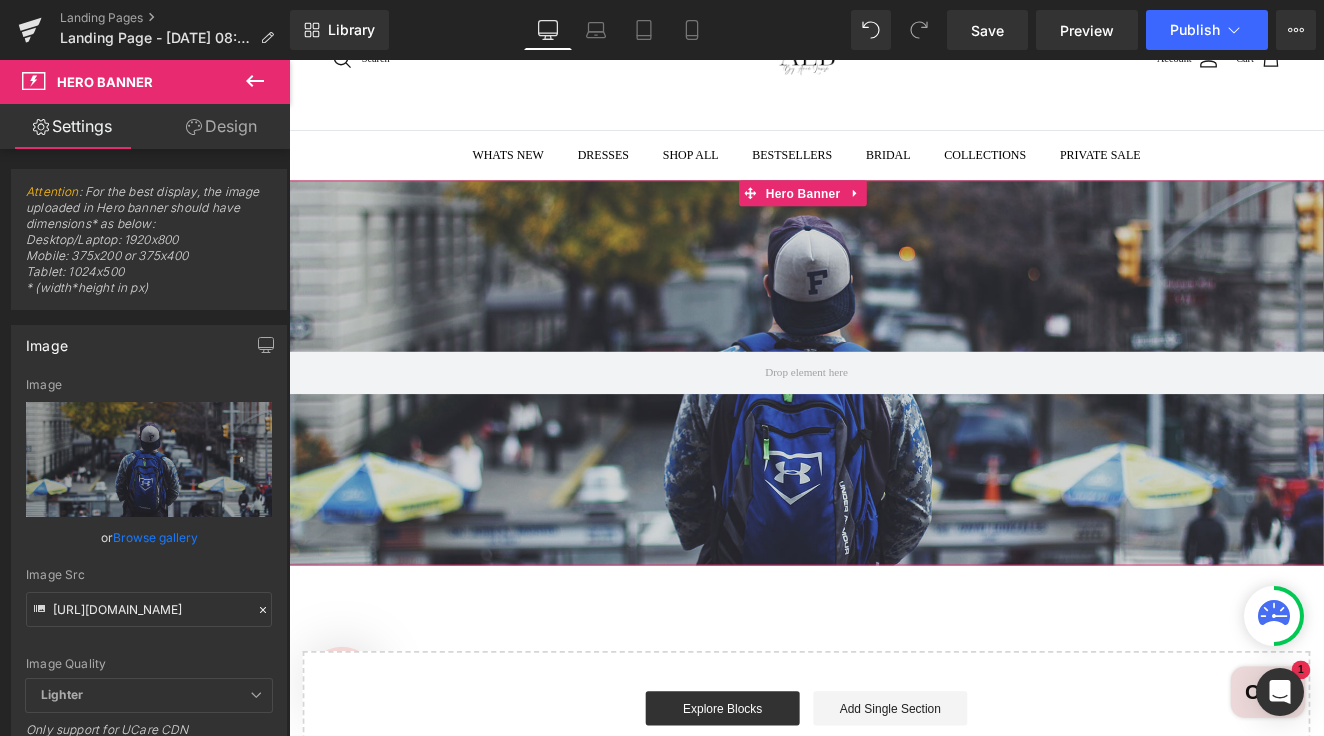 scroll, scrollTop: 124, scrollLeft: 0, axis: vertical 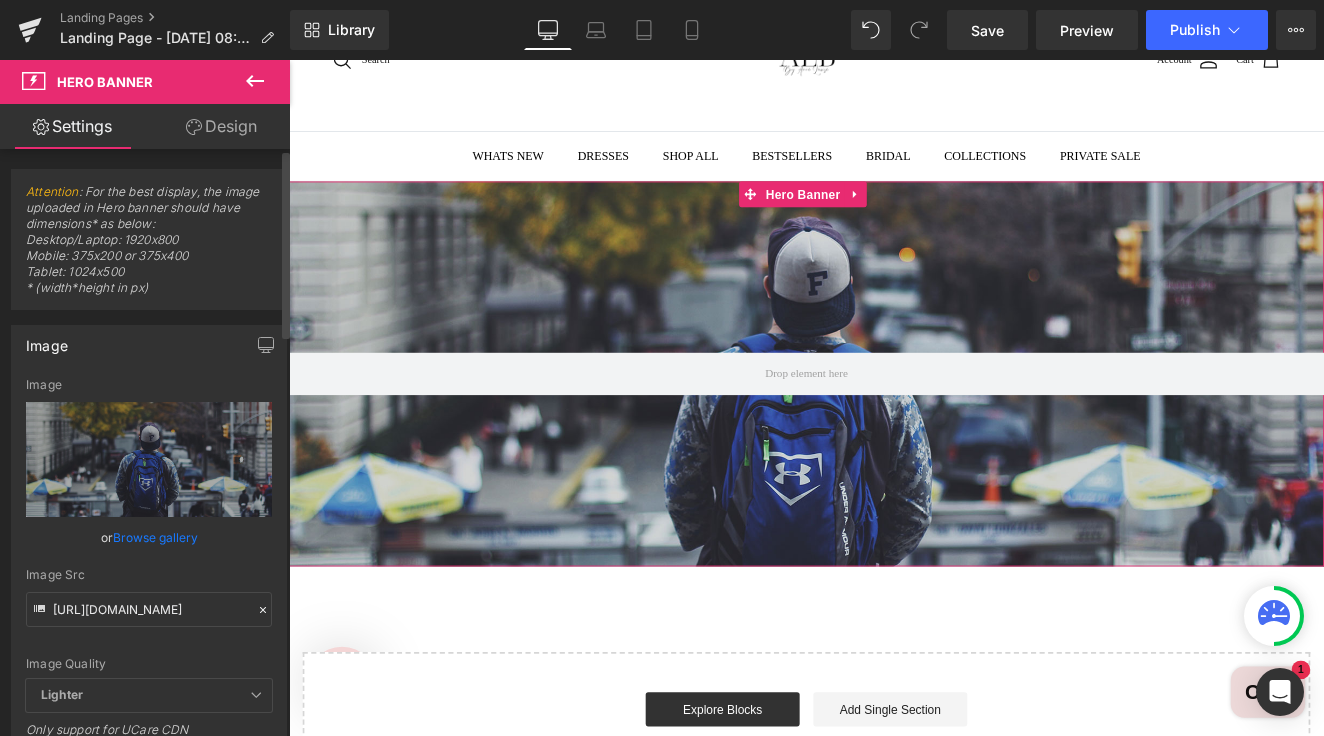 click on "Browse gallery" at bounding box center [155, 537] 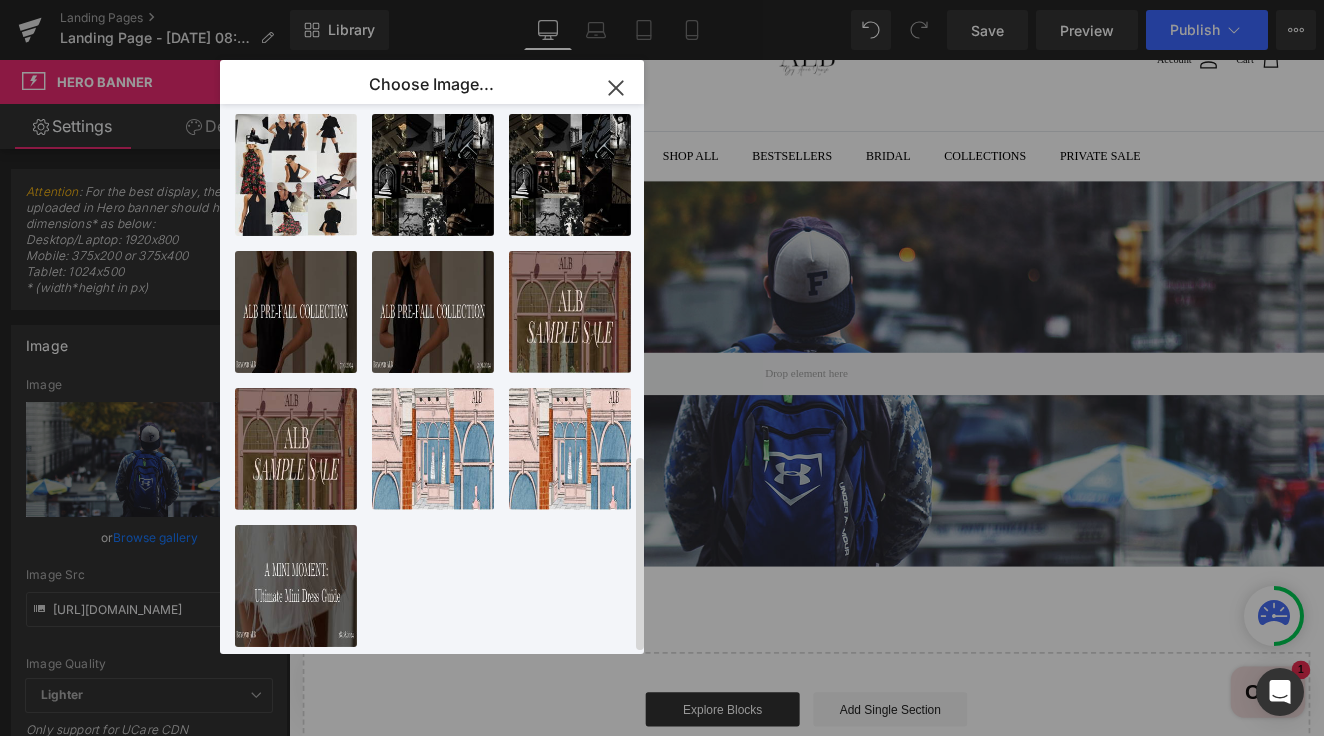 scroll, scrollTop: 988, scrollLeft: 0, axis: vertical 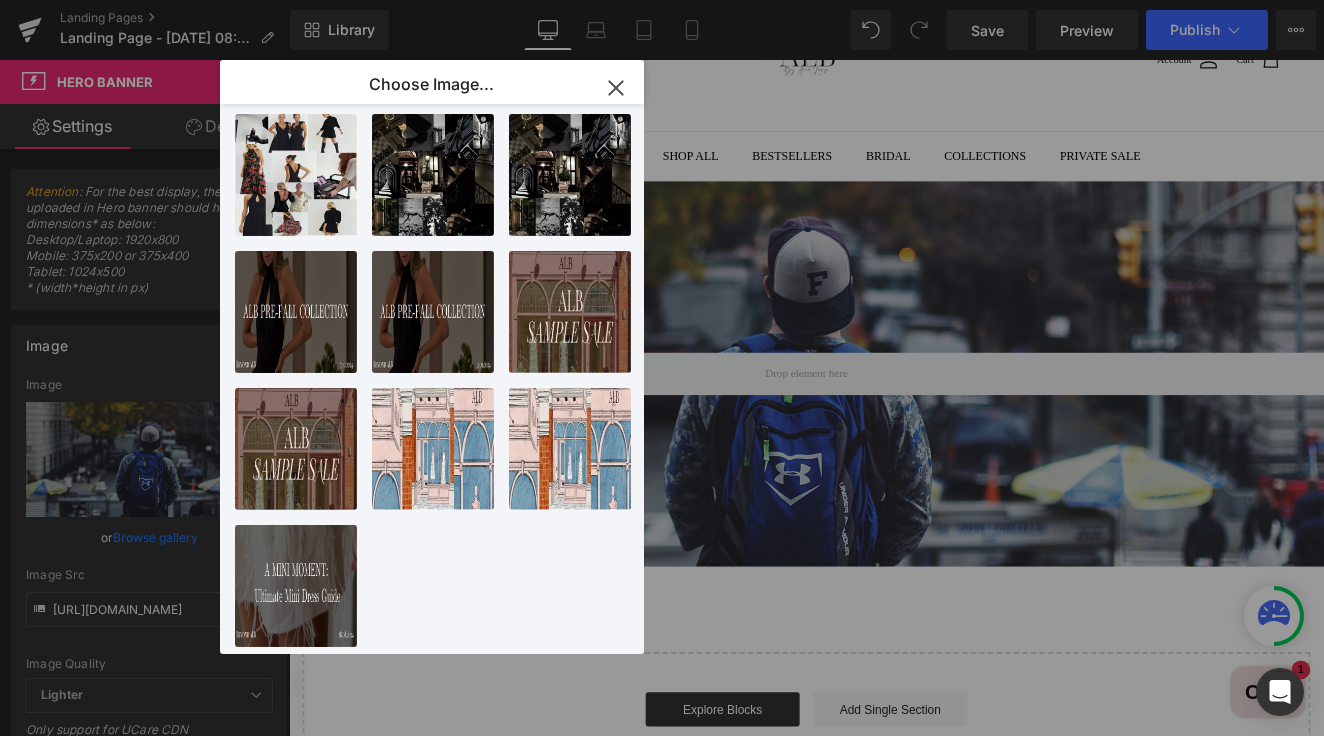 click 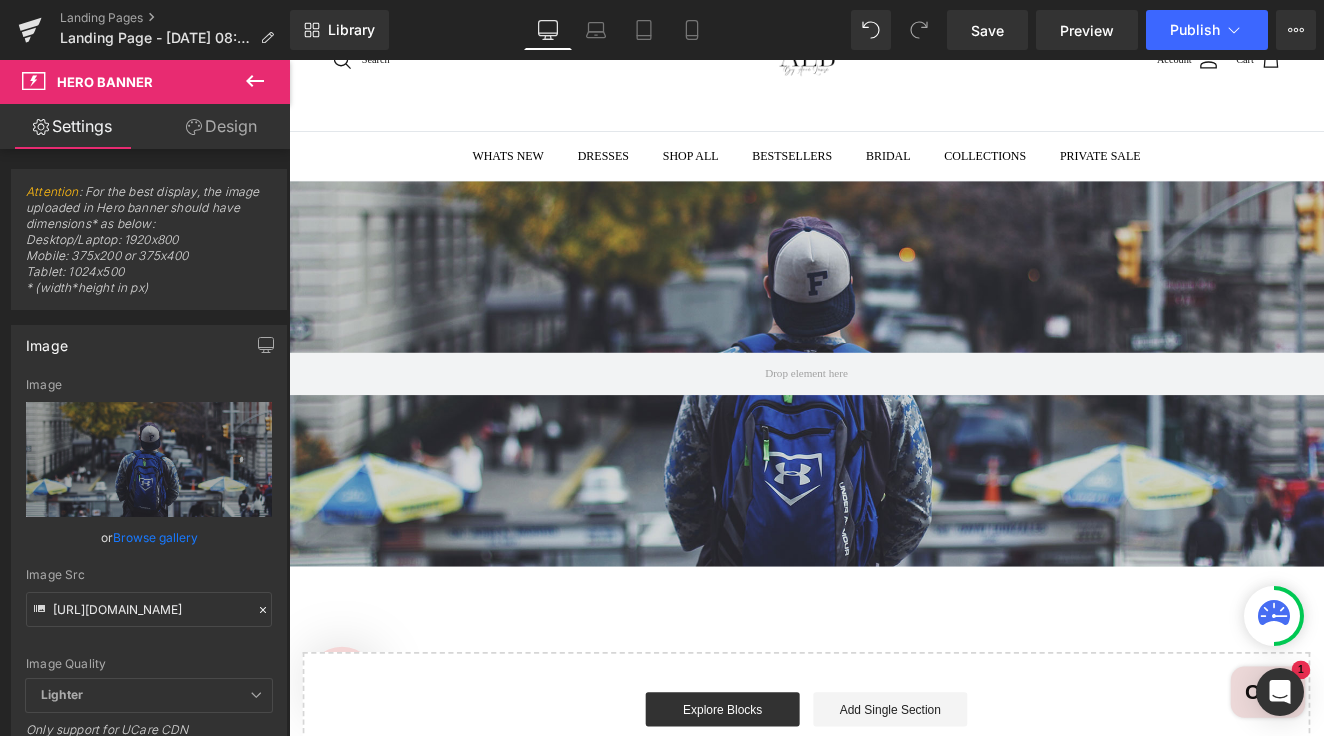 click 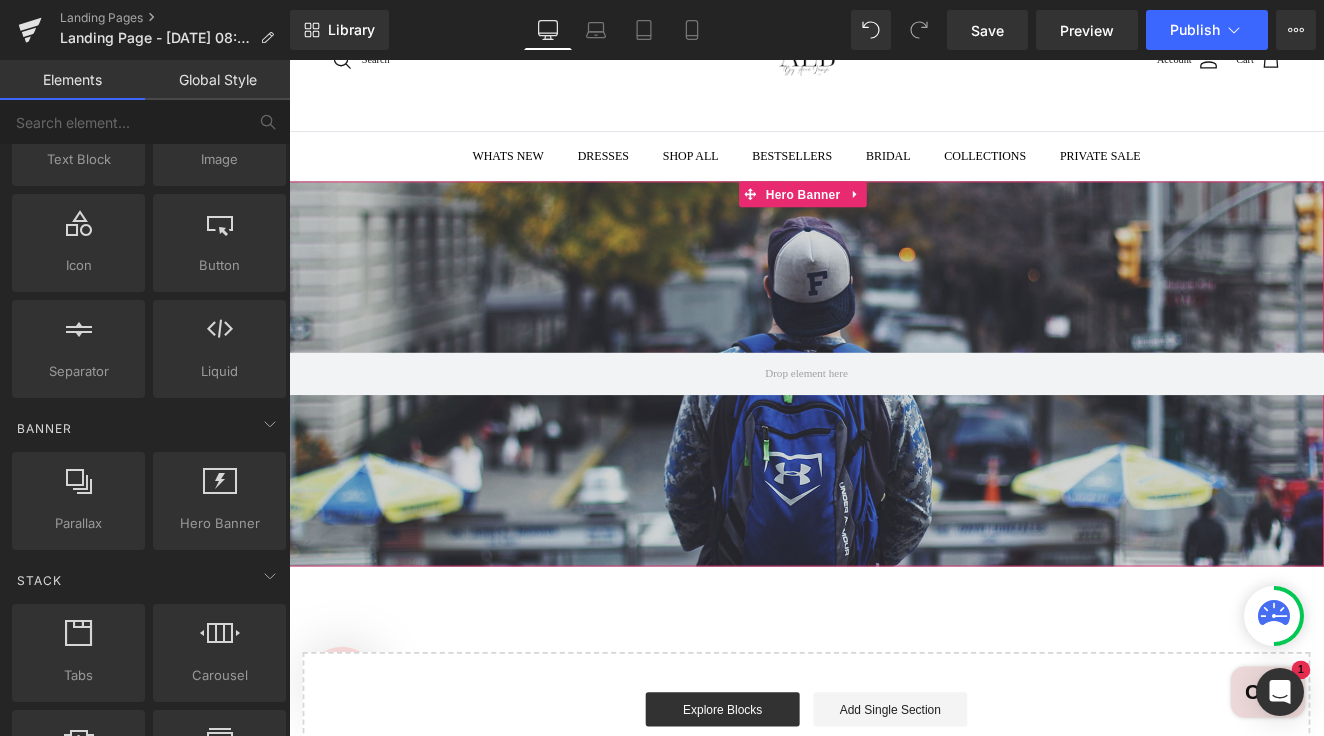 click at bounding box center [894, 427] 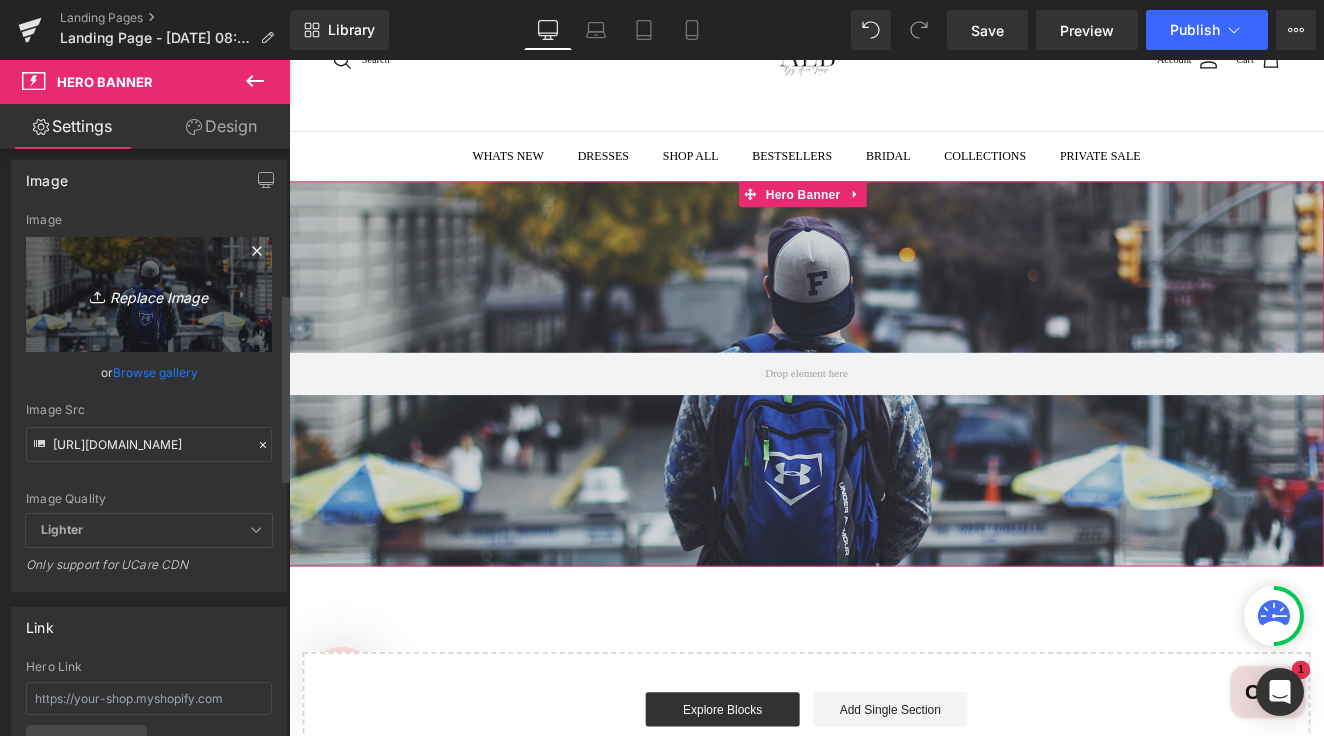 scroll, scrollTop: 0, scrollLeft: 0, axis: both 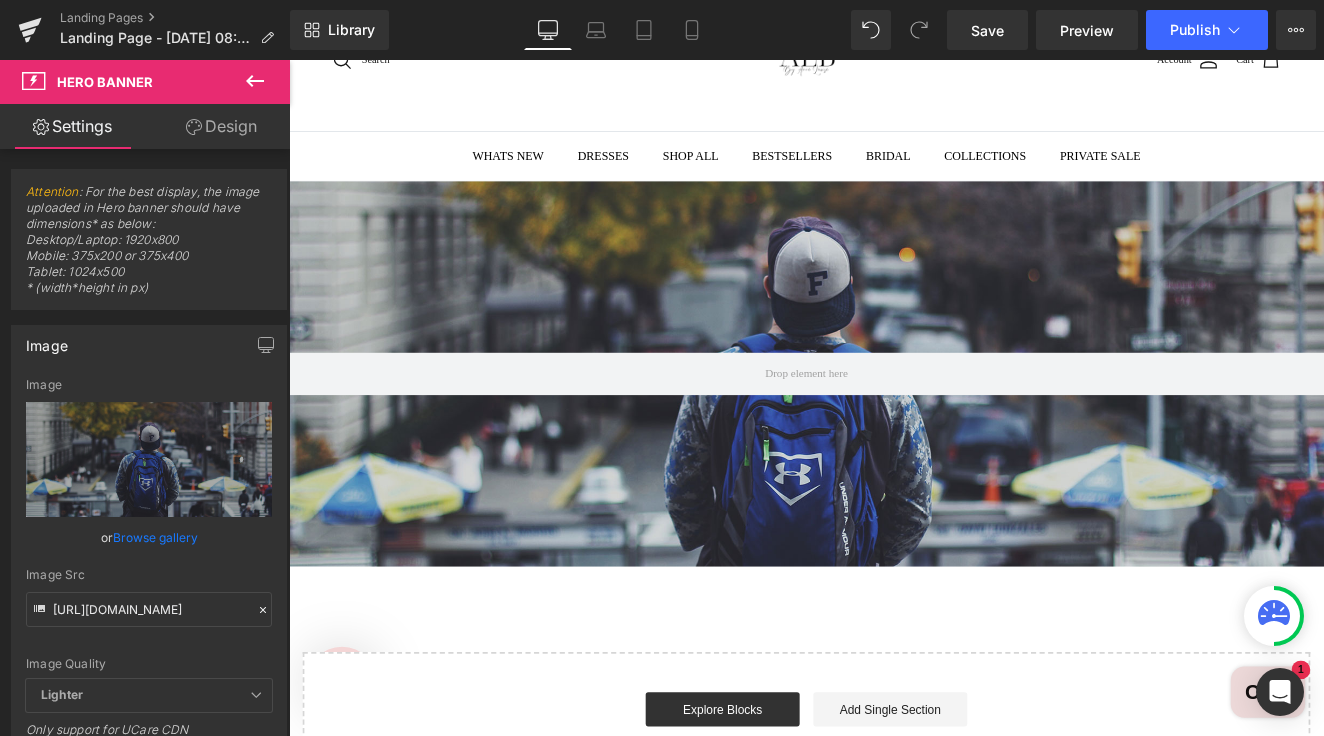 click 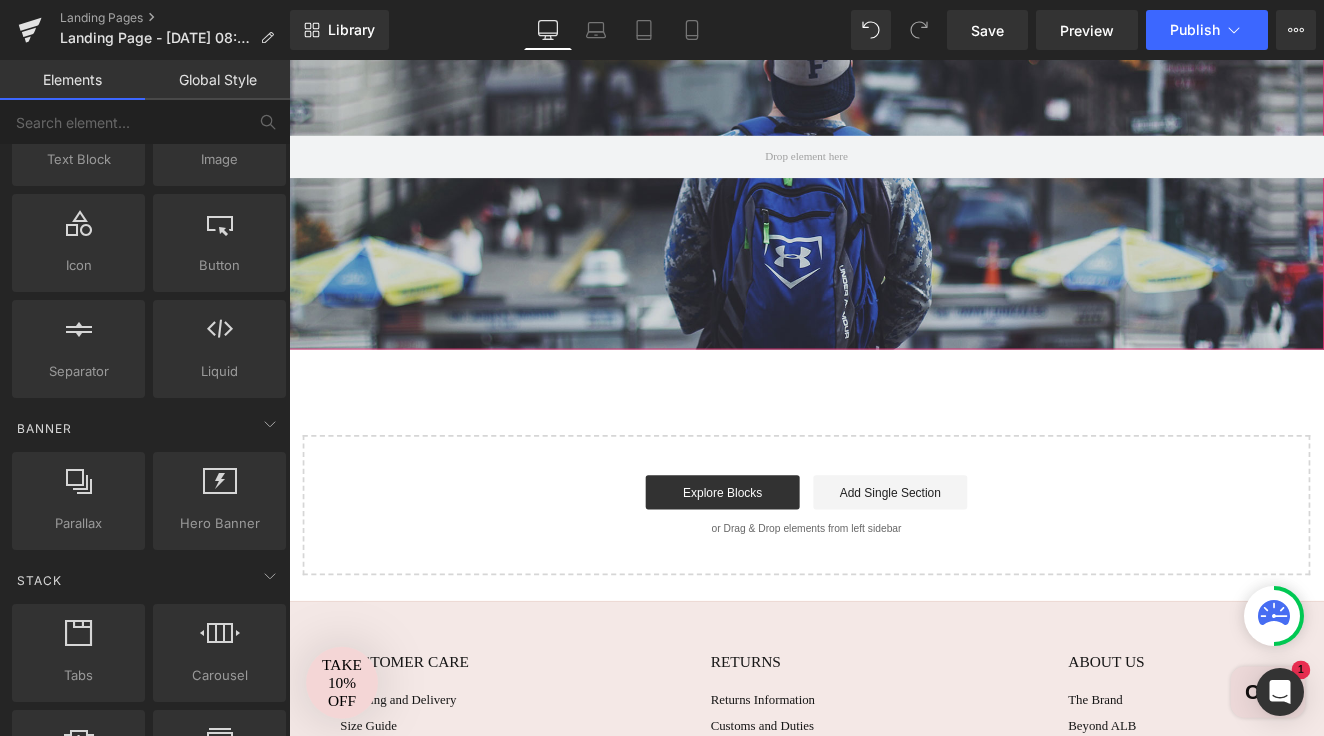 scroll, scrollTop: 427, scrollLeft: 0, axis: vertical 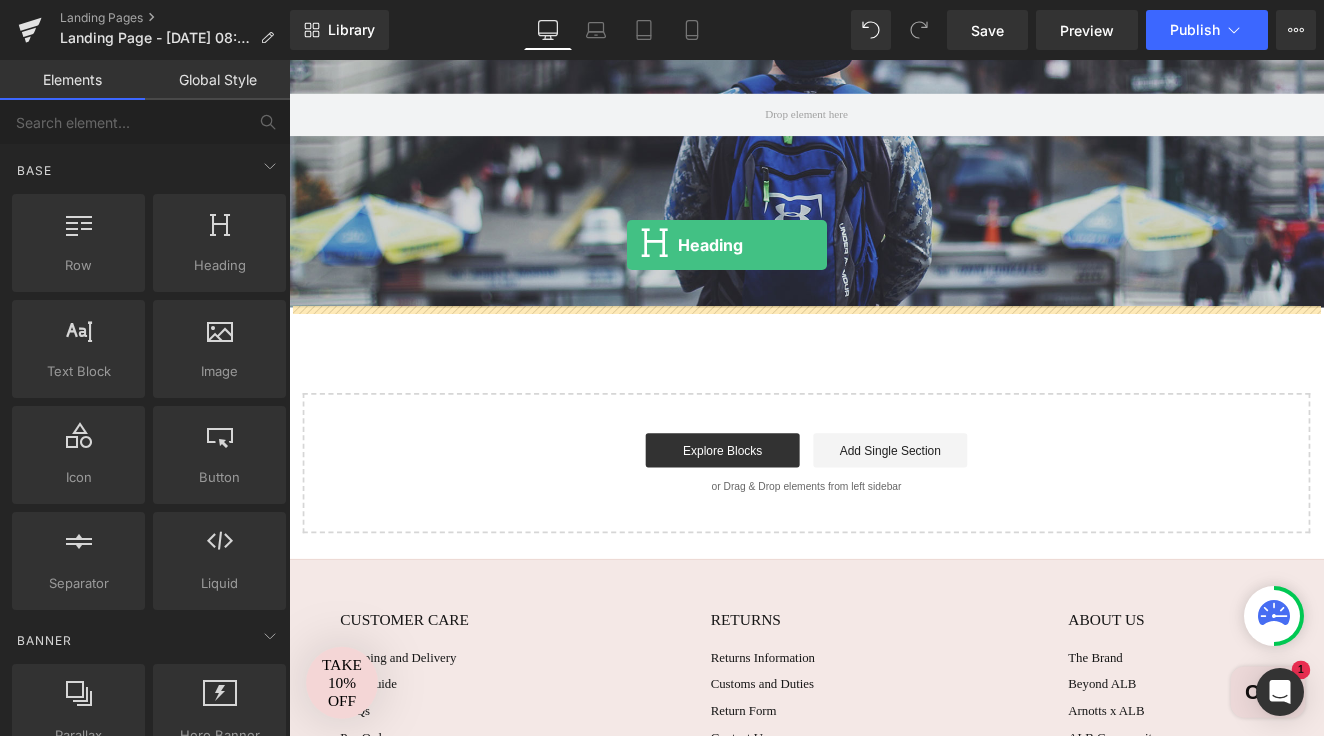 drag, startPoint x: 483, startPoint y: 343, endPoint x: 684, endPoint y: 270, distance: 213.84573 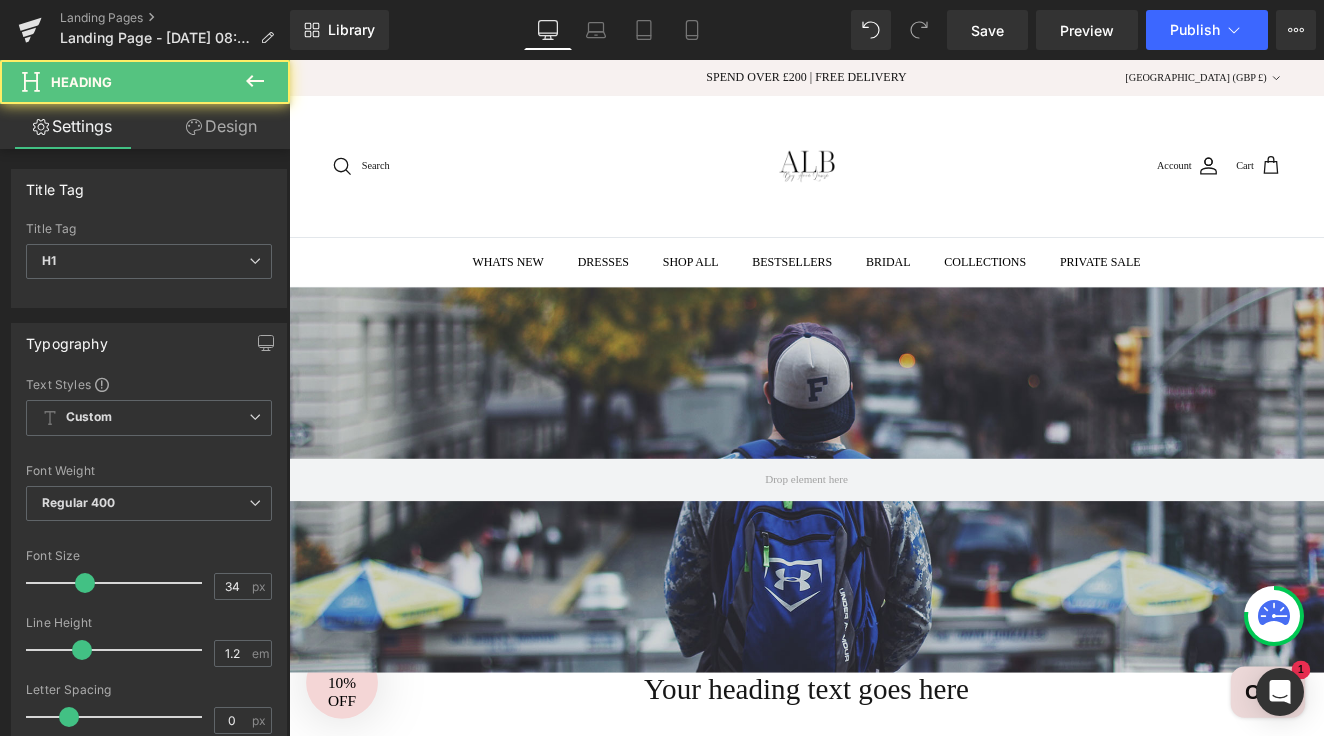 scroll, scrollTop: 9, scrollLeft: 0, axis: vertical 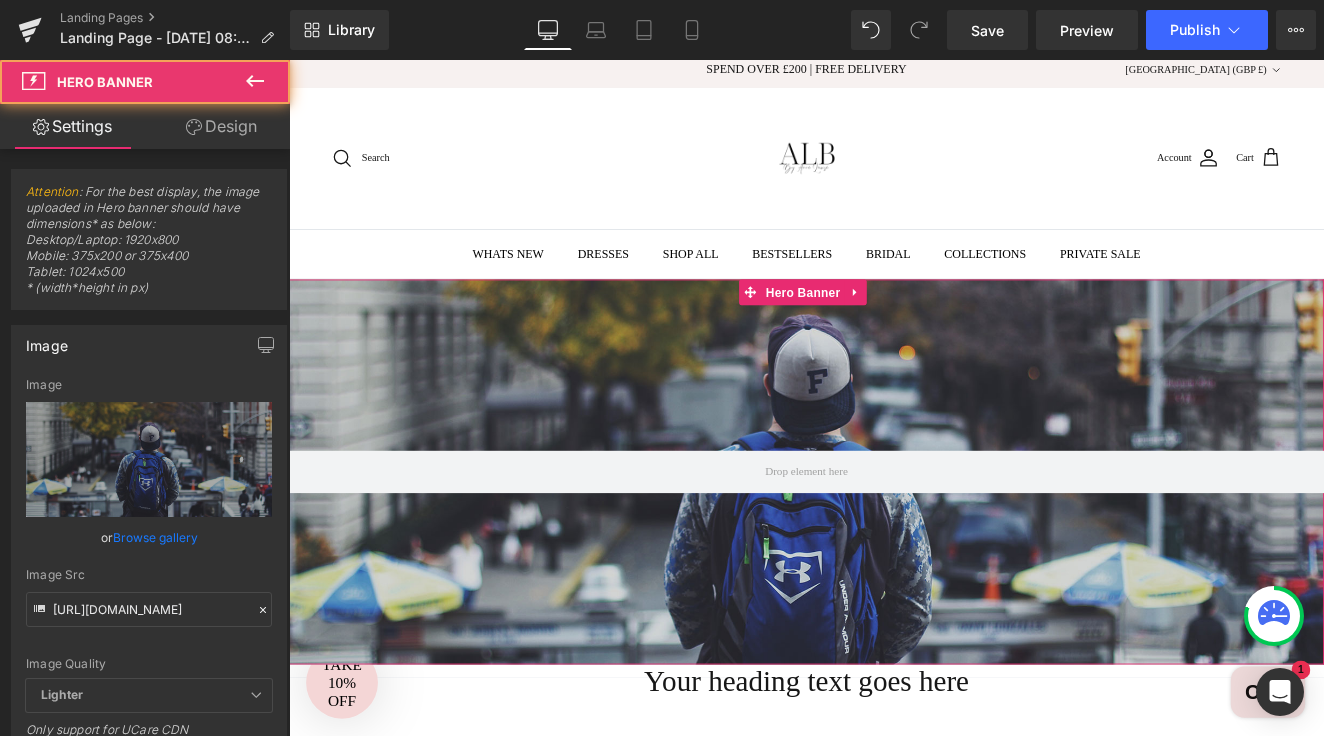click at bounding box center (894, 542) 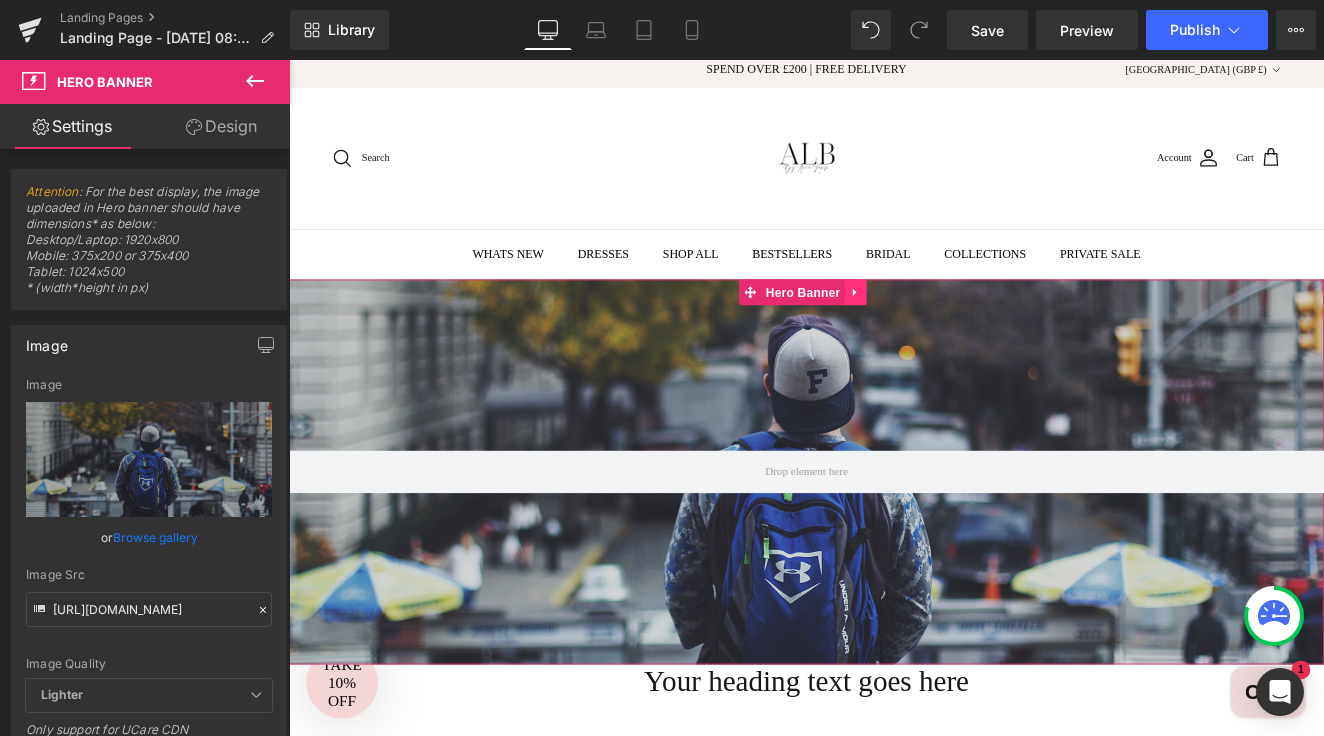 click at bounding box center (952, 332) 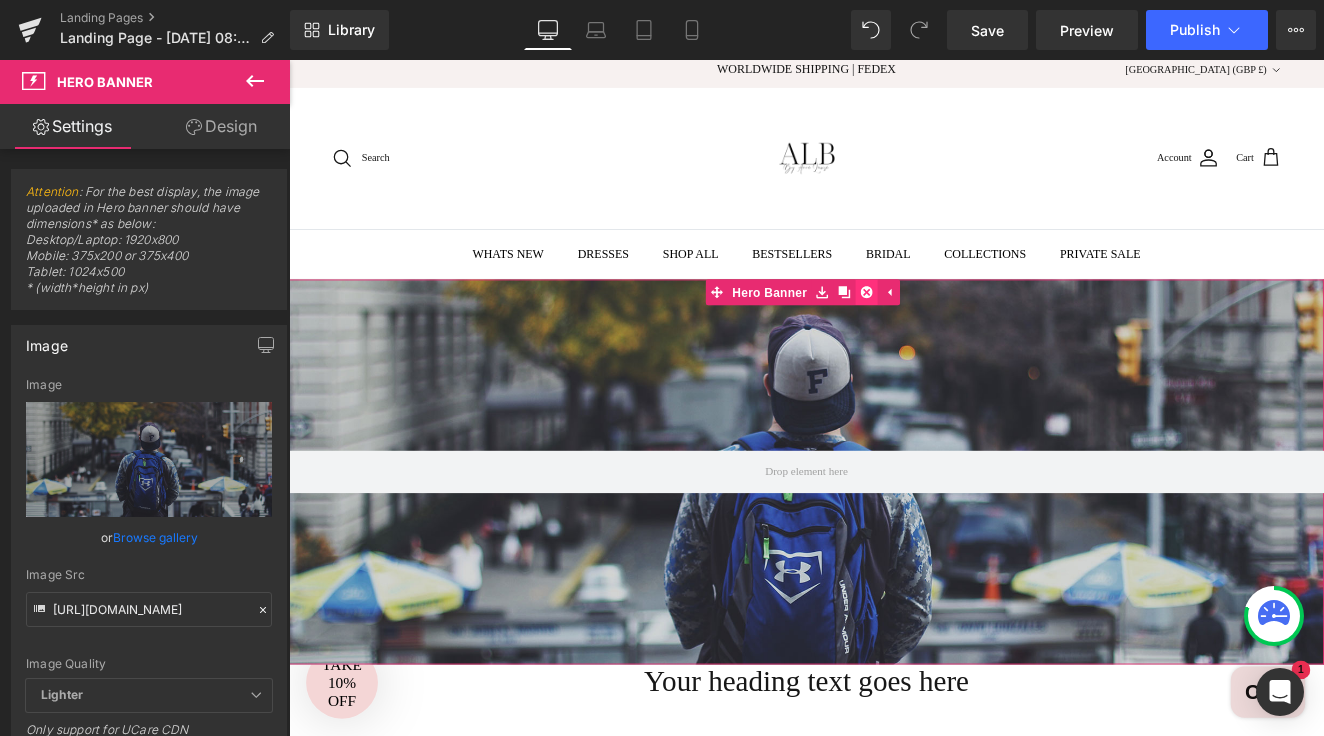 click at bounding box center (965, 332) 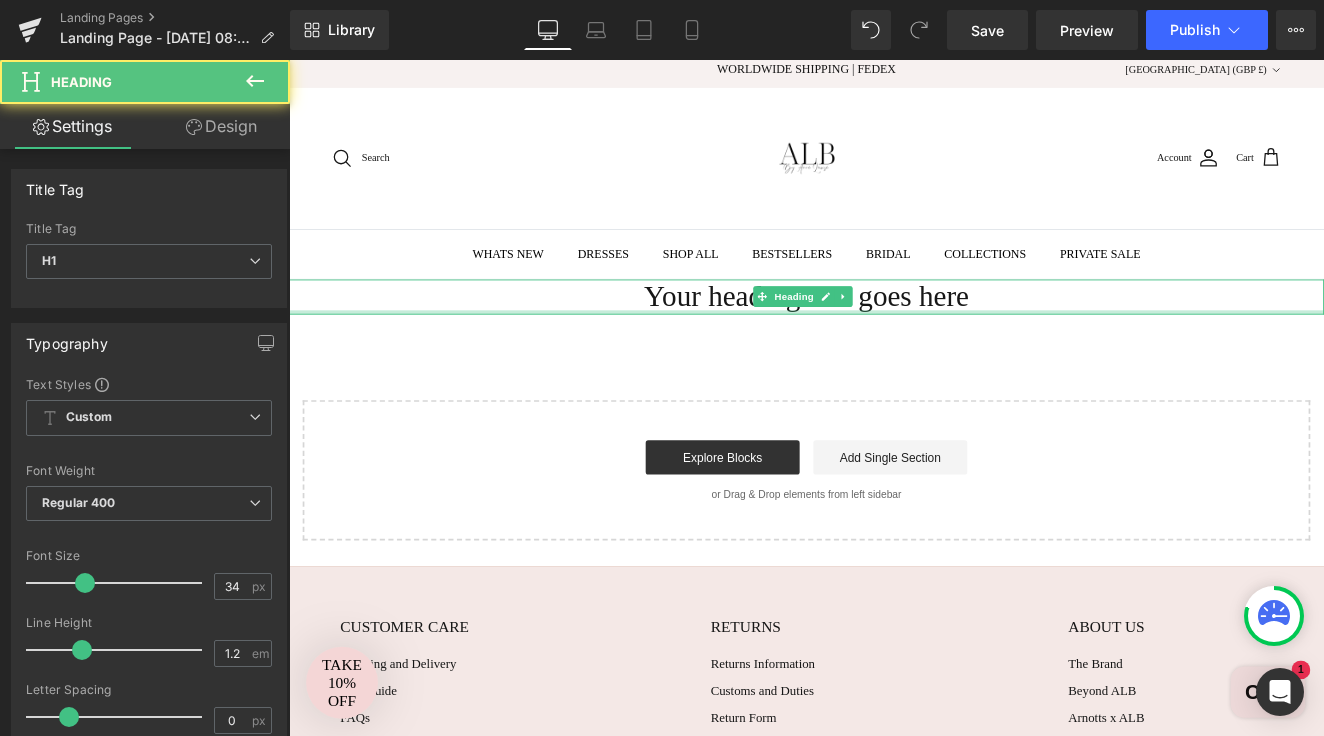 click at bounding box center [894, 355] 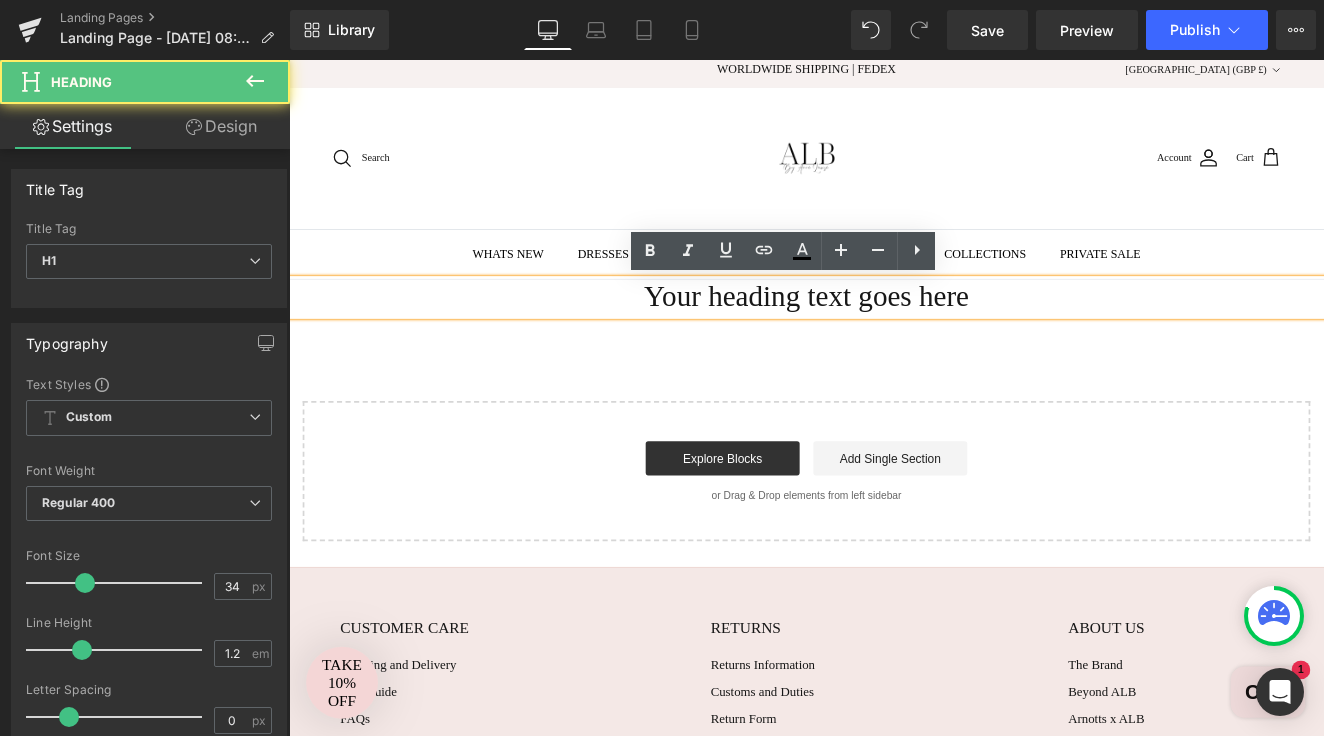 click on "Your heading text goes here" at bounding box center [894, 337] 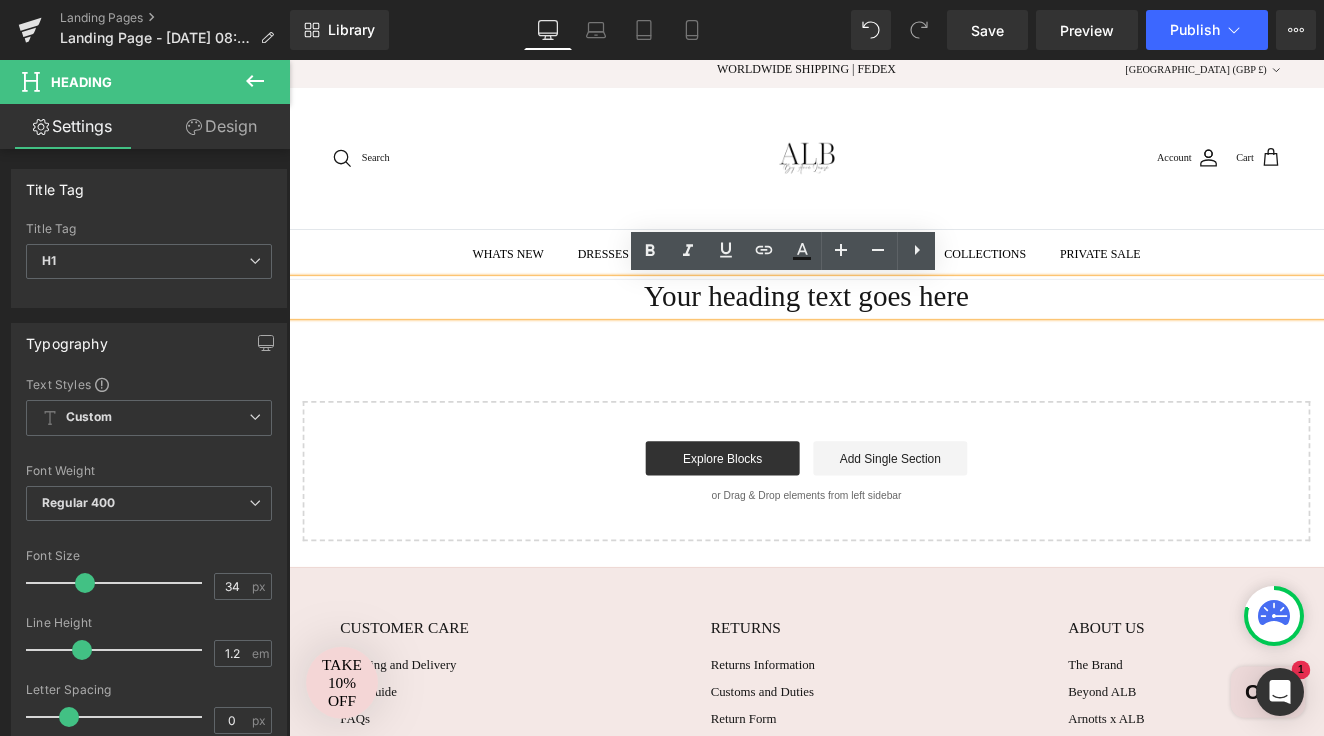 type 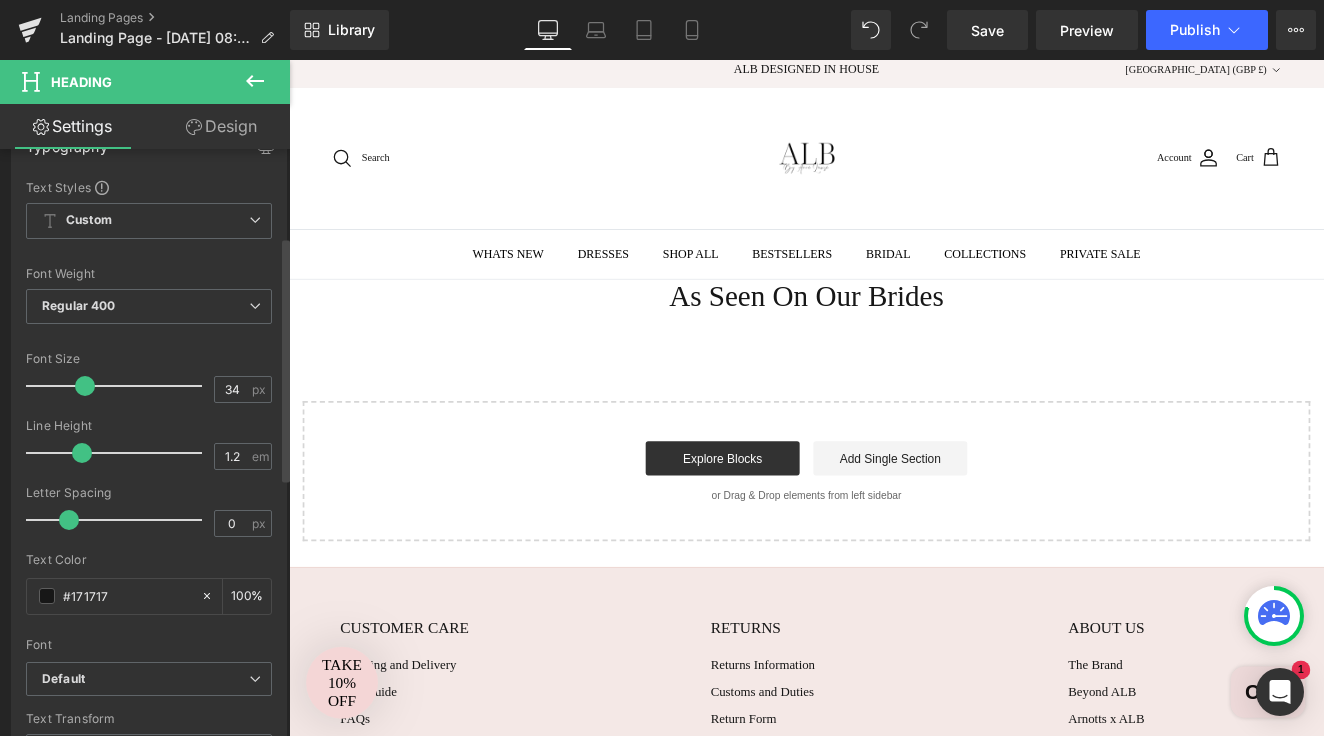 scroll, scrollTop: 233, scrollLeft: 0, axis: vertical 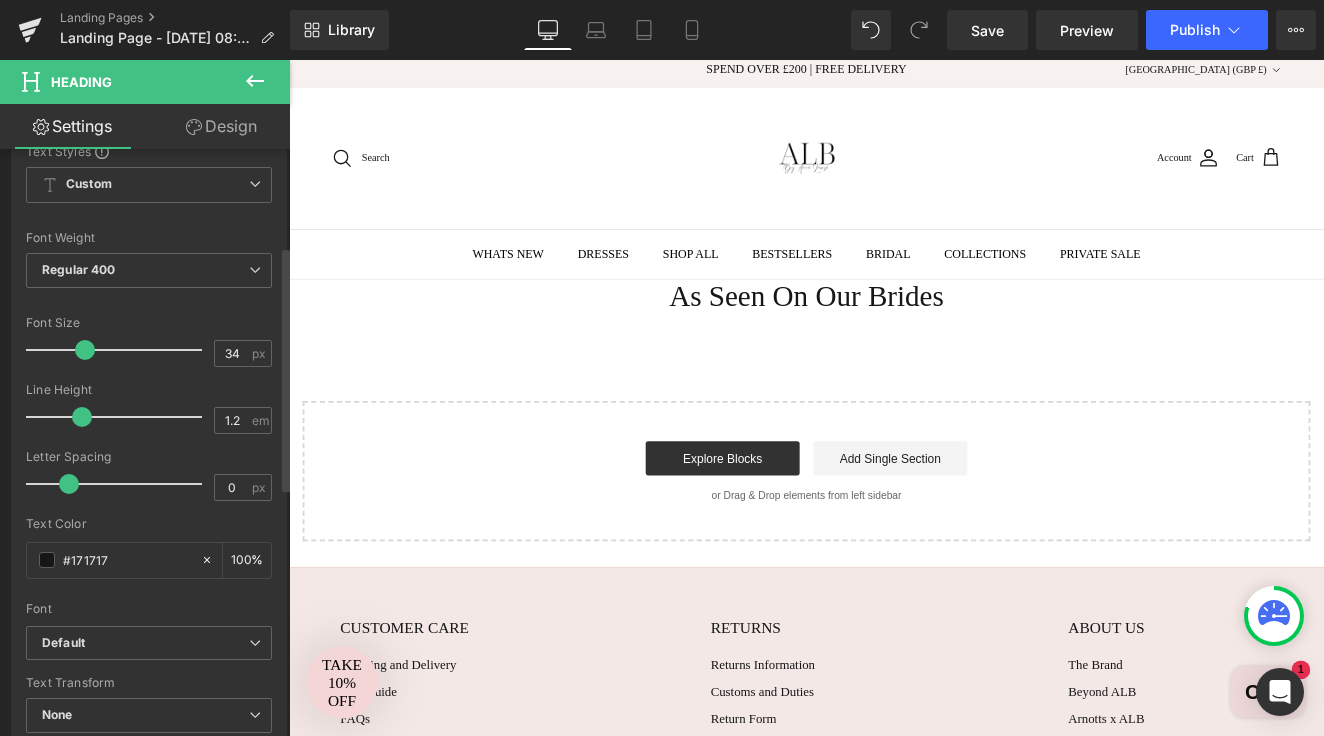 type on "0.4" 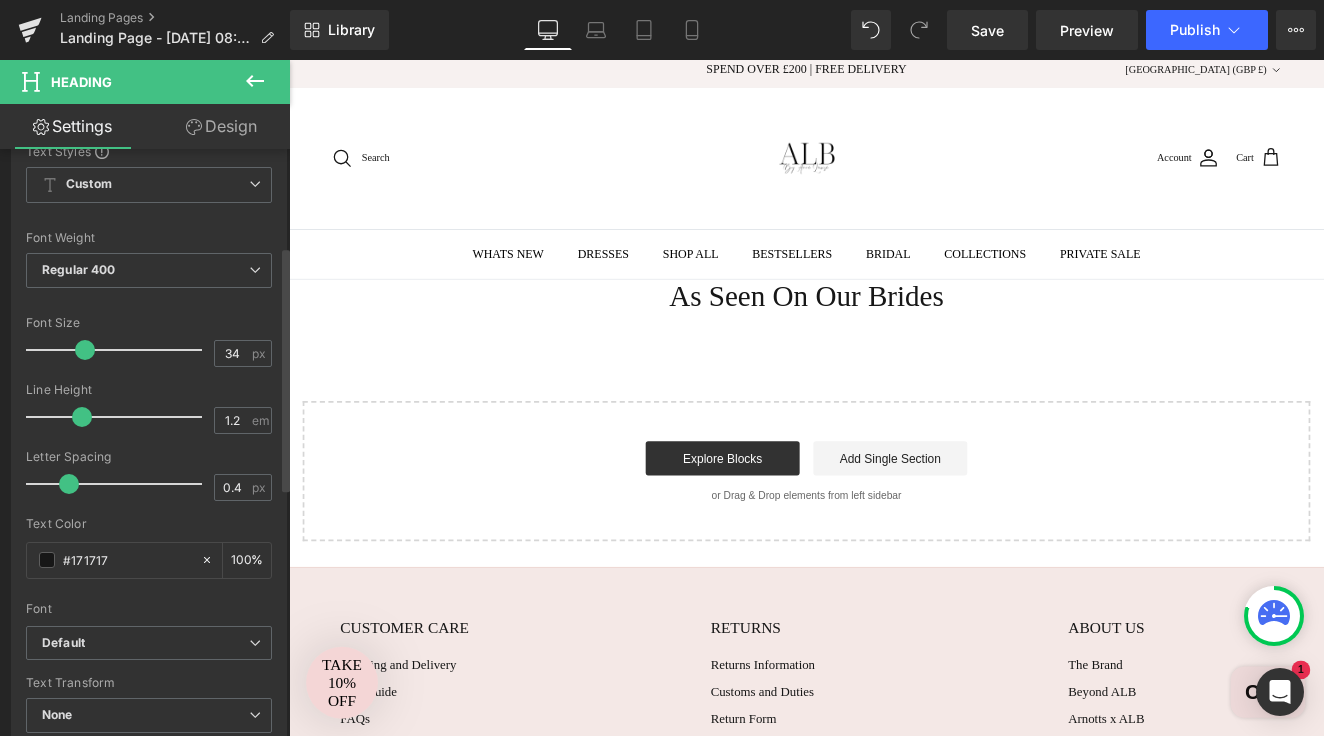 click at bounding box center (119, 484) 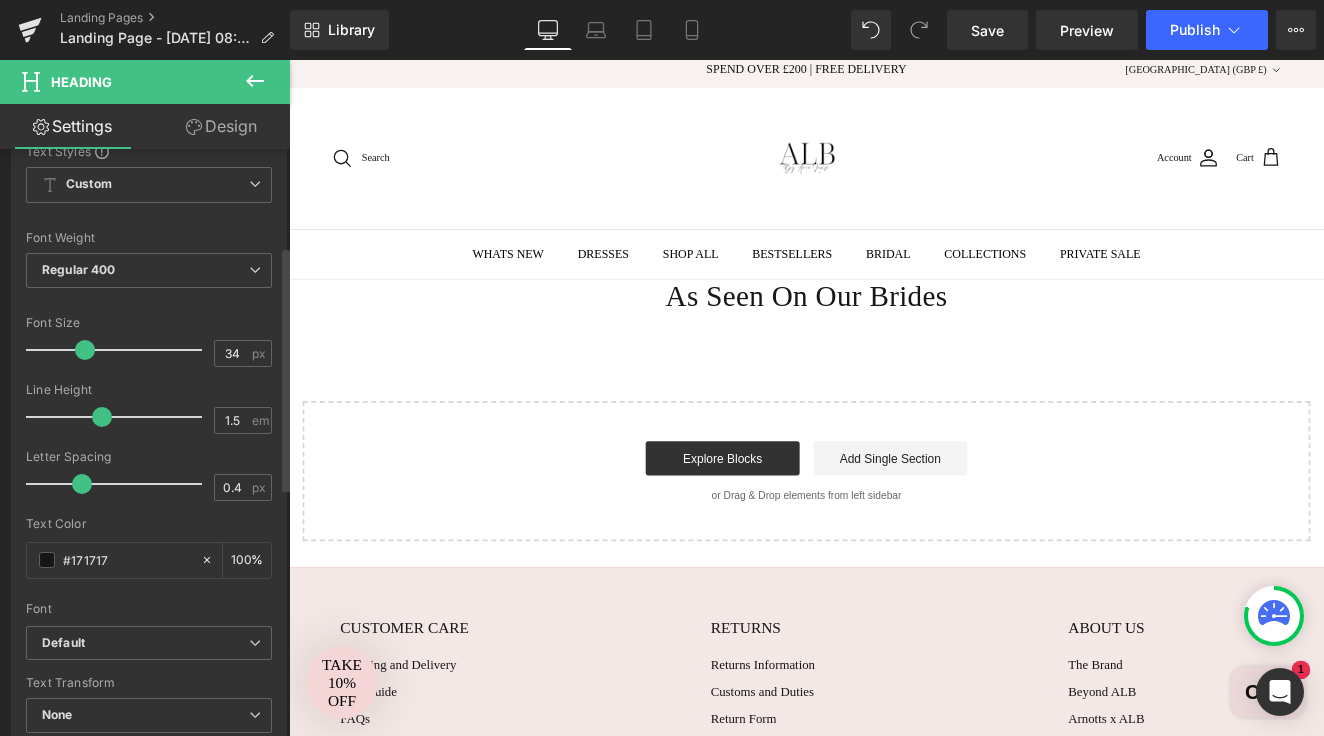 click at bounding box center [119, 417] 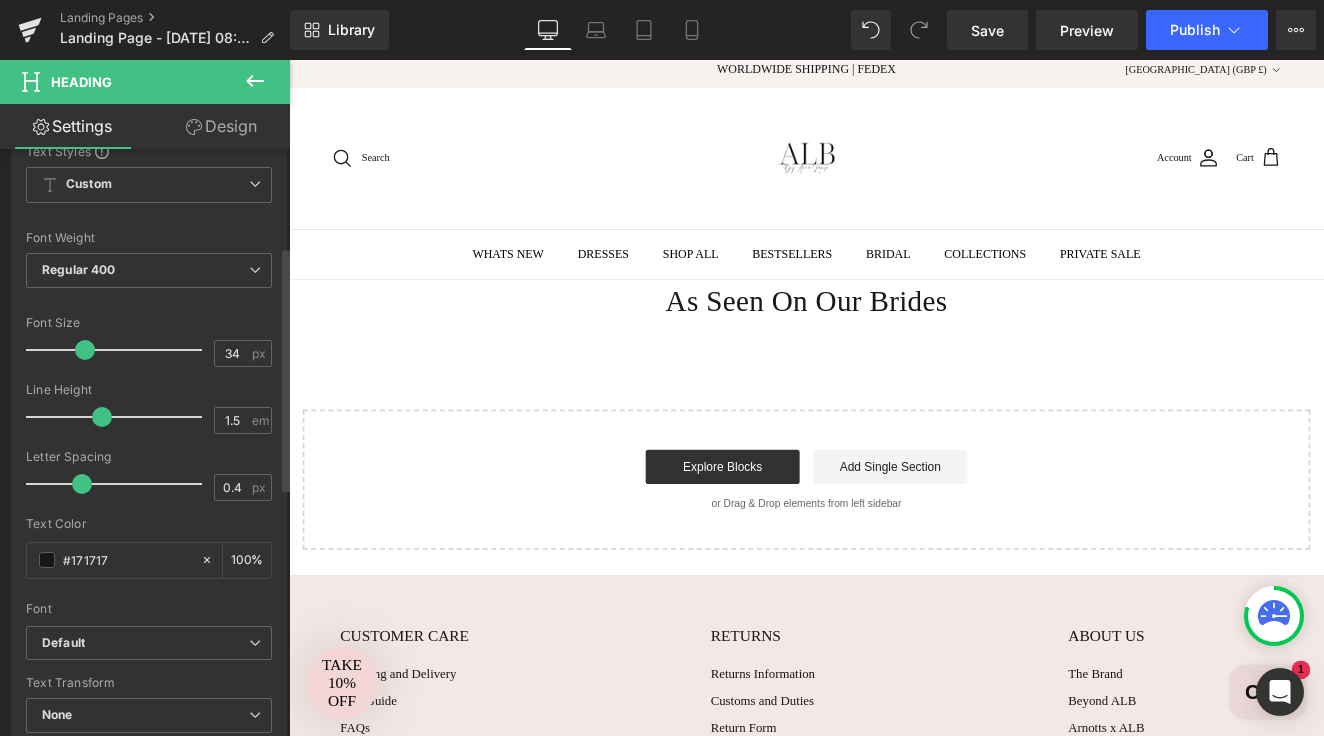 click at bounding box center [102, 417] 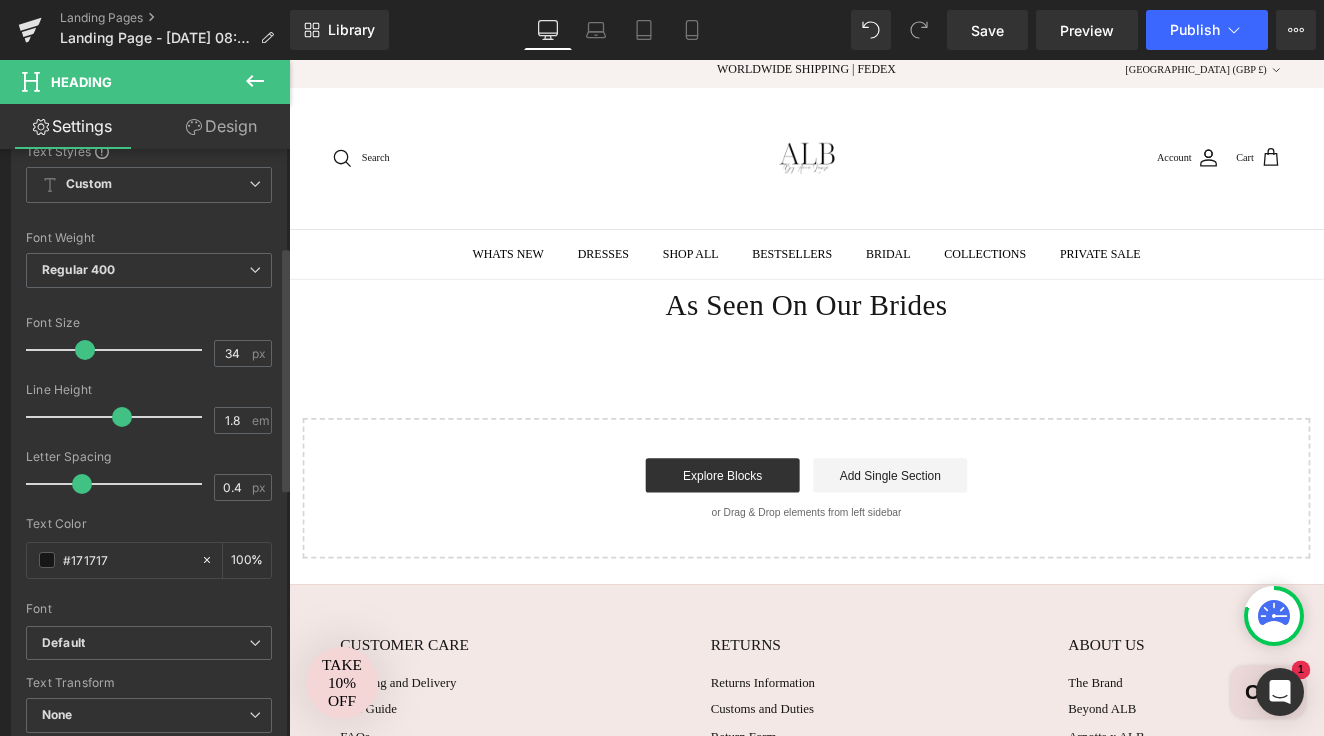click at bounding box center (119, 417) 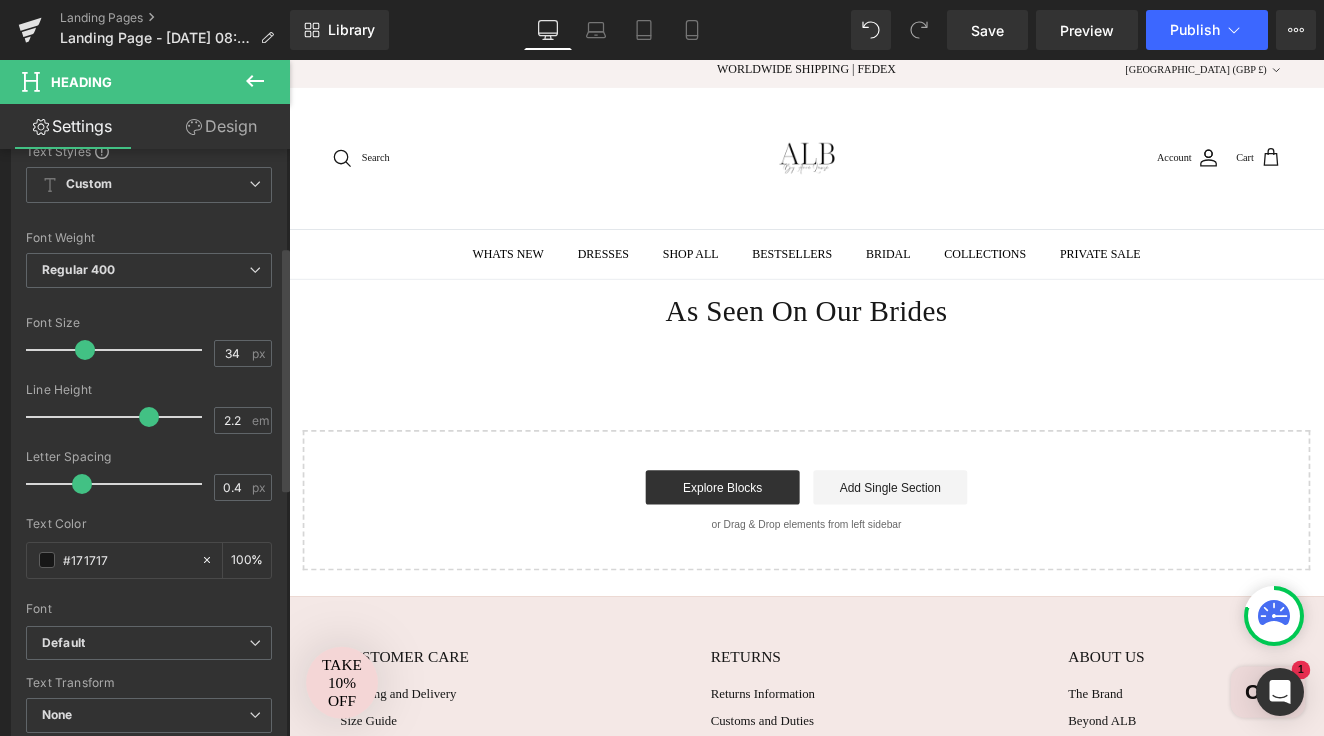 click at bounding box center (119, 417) 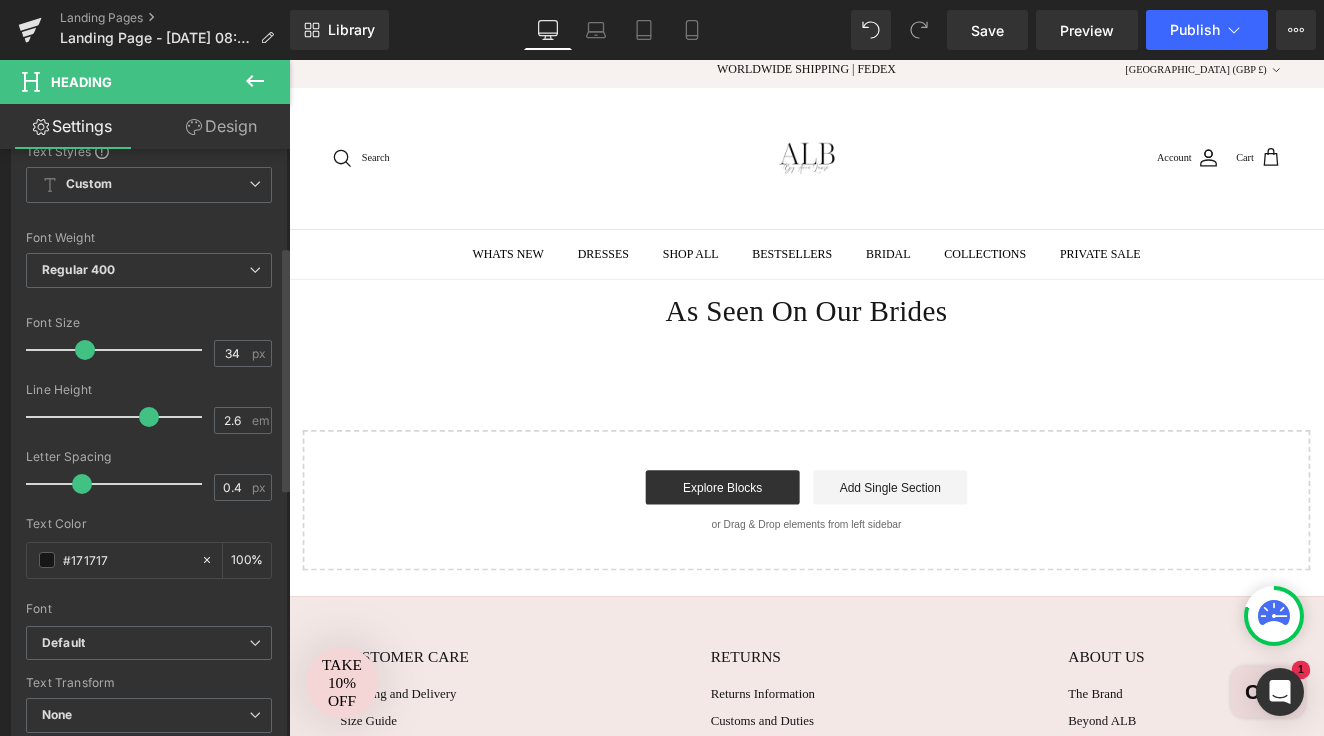 click at bounding box center (119, 417) 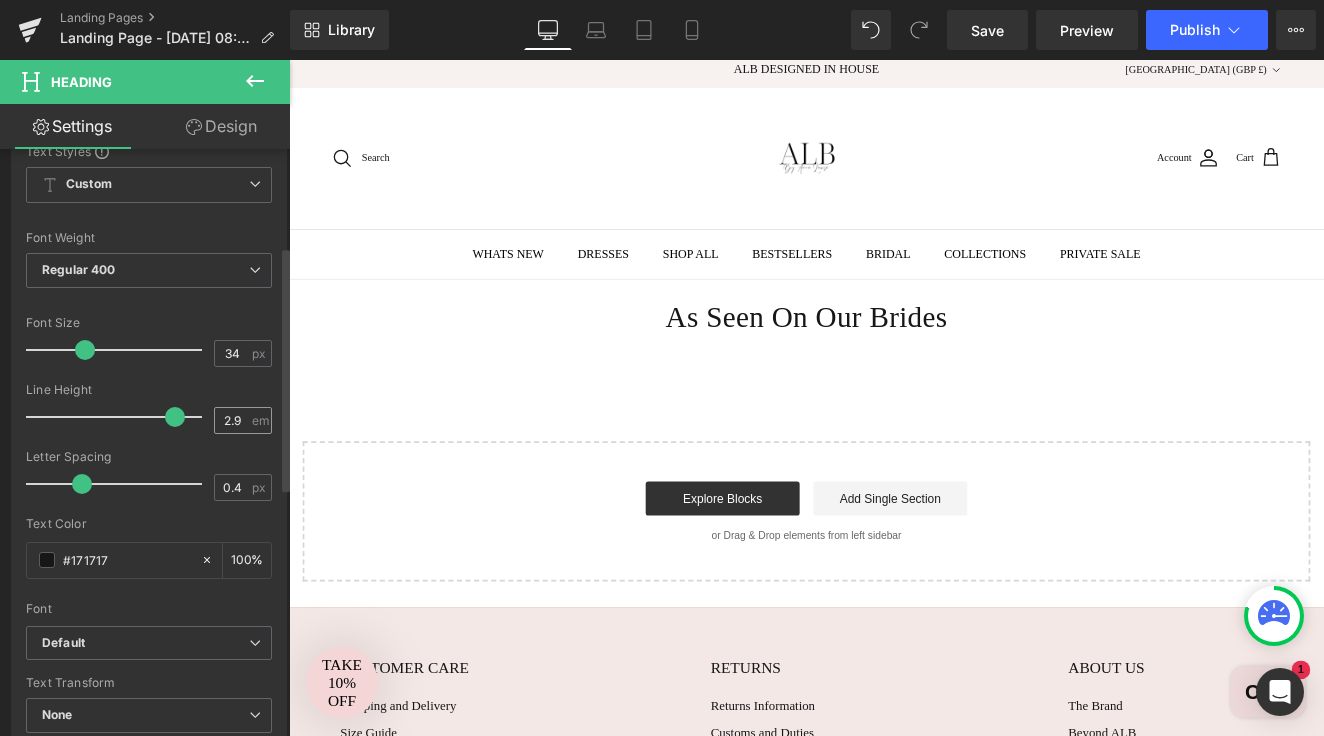 type on "3" 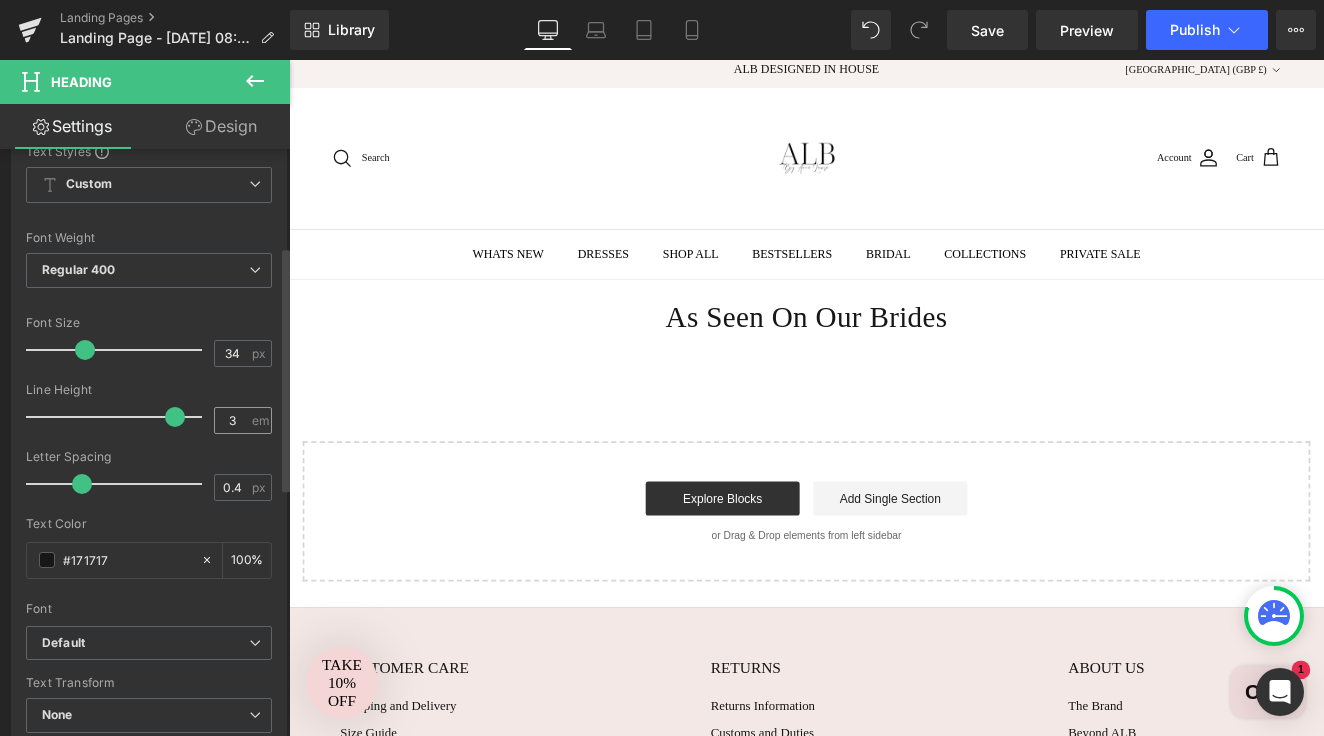 drag, startPoint x: 173, startPoint y: 417, endPoint x: 225, endPoint y: 416, distance: 52.009613 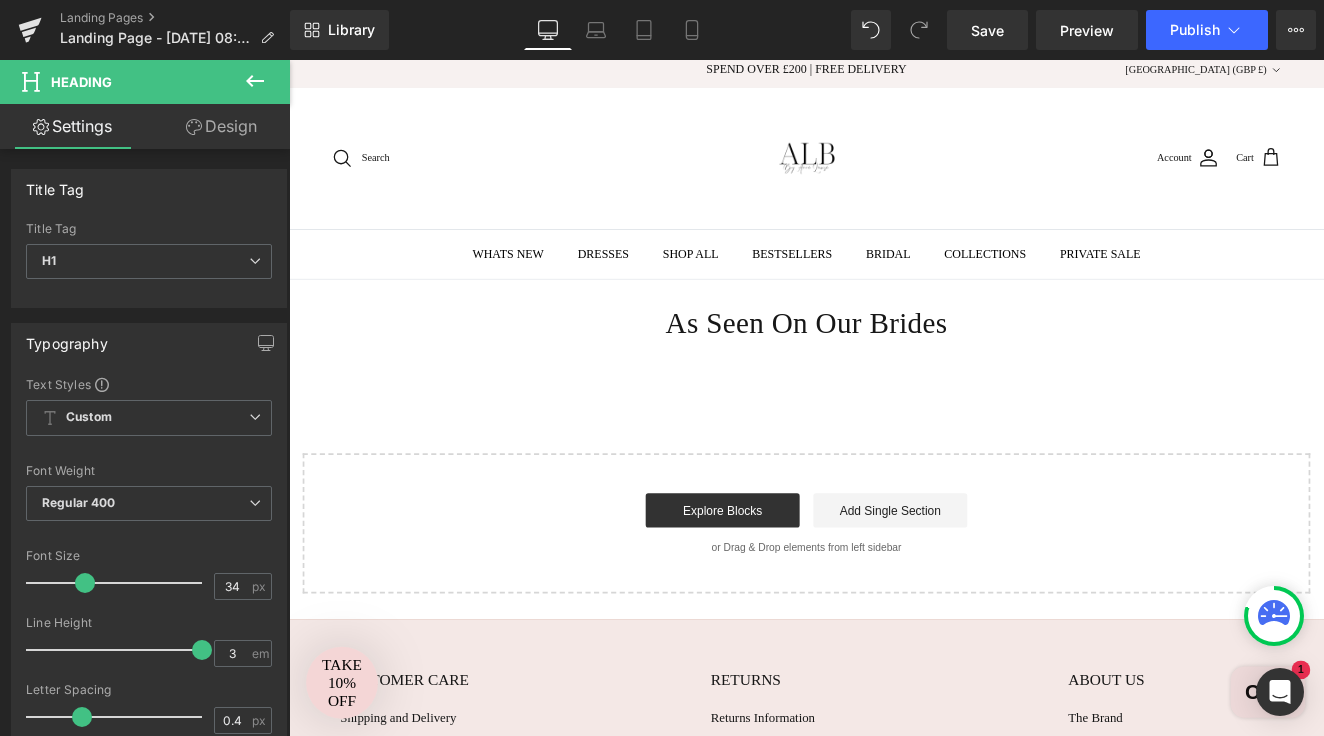 scroll, scrollTop: 0, scrollLeft: 0, axis: both 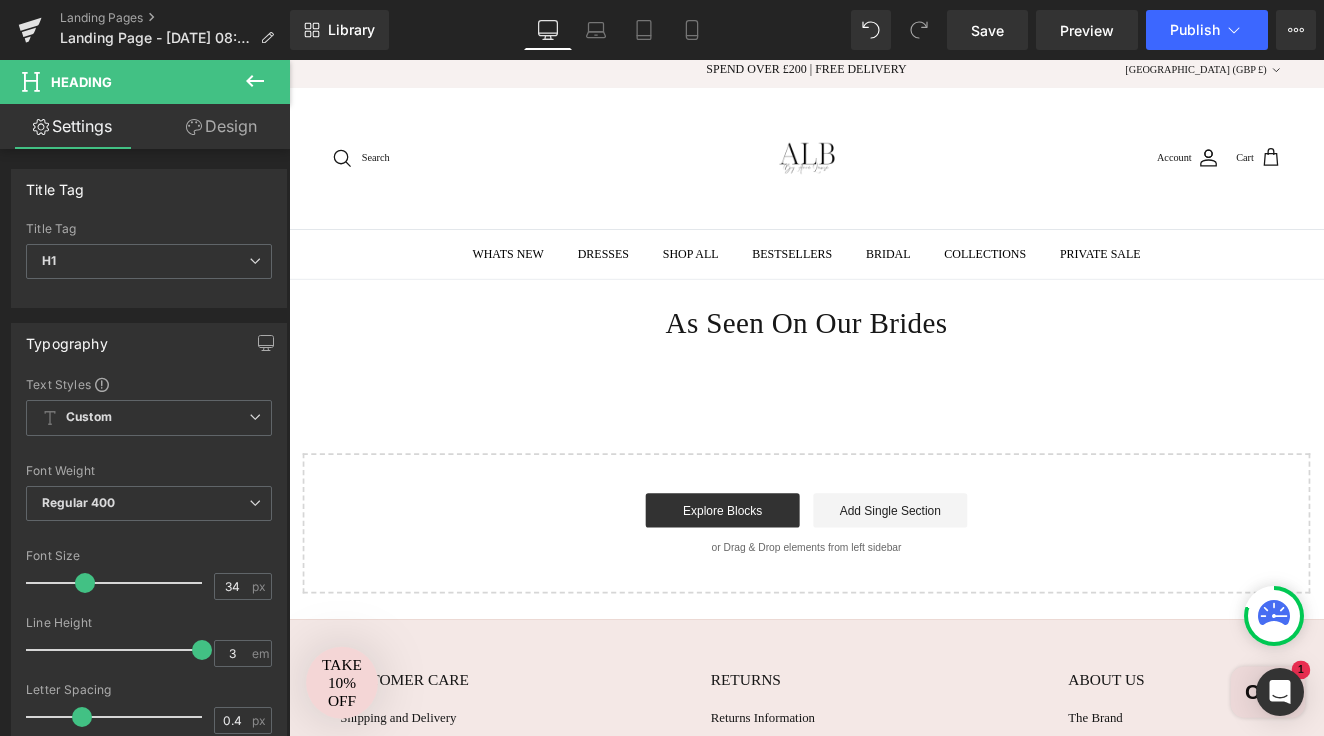 click 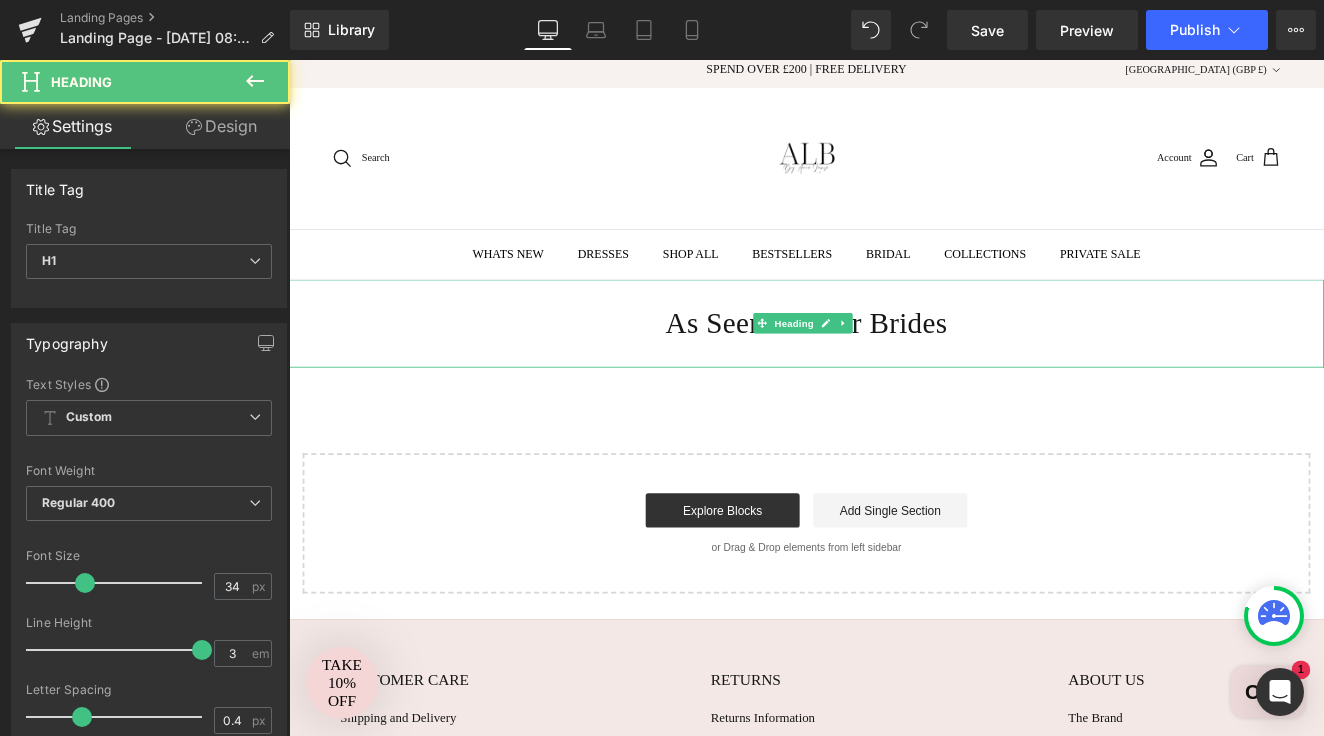 click on "As Seen On Our Brides" at bounding box center (894, 368) 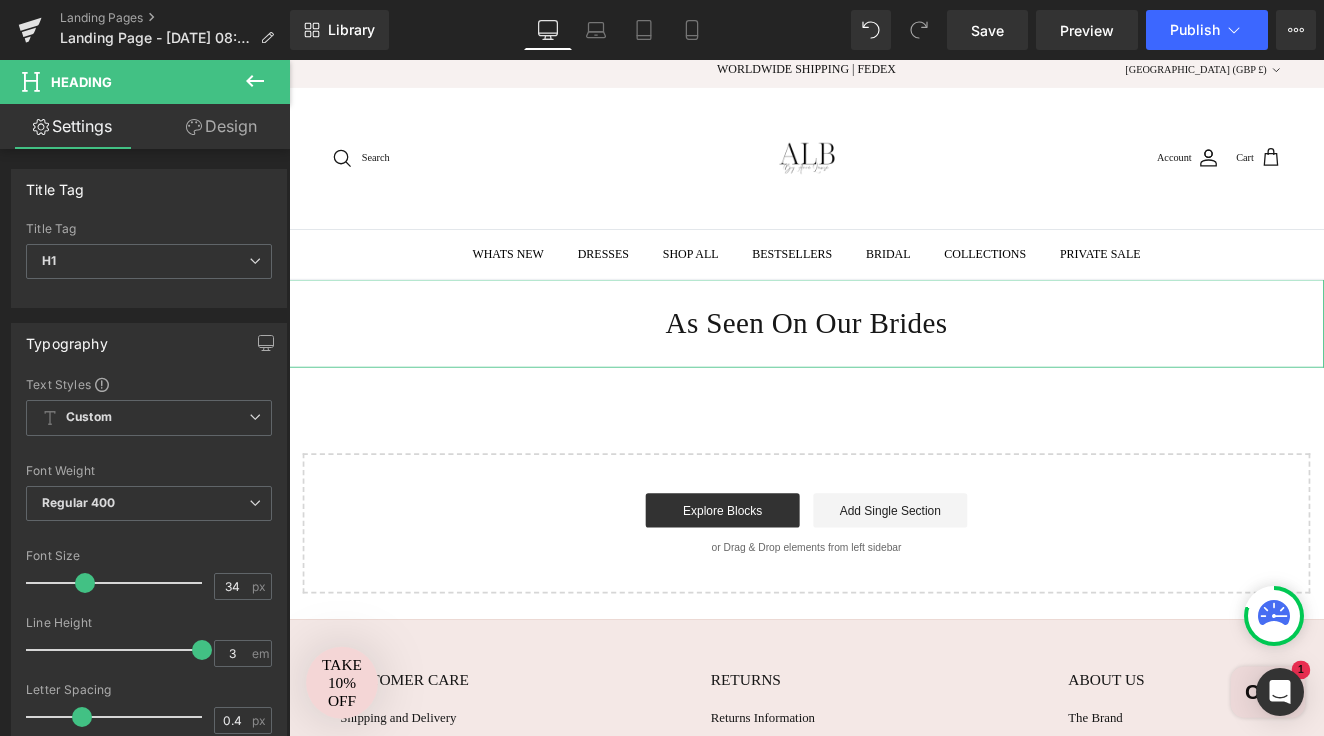 click 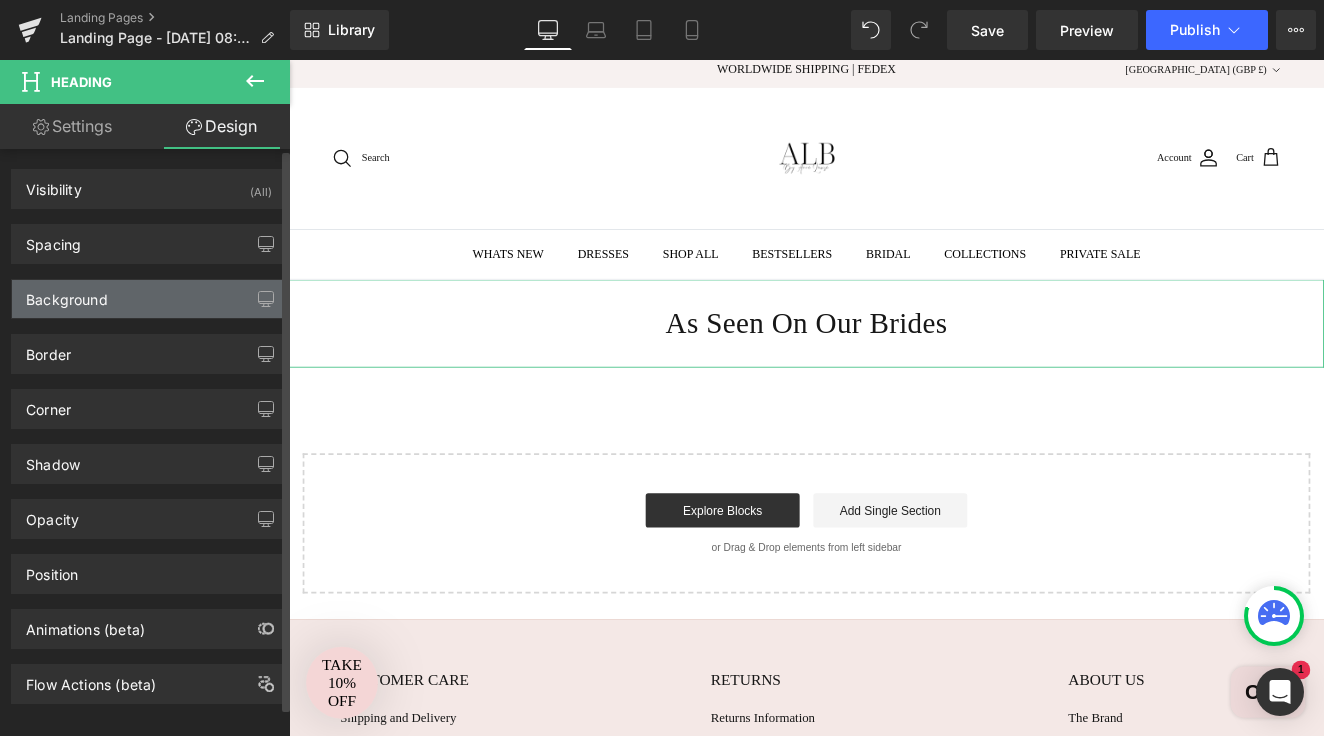 click on "Background" at bounding box center [149, 299] 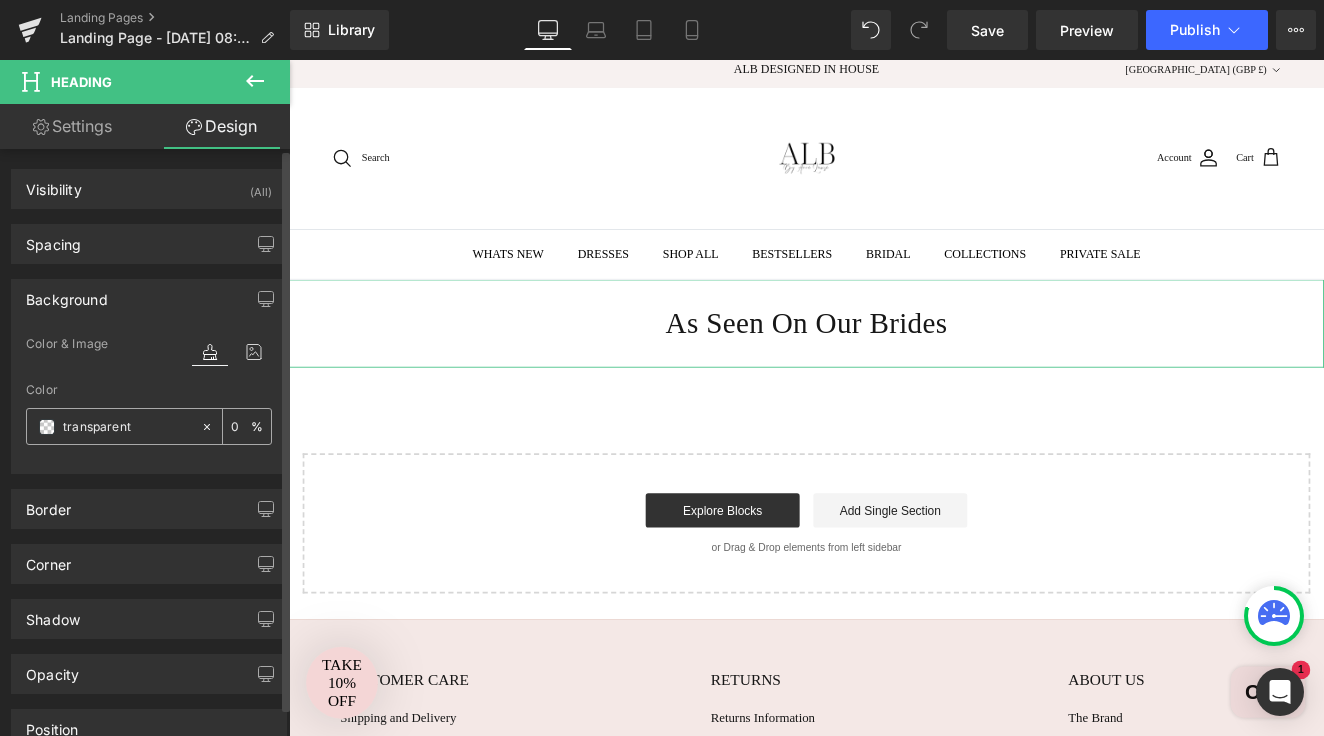click at bounding box center (47, 427) 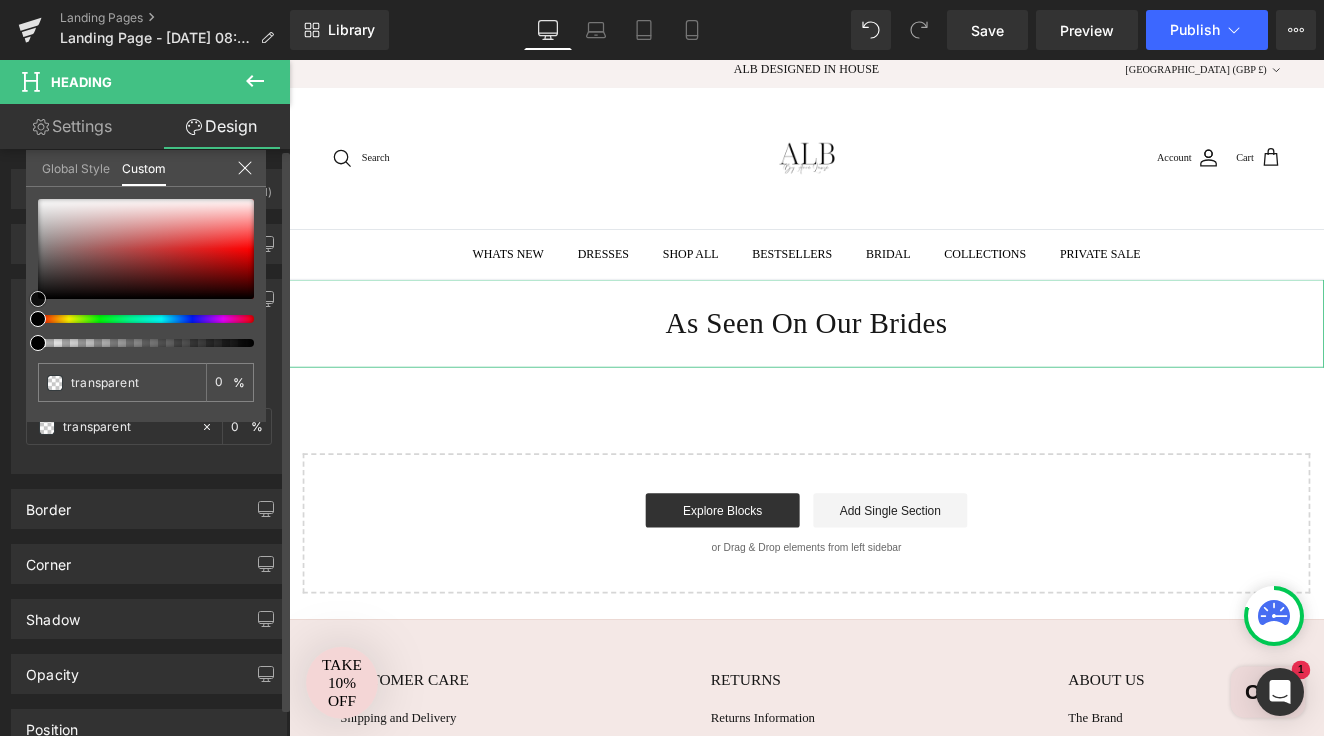 click at bounding box center (146, 249) 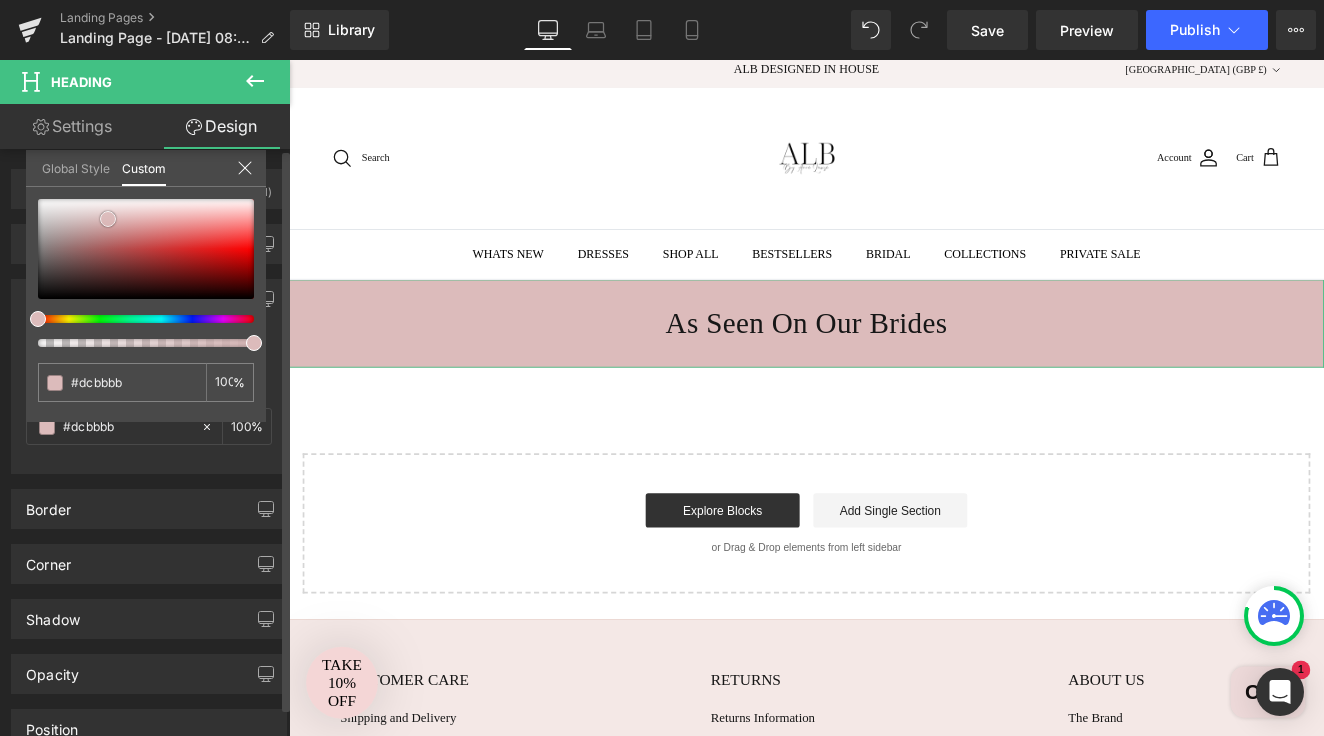 type on "#dabdbd" 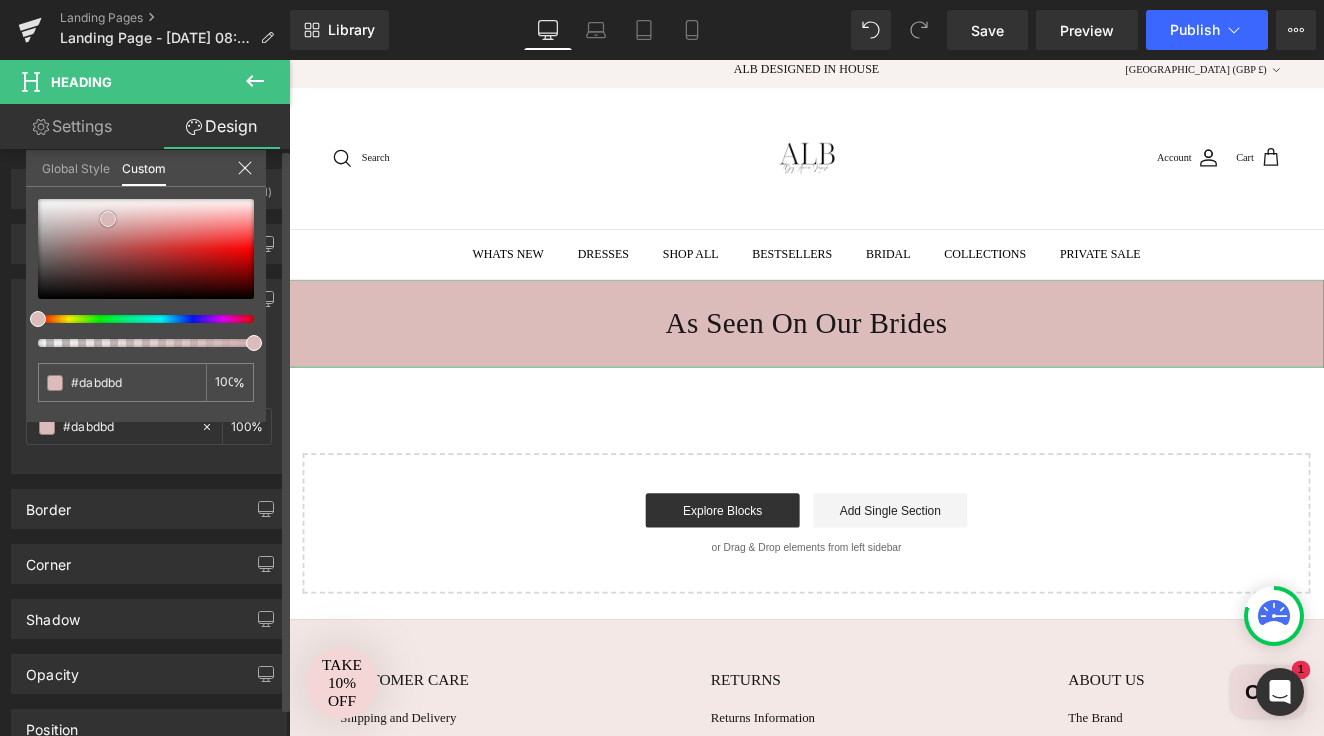 type on "#dac2c2" 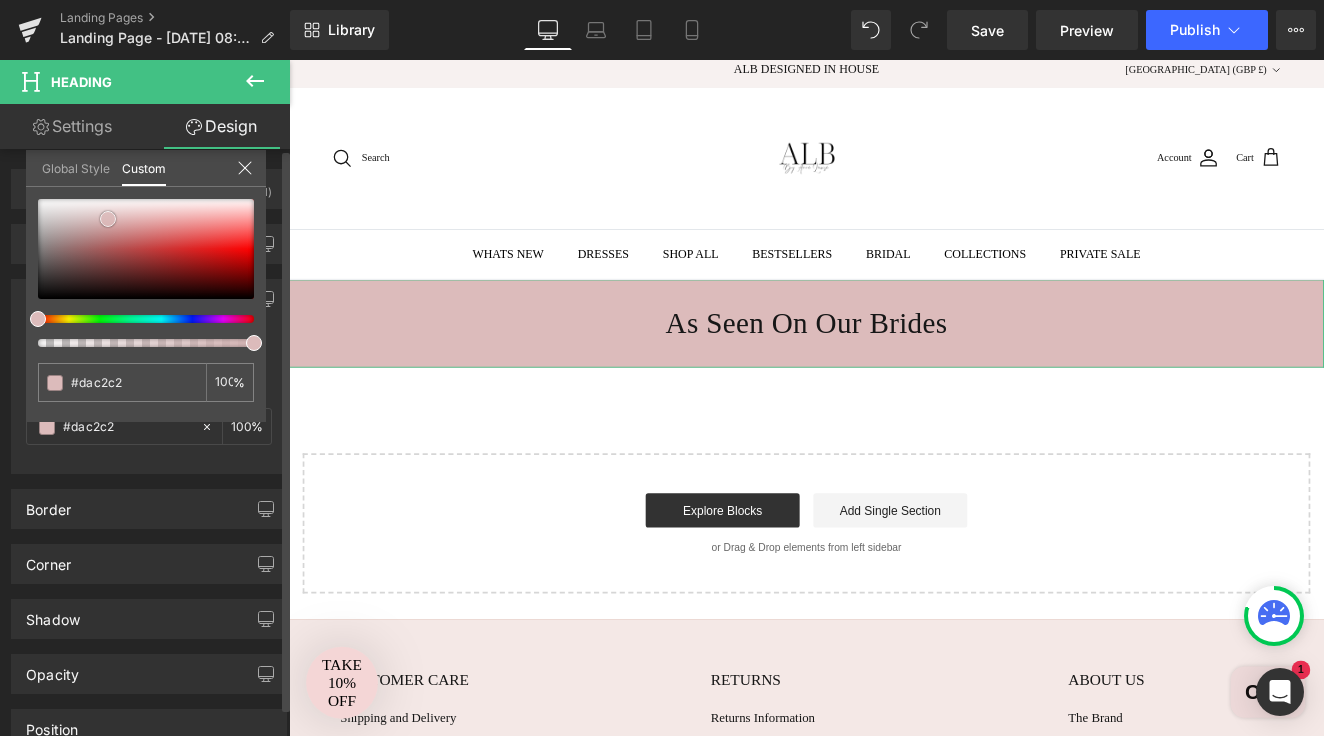 type on "#d9c3c3" 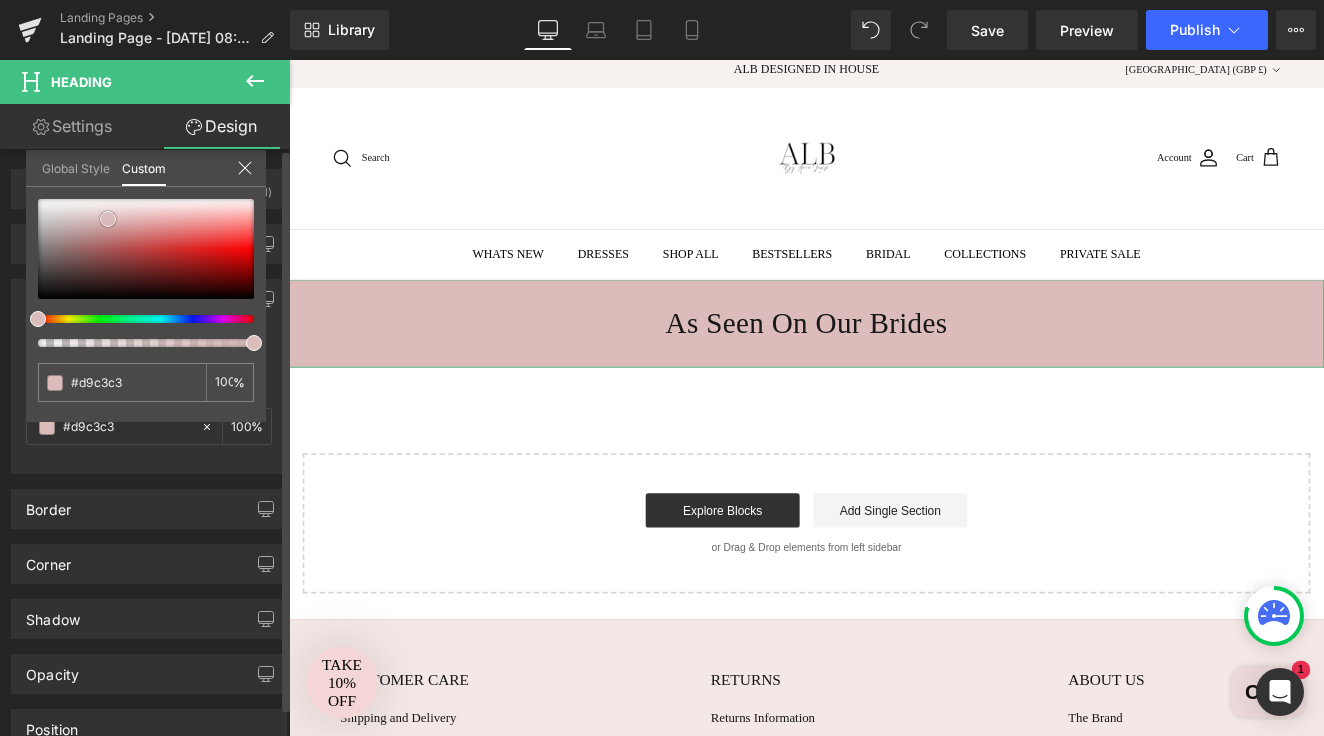 type on "#dac7c7" 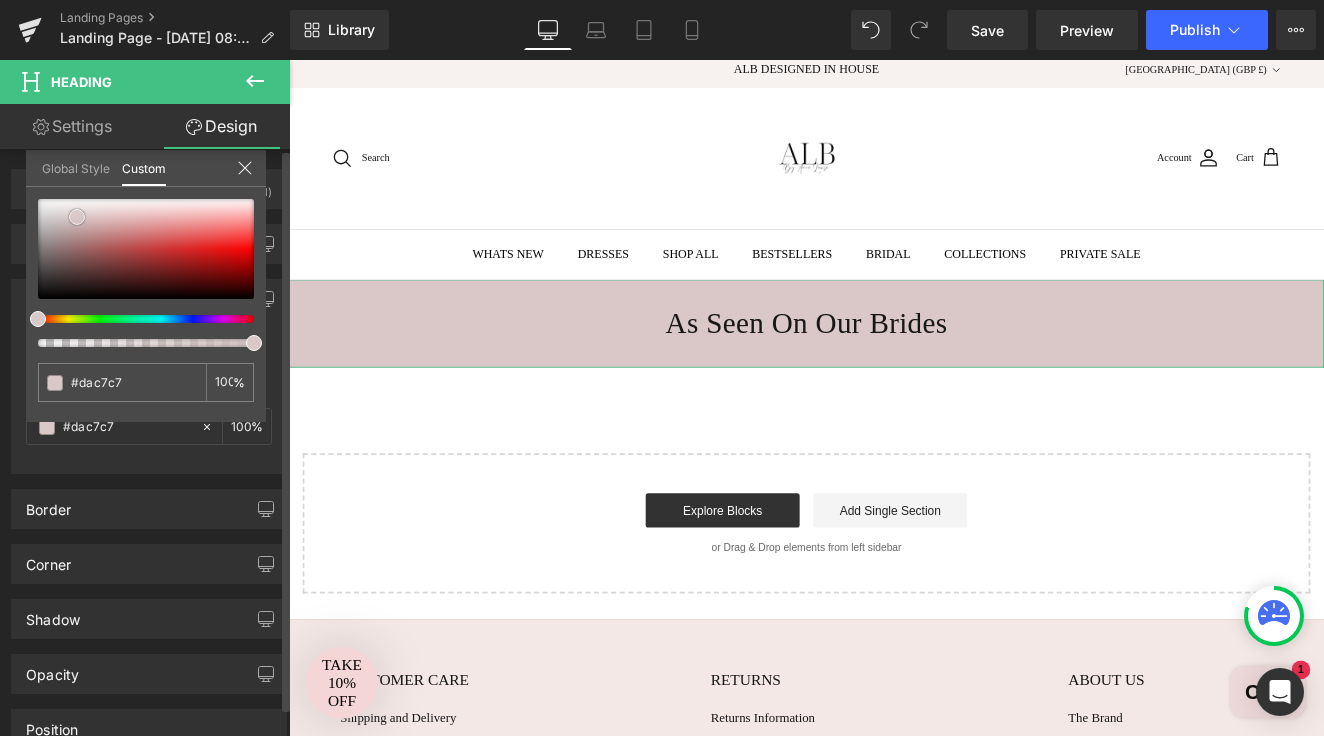 type on "#d9c8c8" 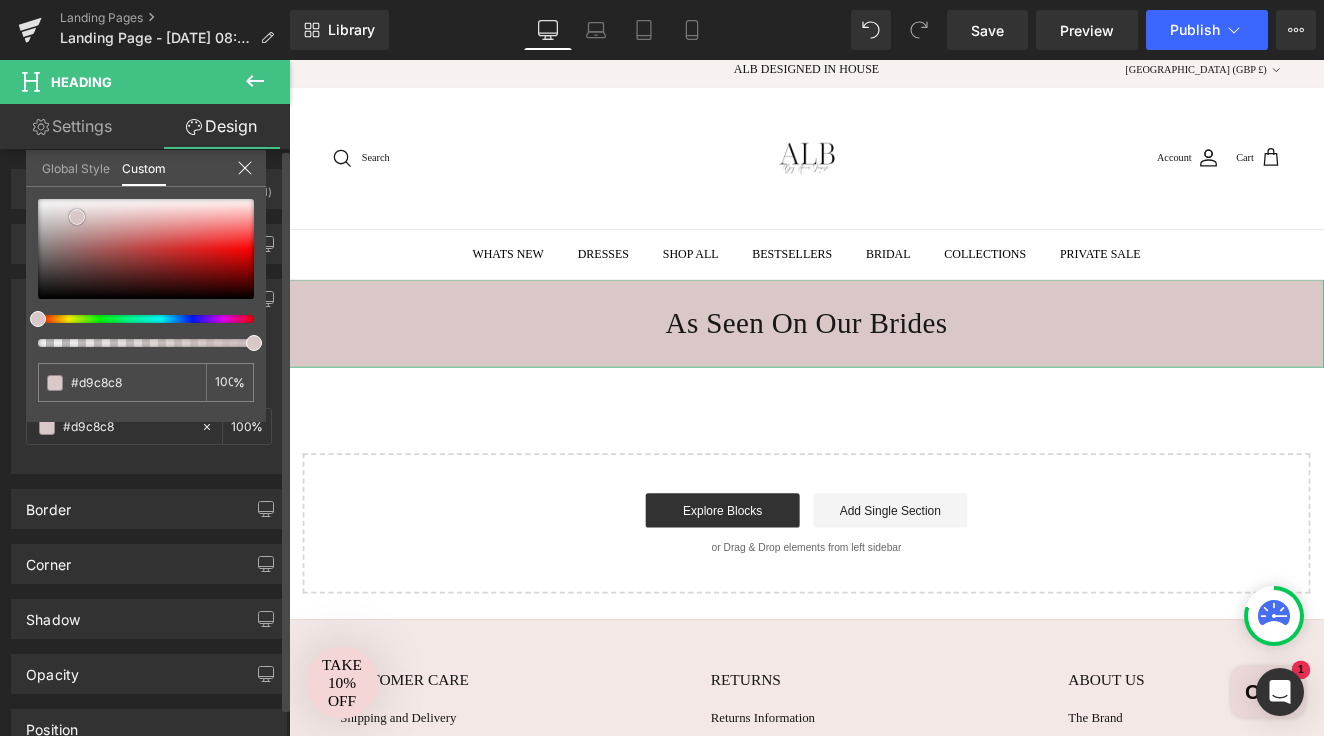 type on "#dacccc" 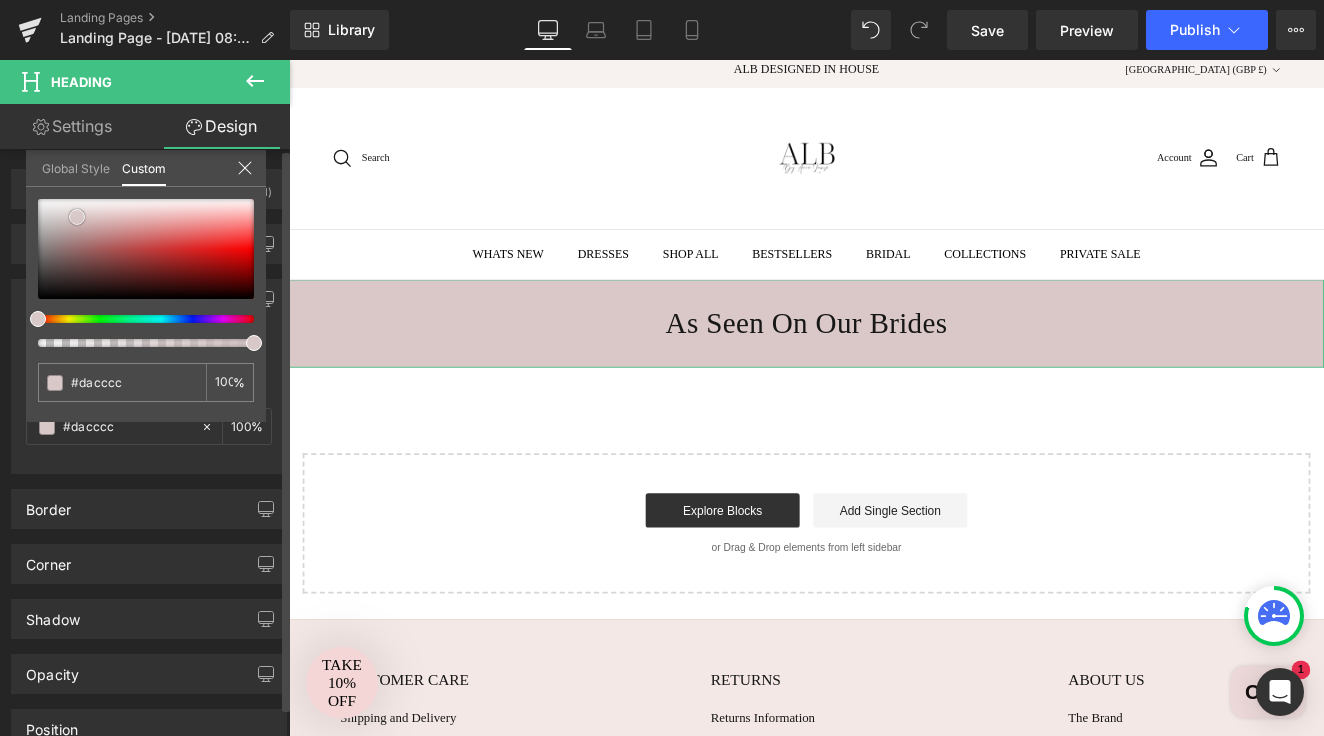 type on "#dcd0d0" 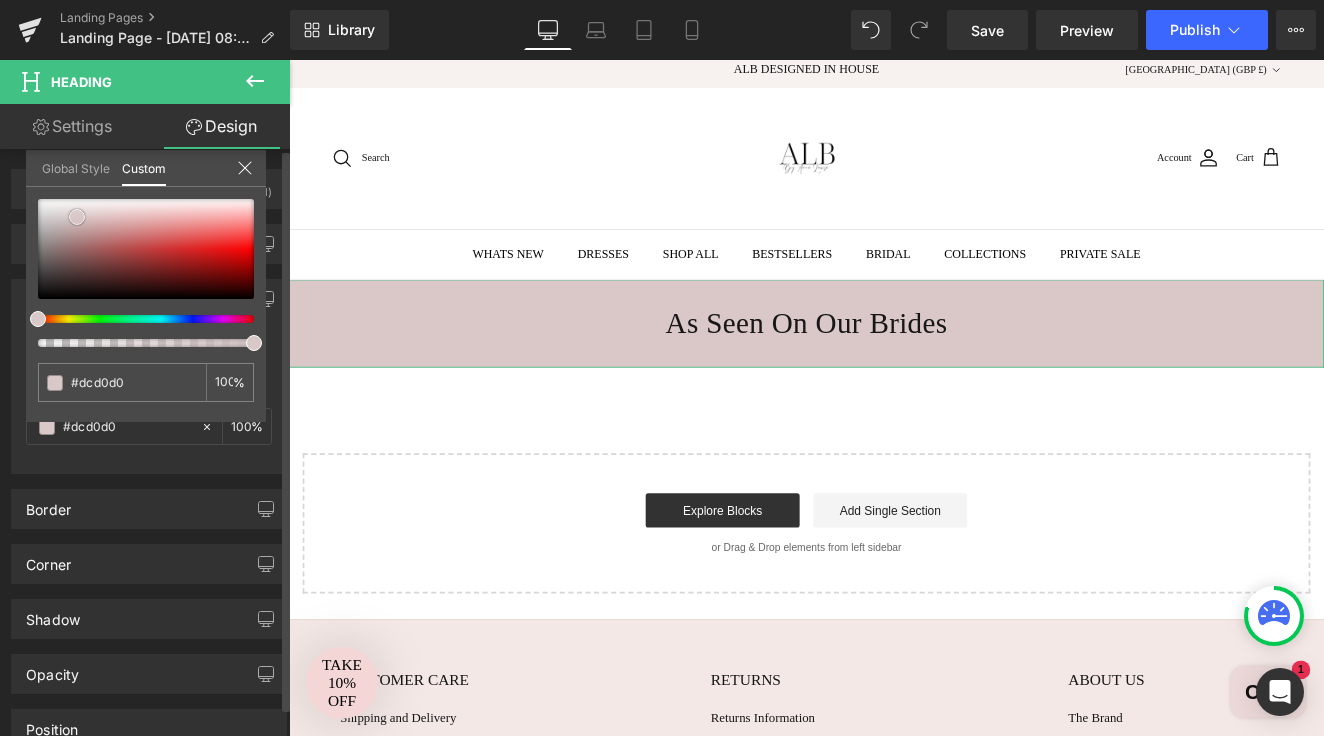 type on "#ded3d3" 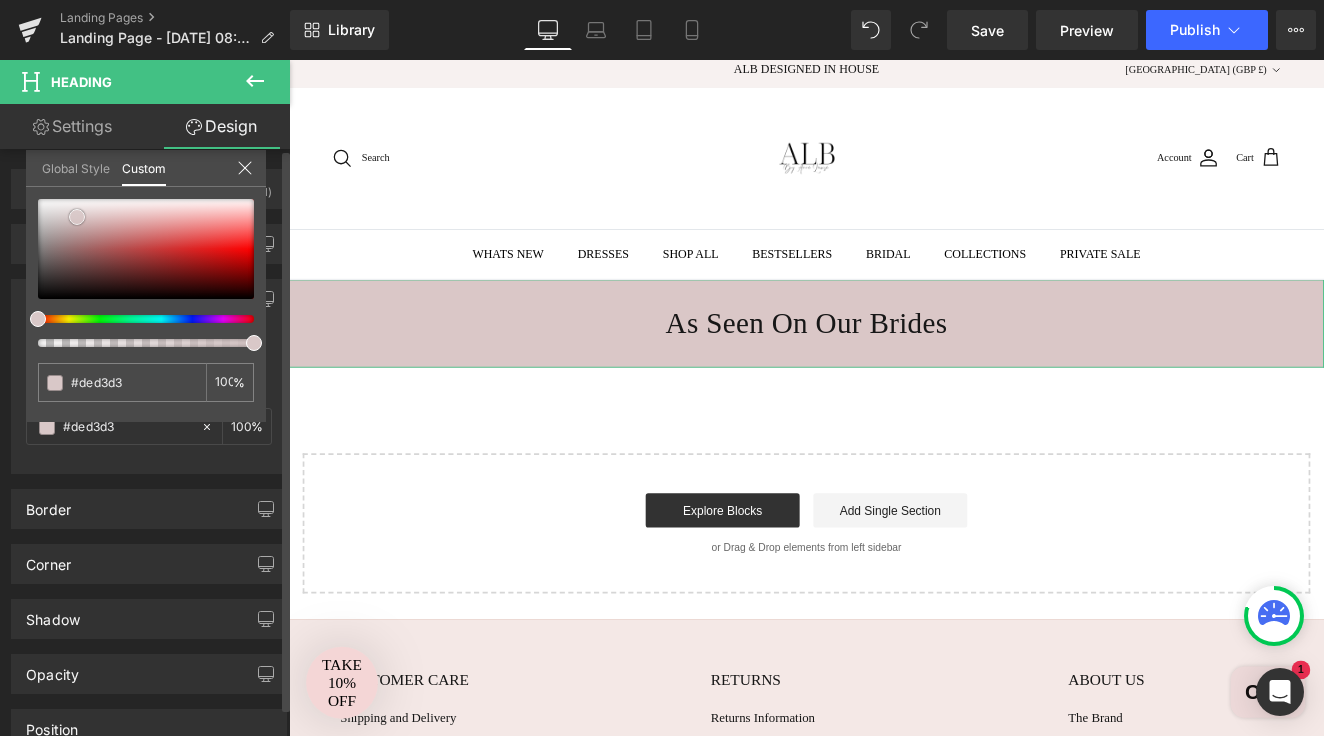 type on "#e0d6d6" 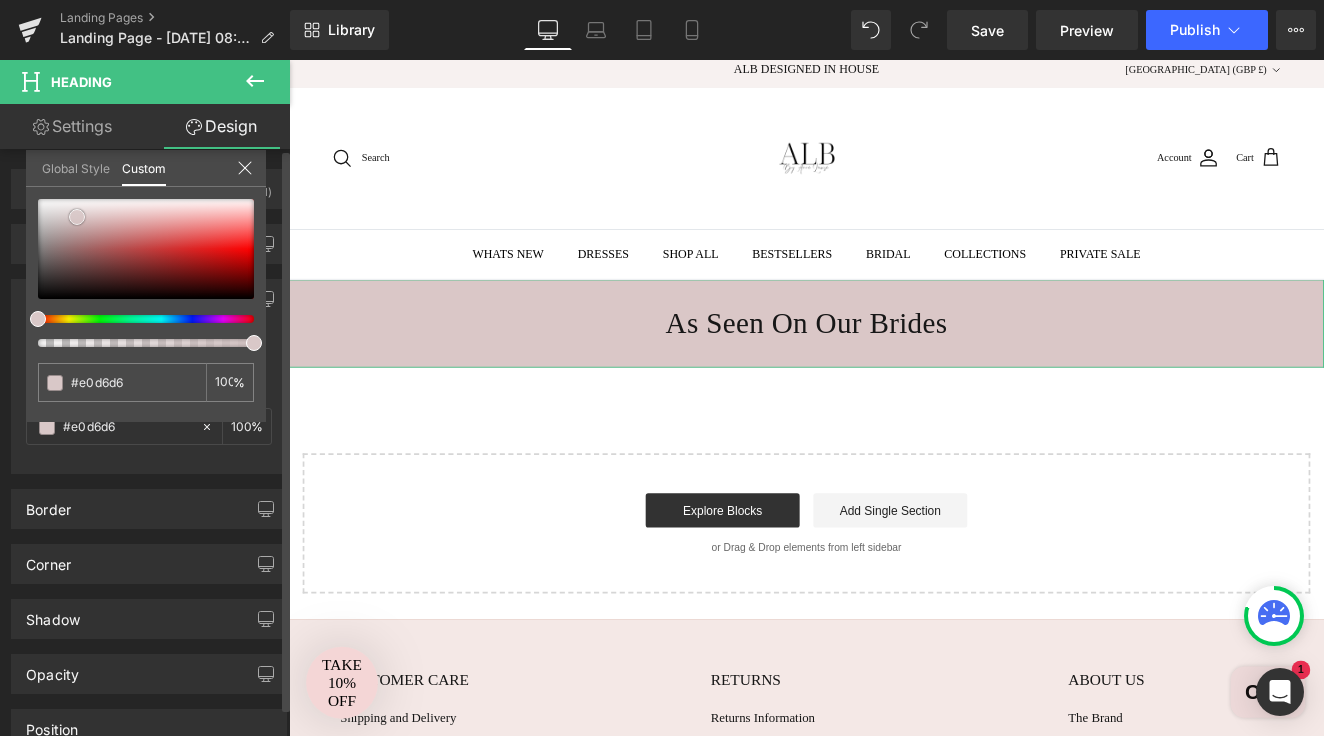 type on "#e2d9d9" 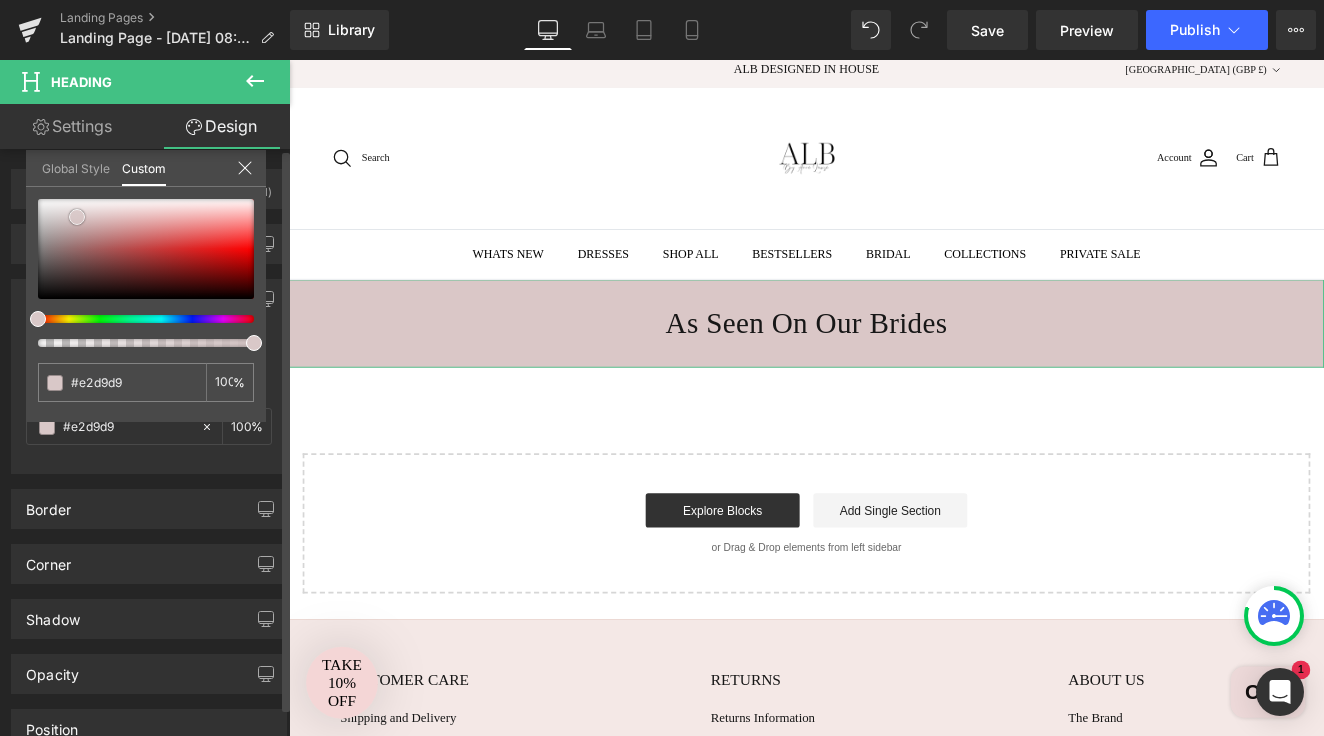 type on "#e4dcdc" 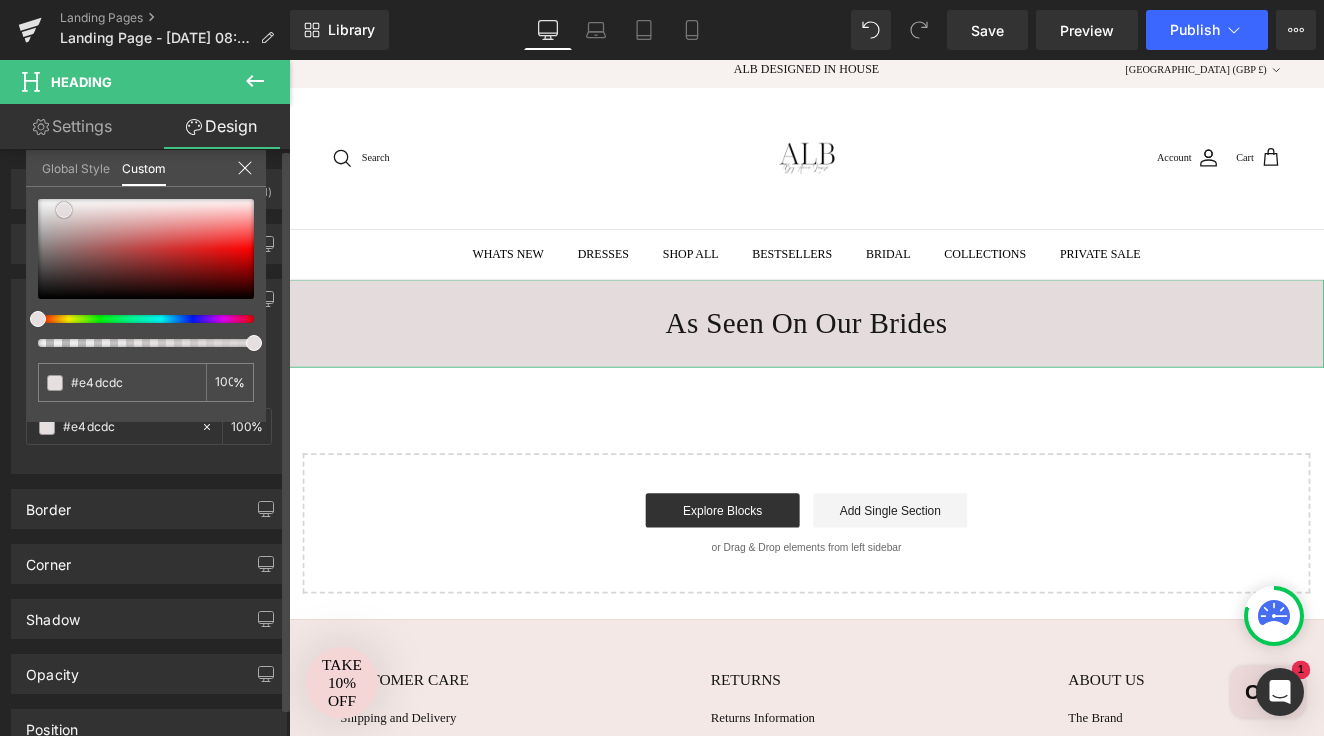 type on "#e6dfdf" 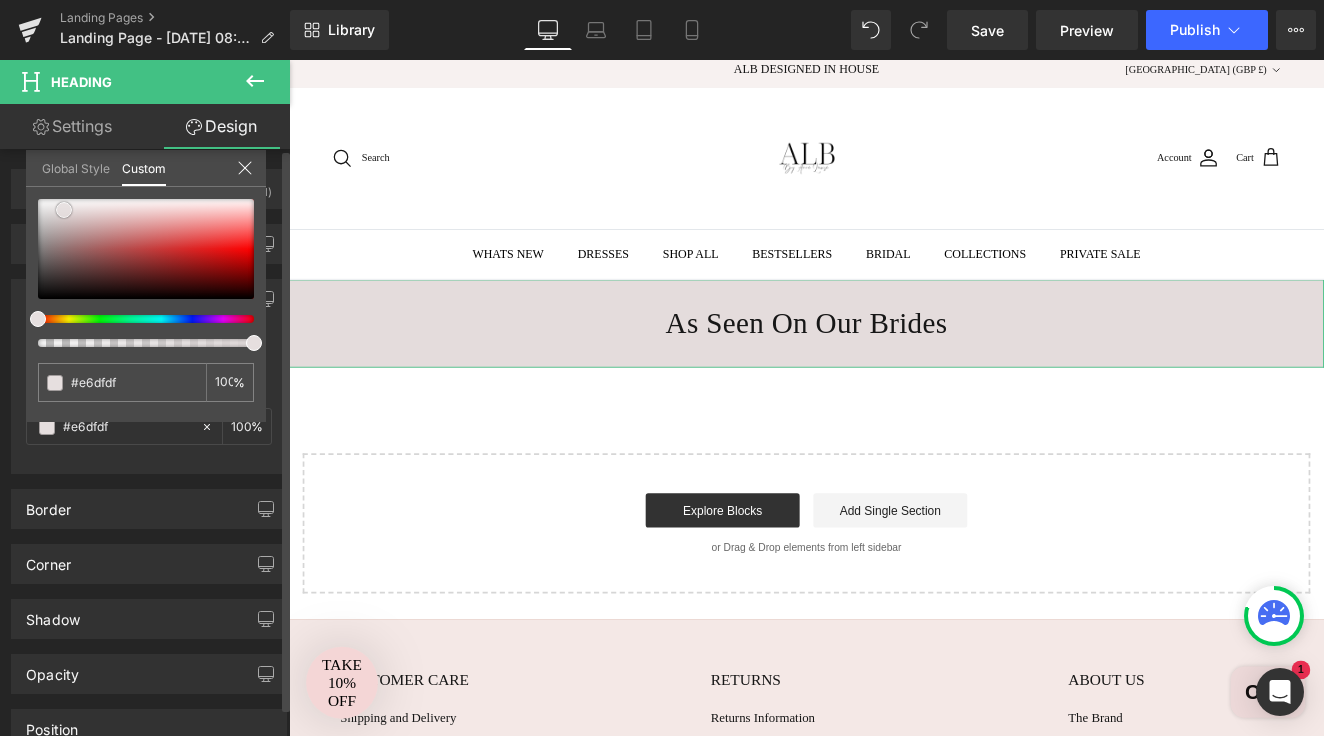type on "#e8e2e2" 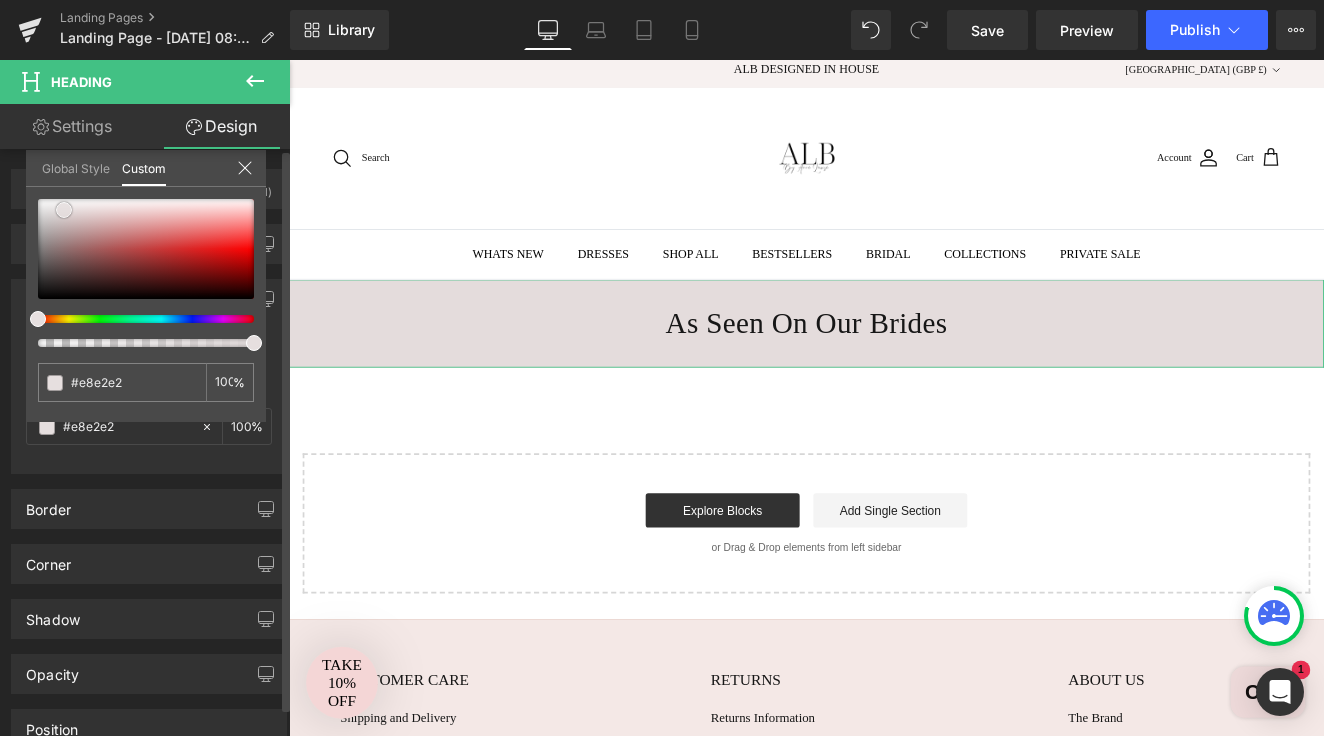 type on "#eae5e5" 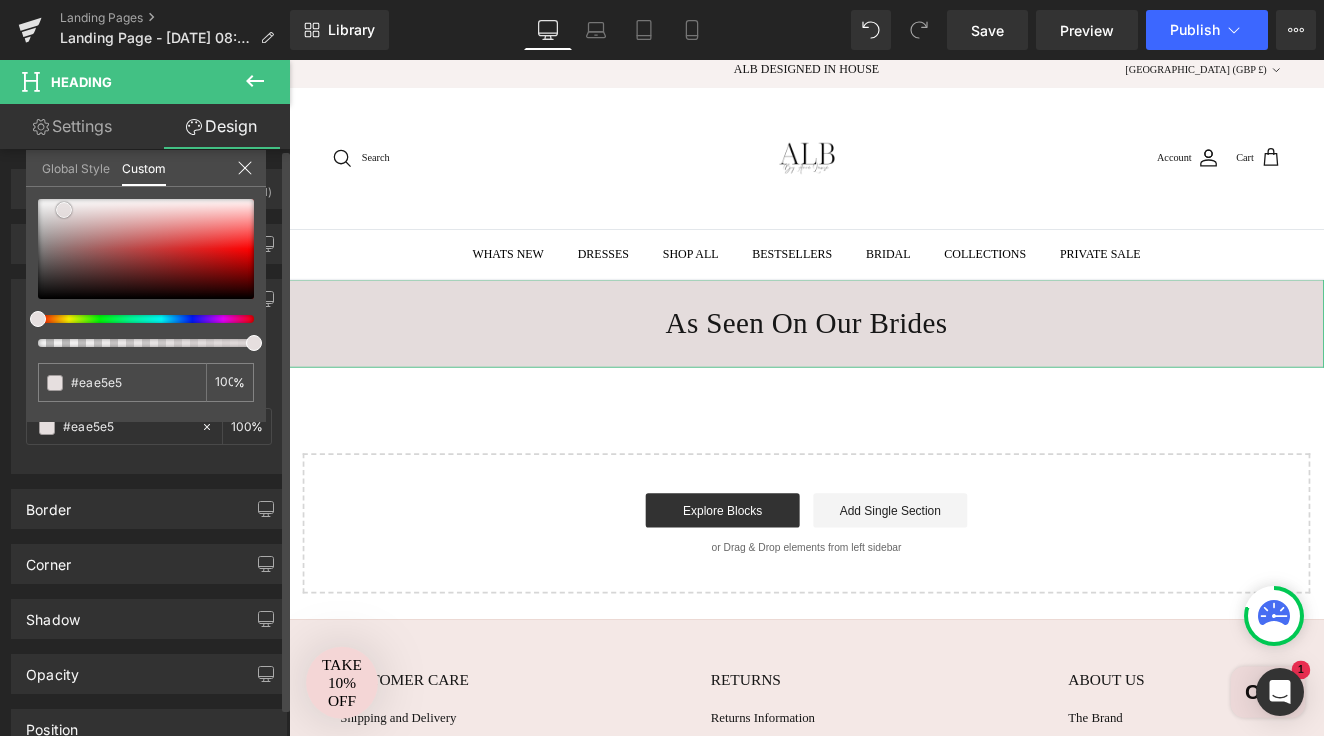 type on "#ebe9e9" 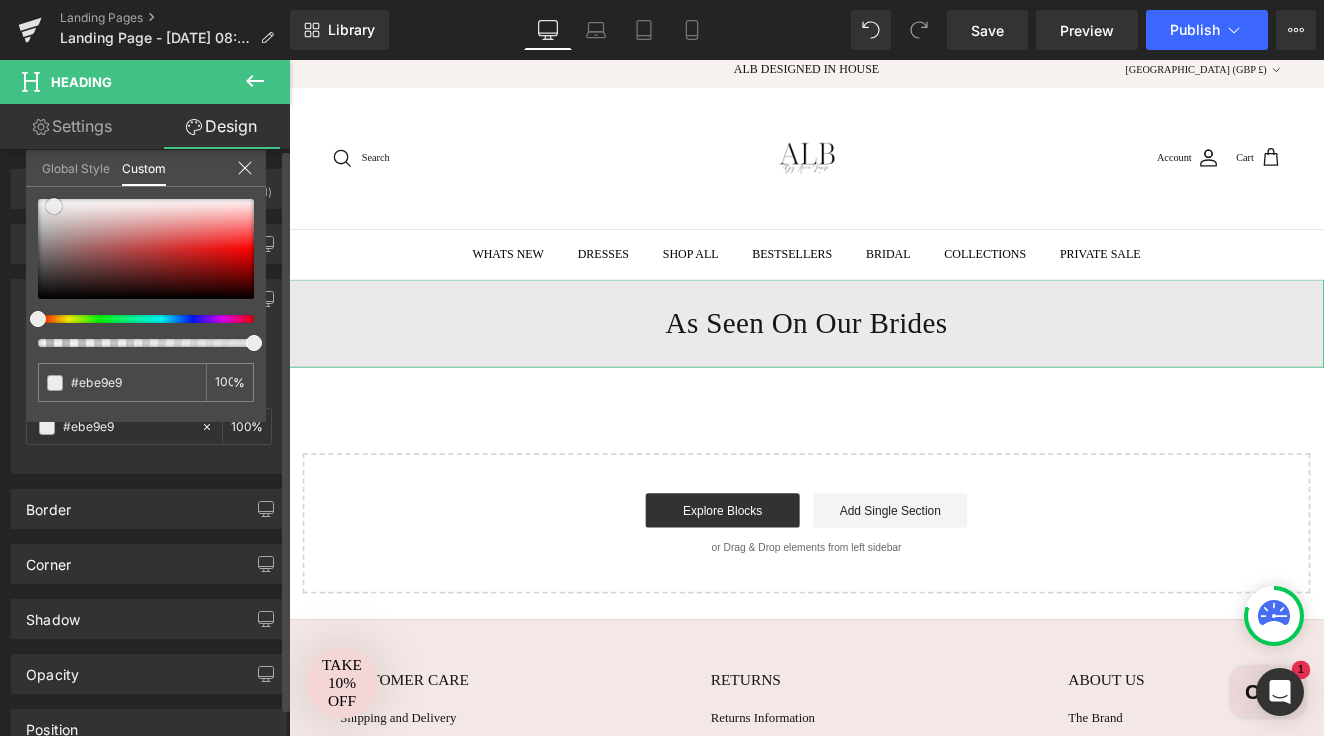 type on "#ece8e8" 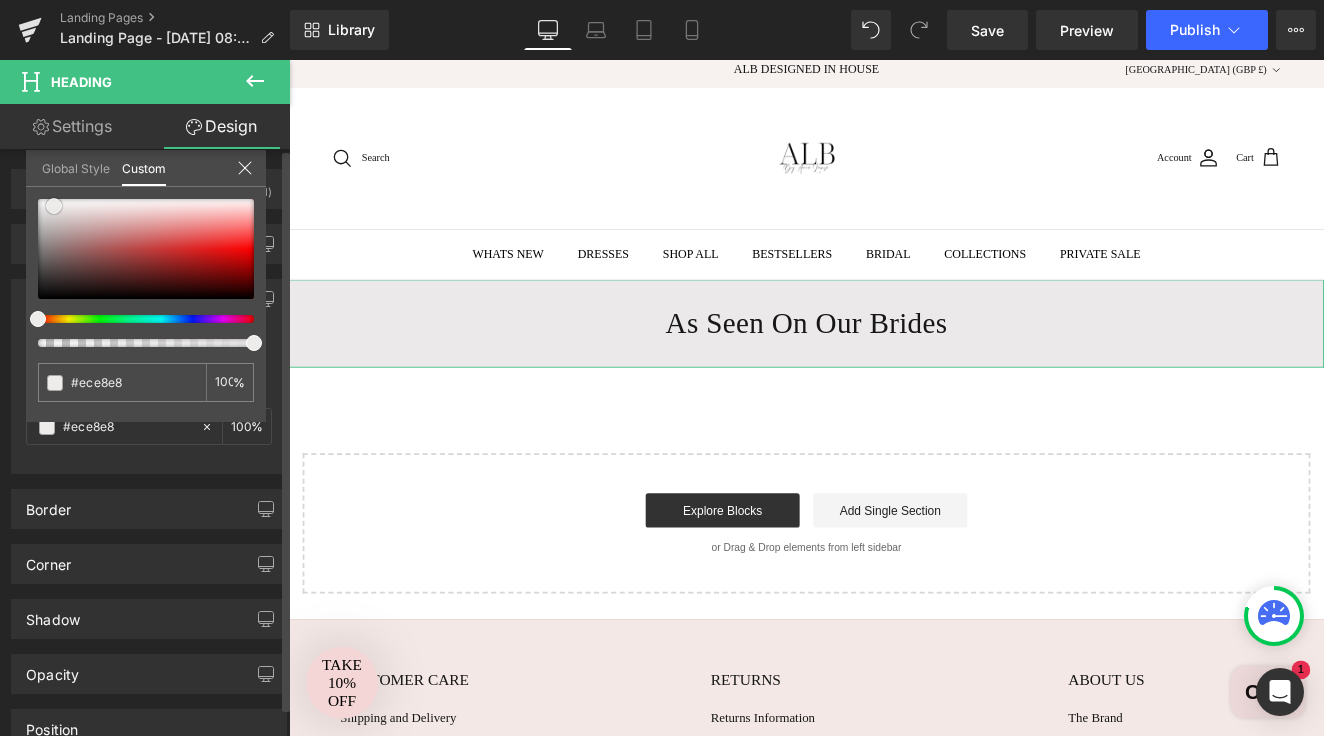 type on "#eeebeb" 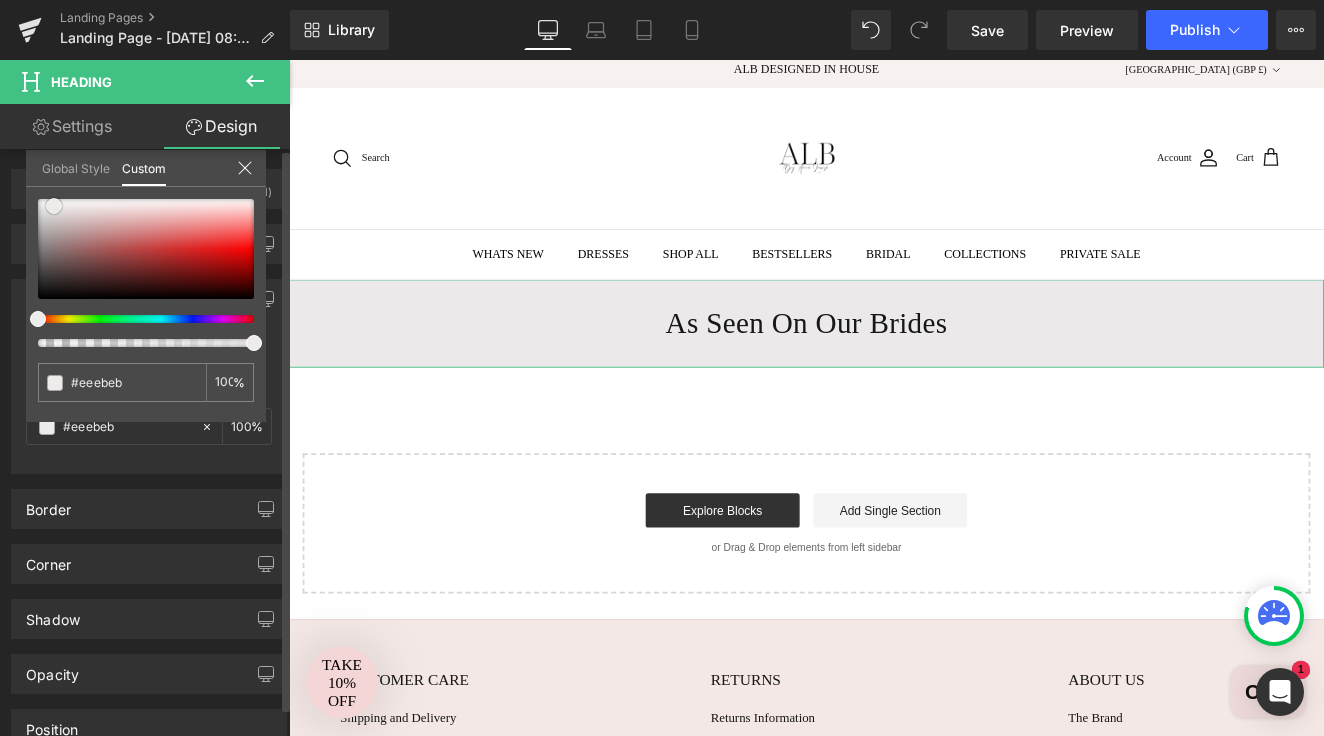 type on "#f0eeee" 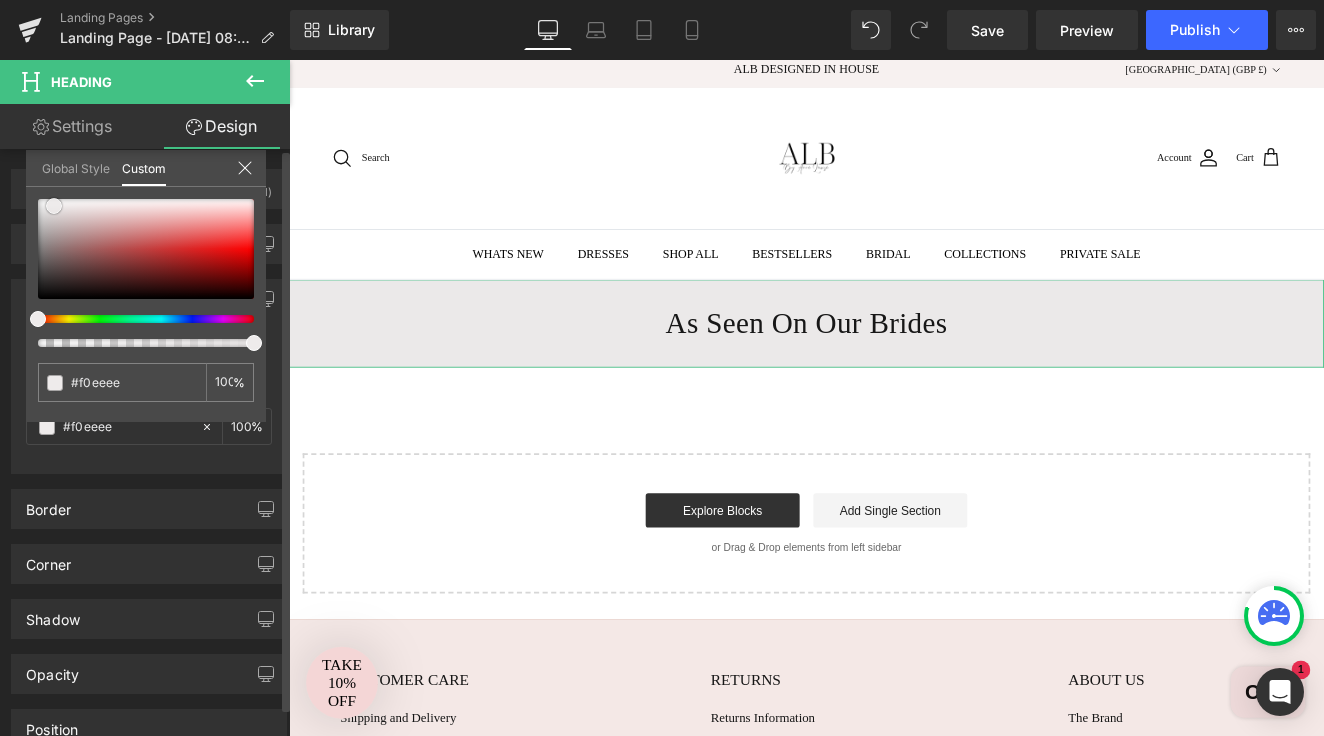 type on "#f3f1f1" 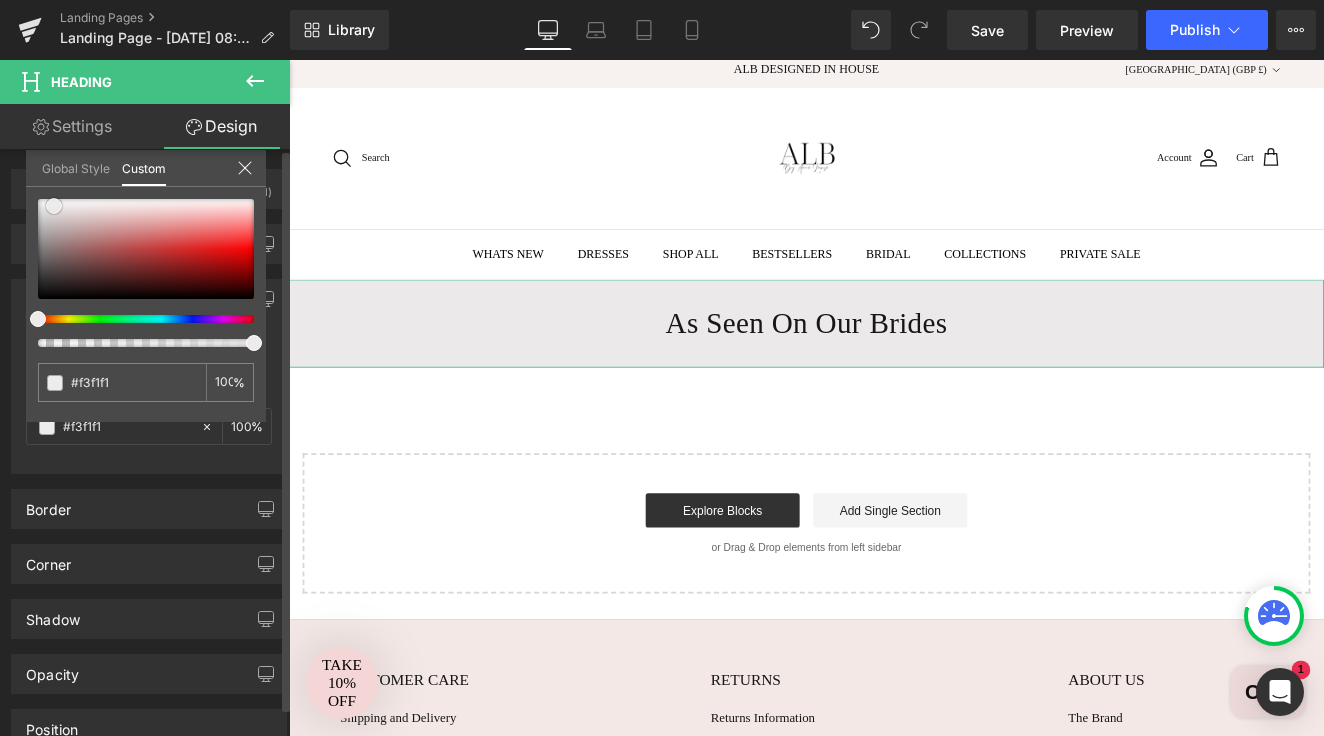 type on "#f5f4f4" 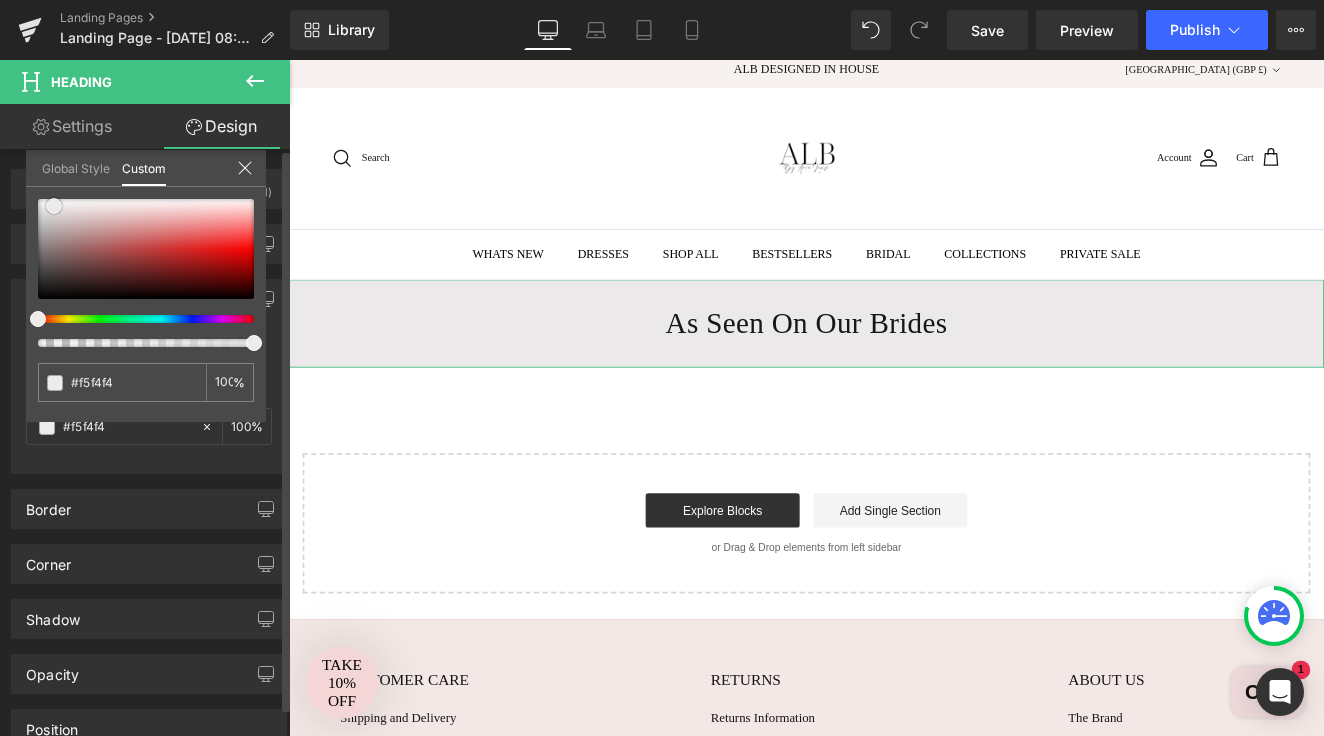 type on "#f7f6f6" 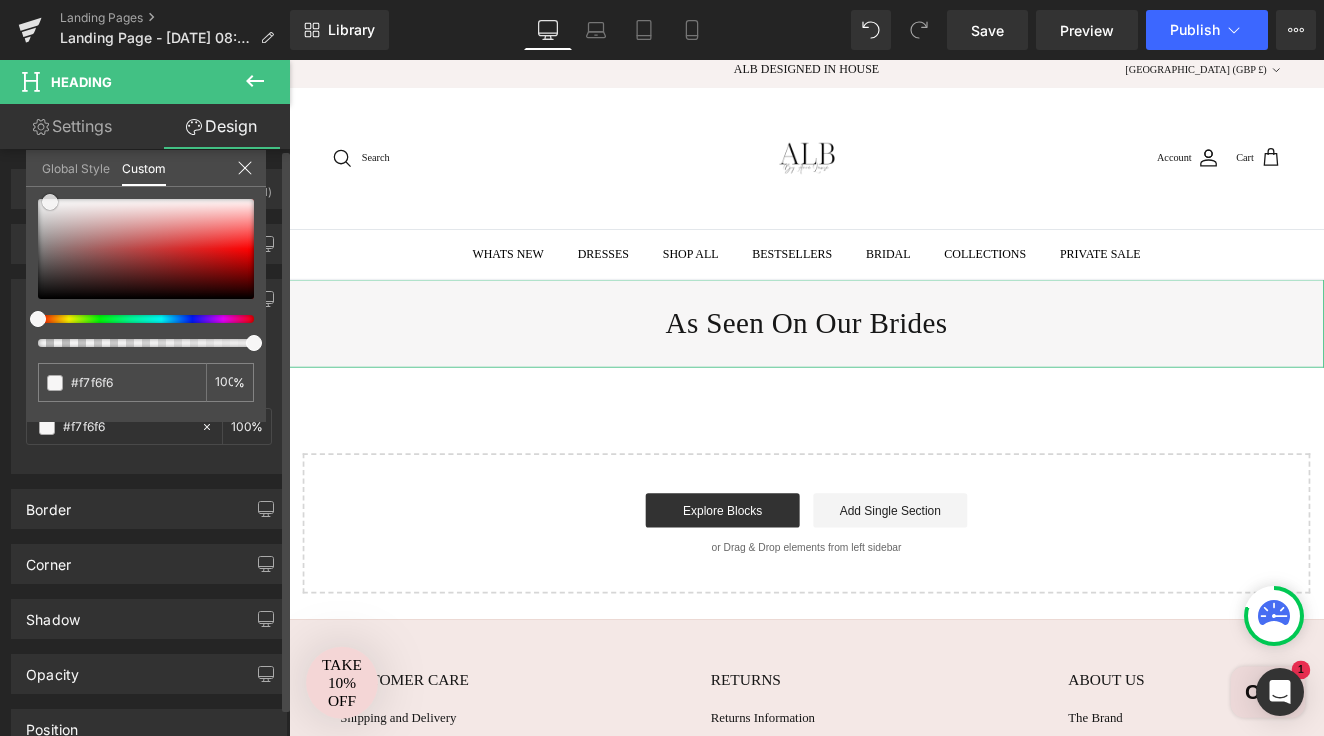type on "#faf9f9" 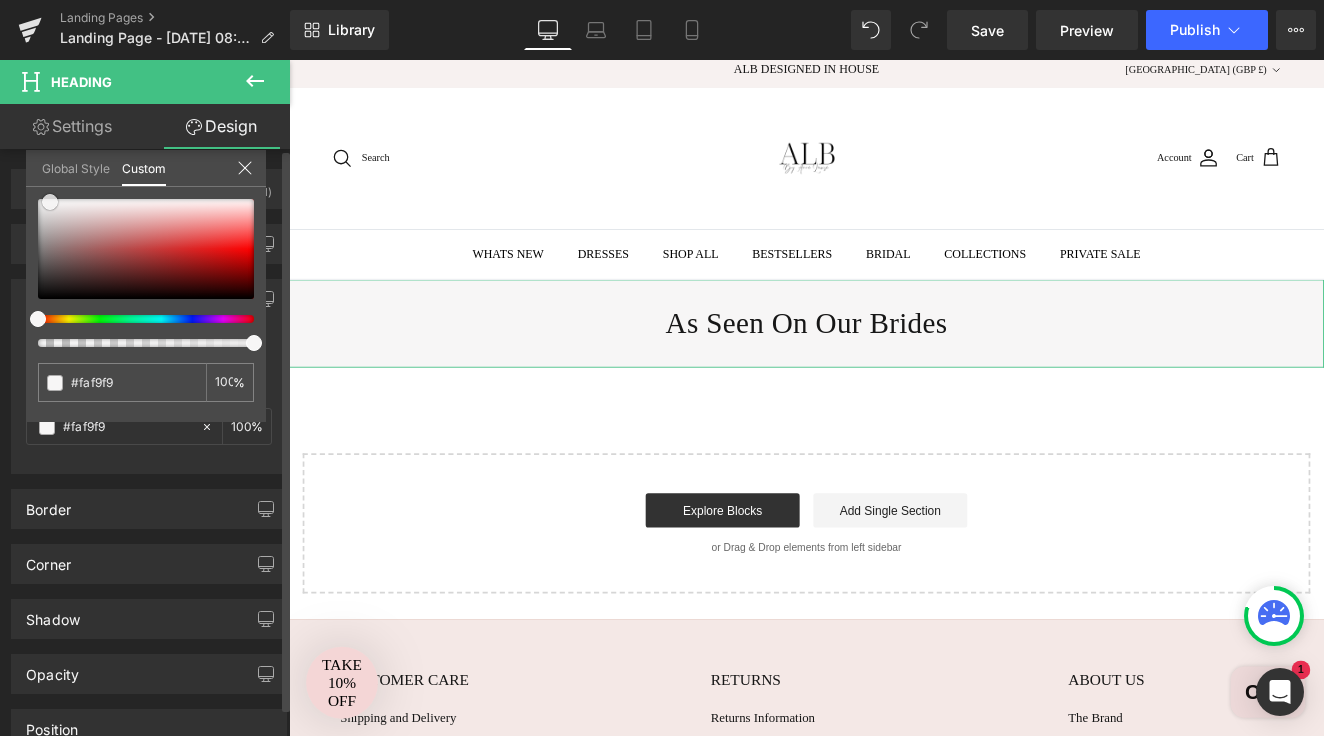 type on "#fcfcfc" 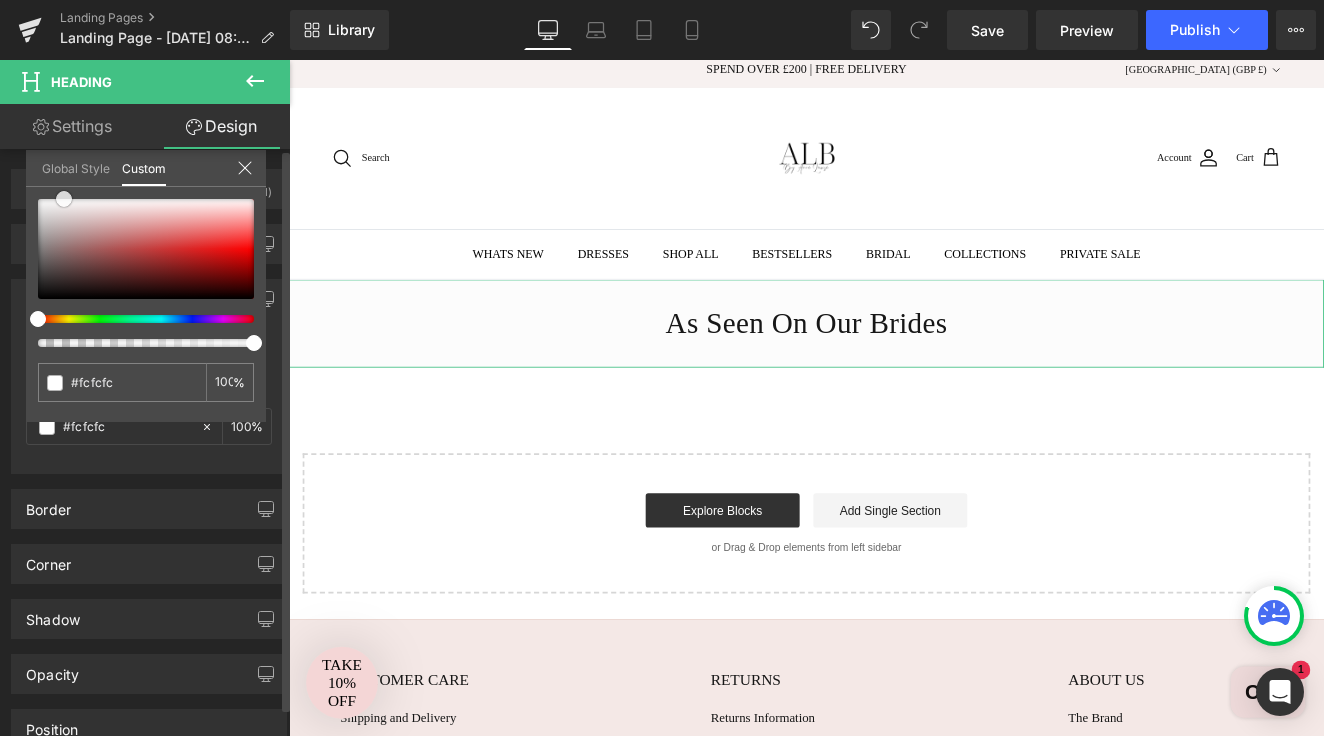 type on "#ffffff" 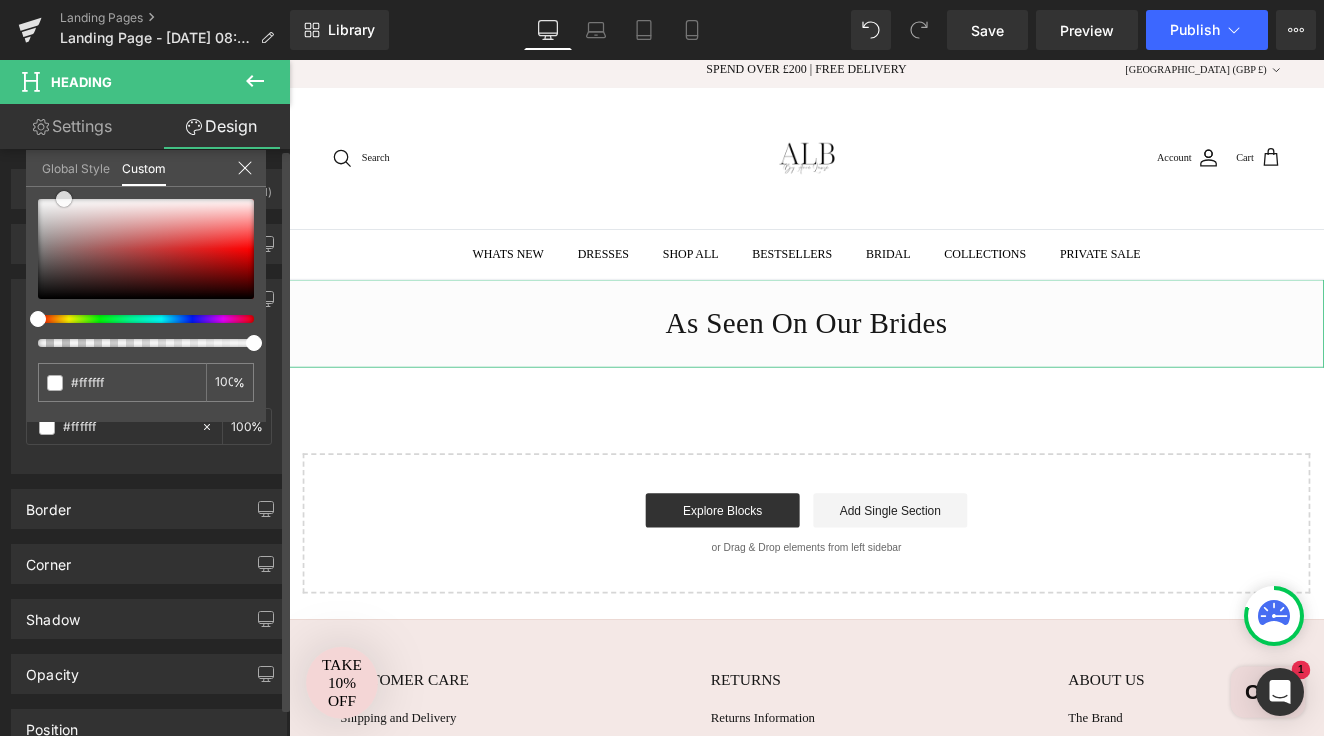 type on "#f8f6f6" 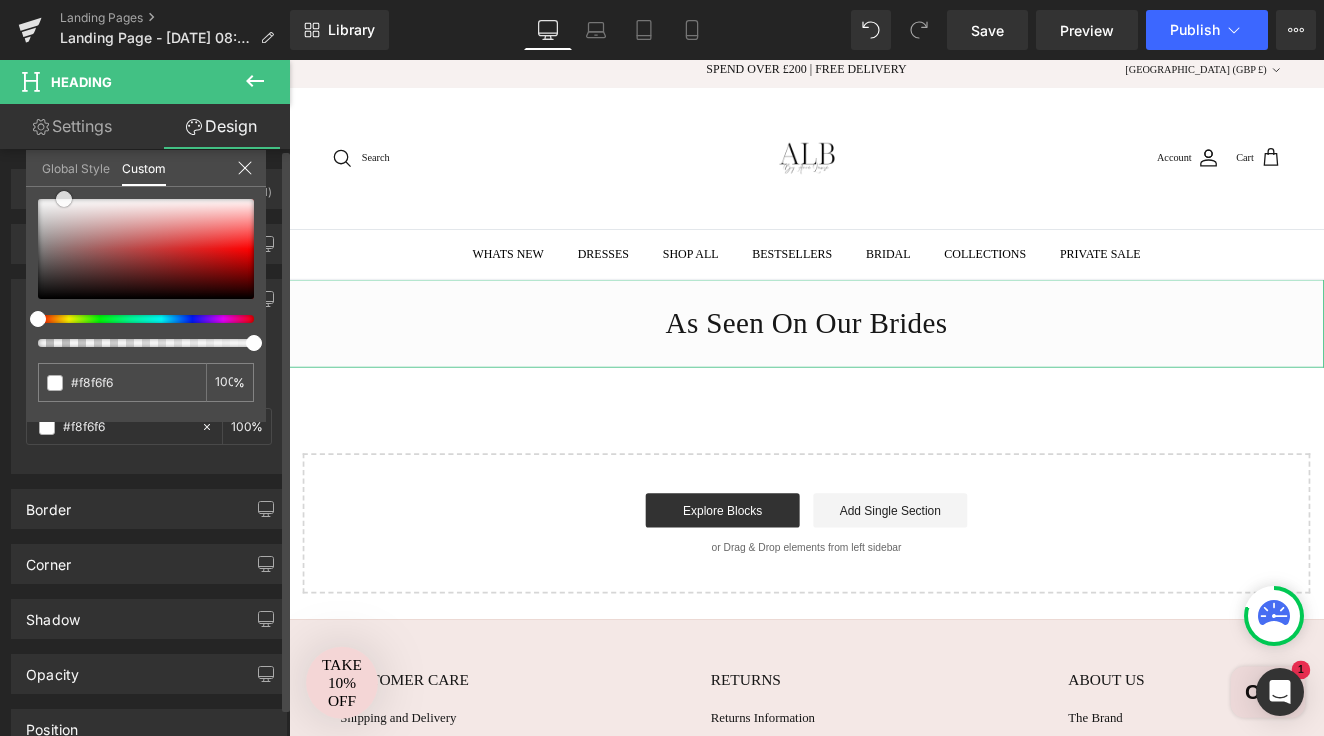 type on "#f1eded" 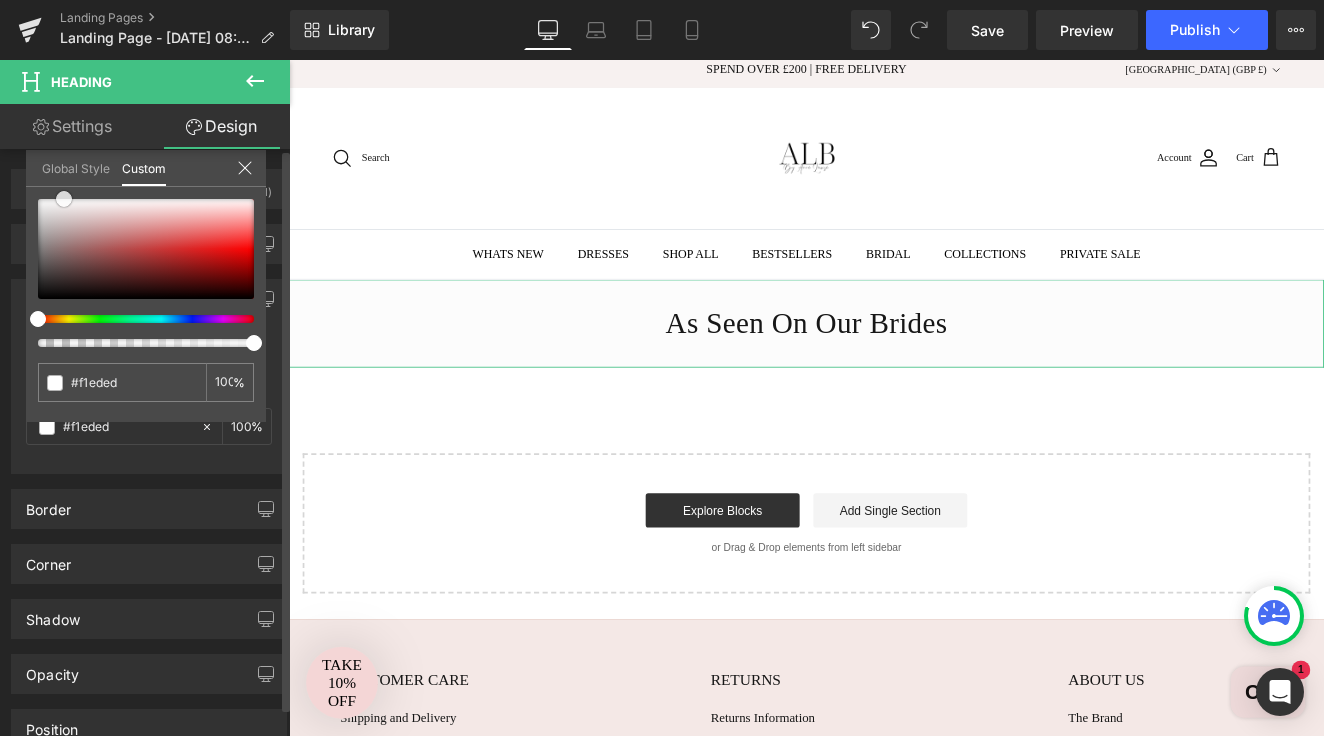 type on "#eae0e0" 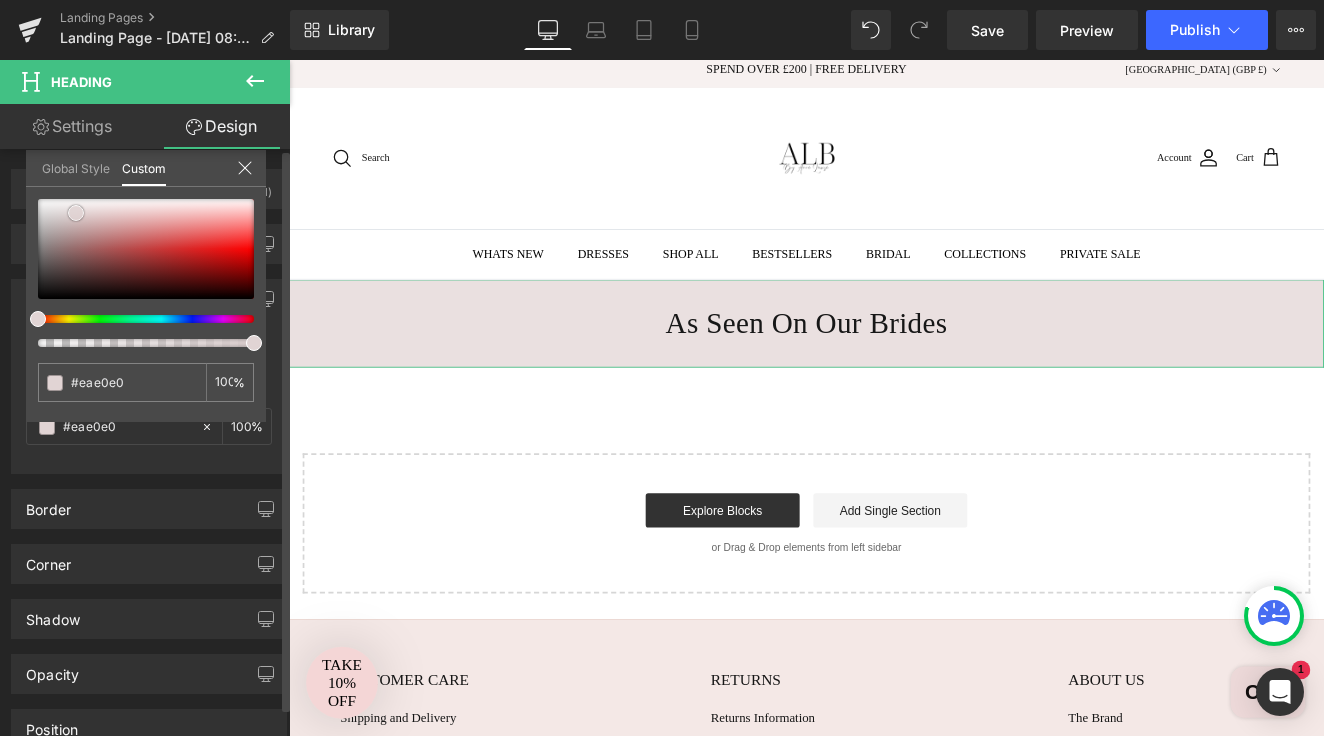 type on "#e1d4d4" 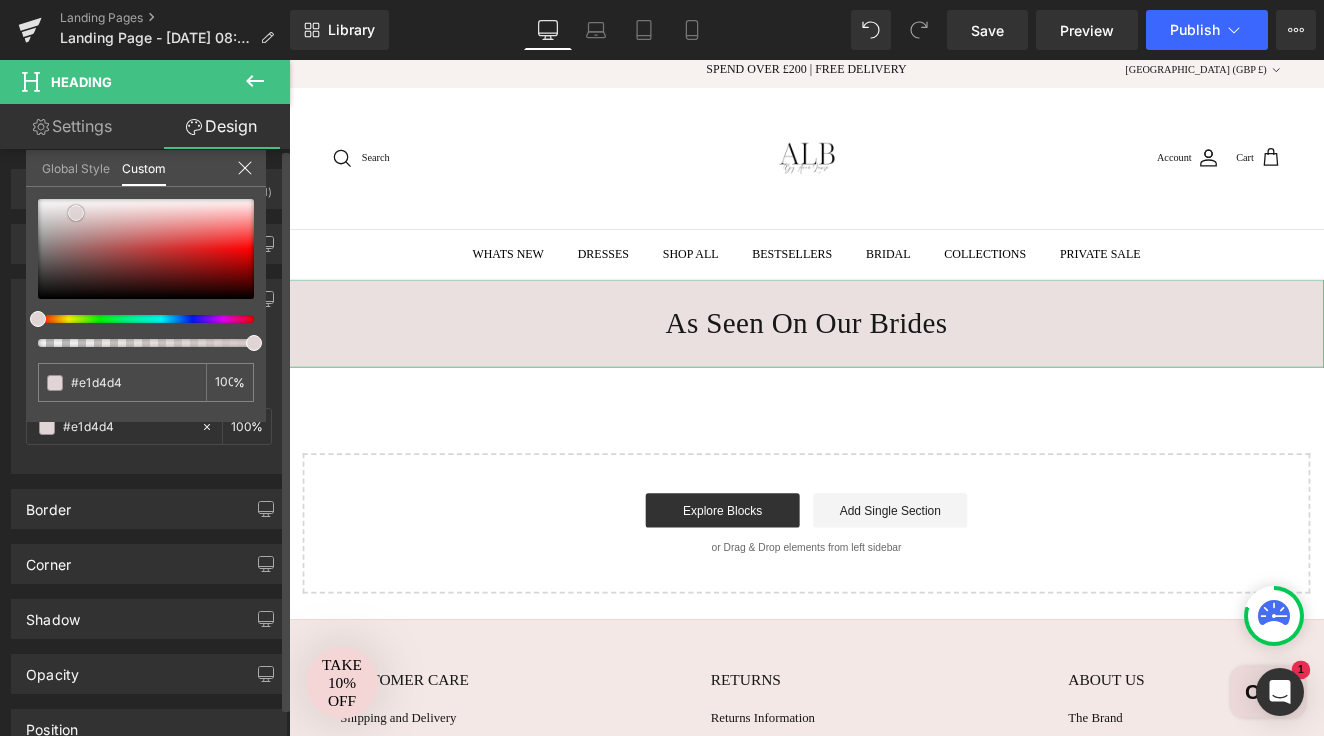 type on "#d9c8c8" 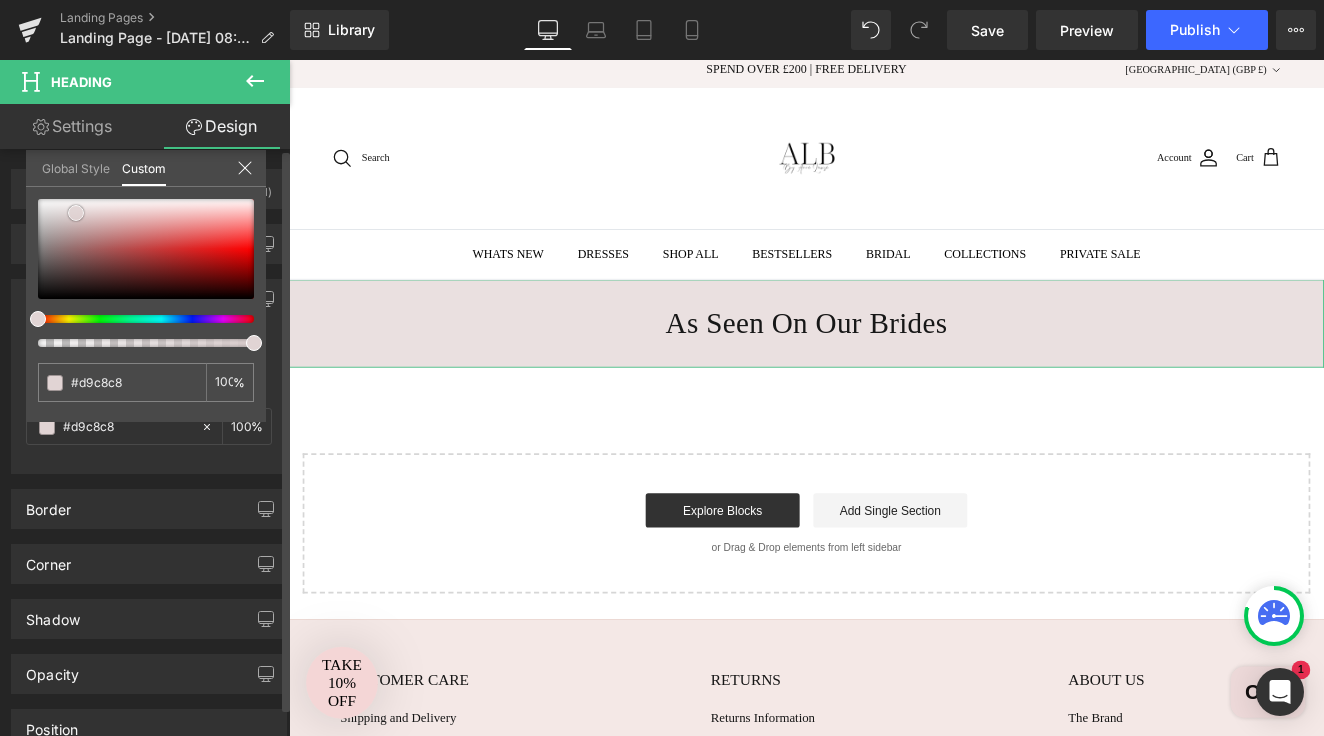 type on "#d3bfbf" 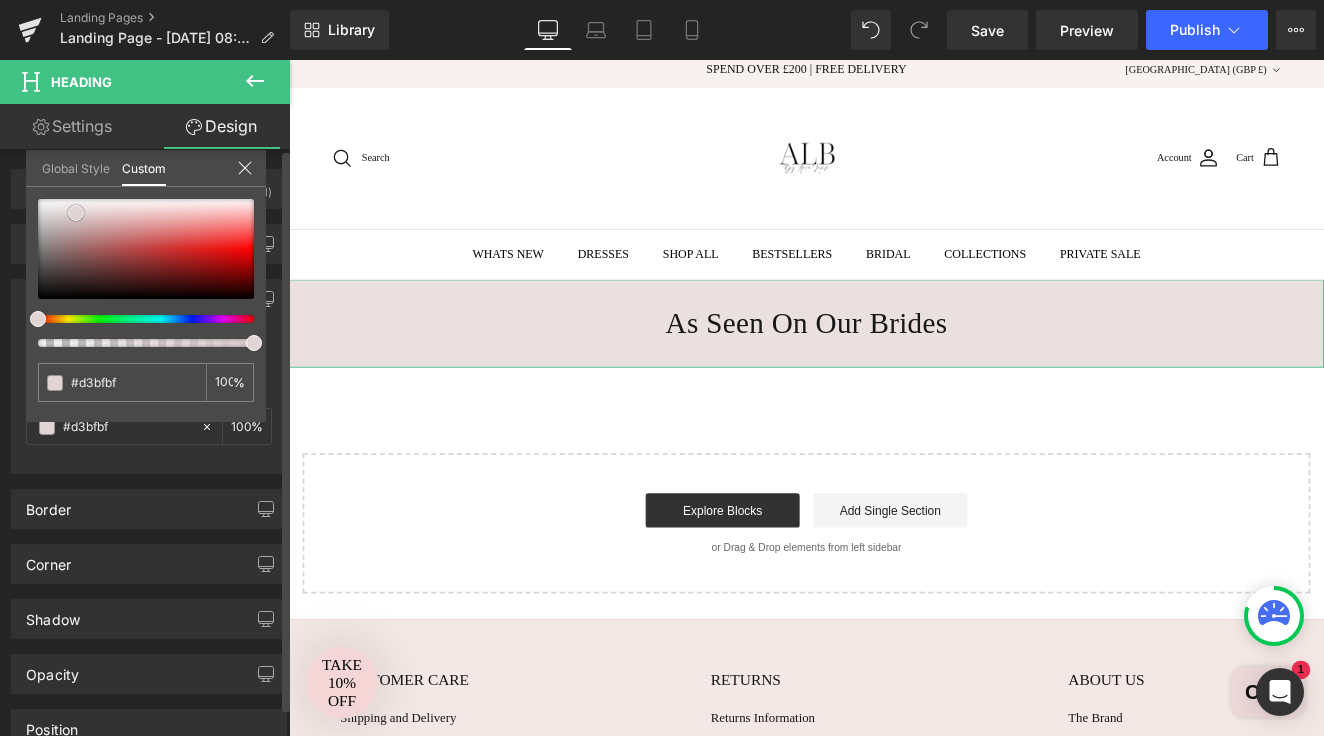 type on "#ceb9b9" 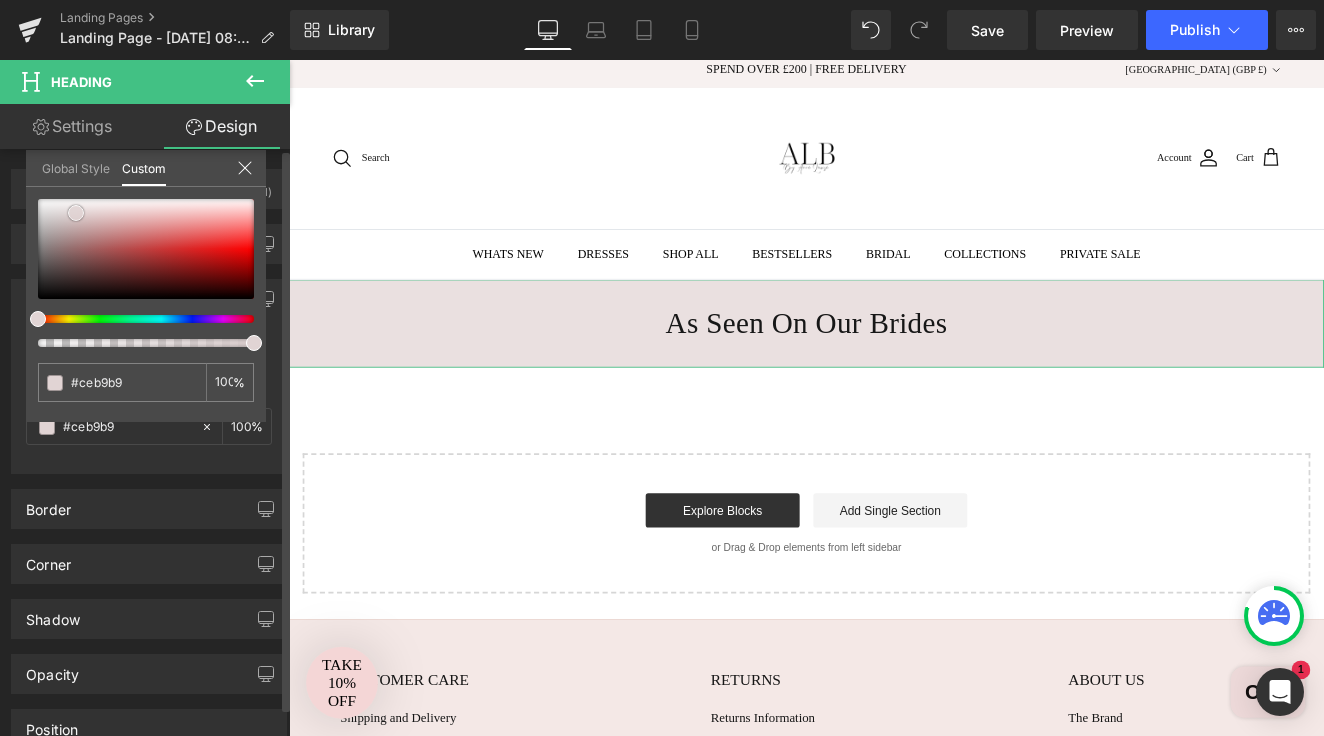 type on "#c8b0b0" 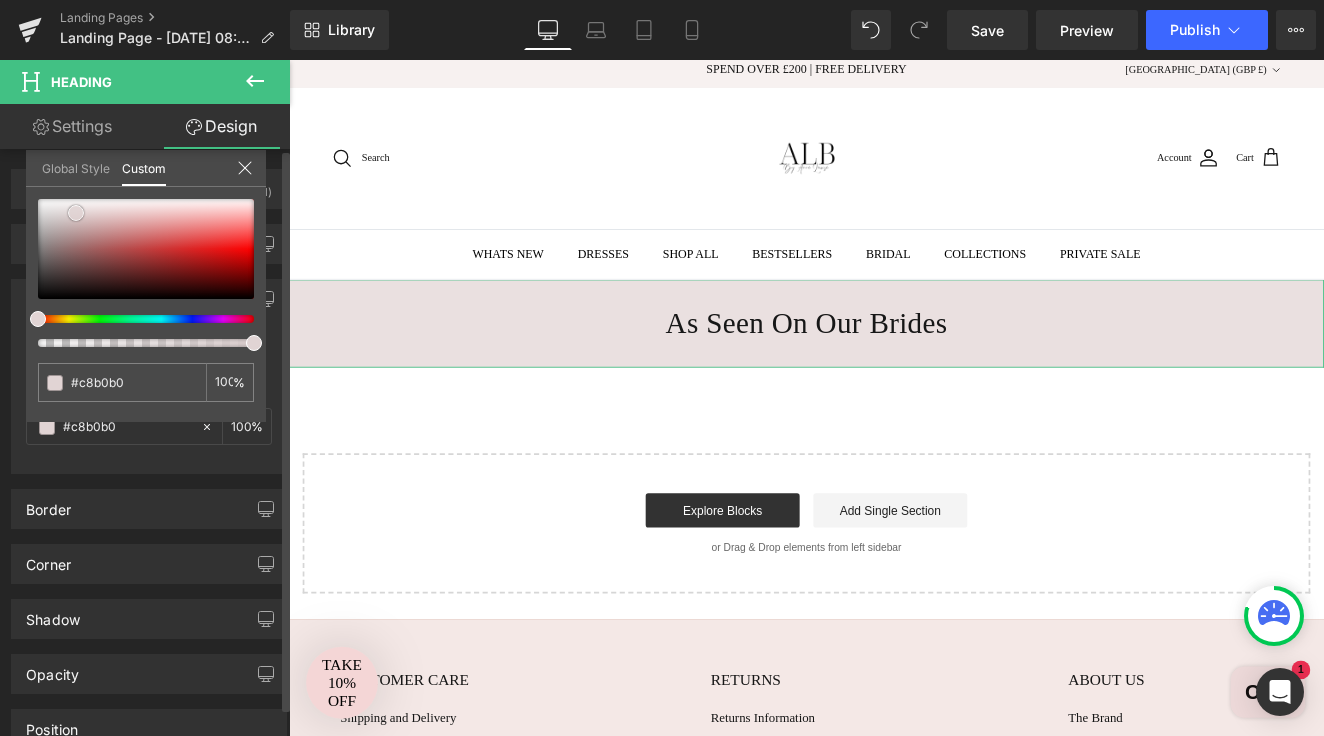 type on "#c6adad" 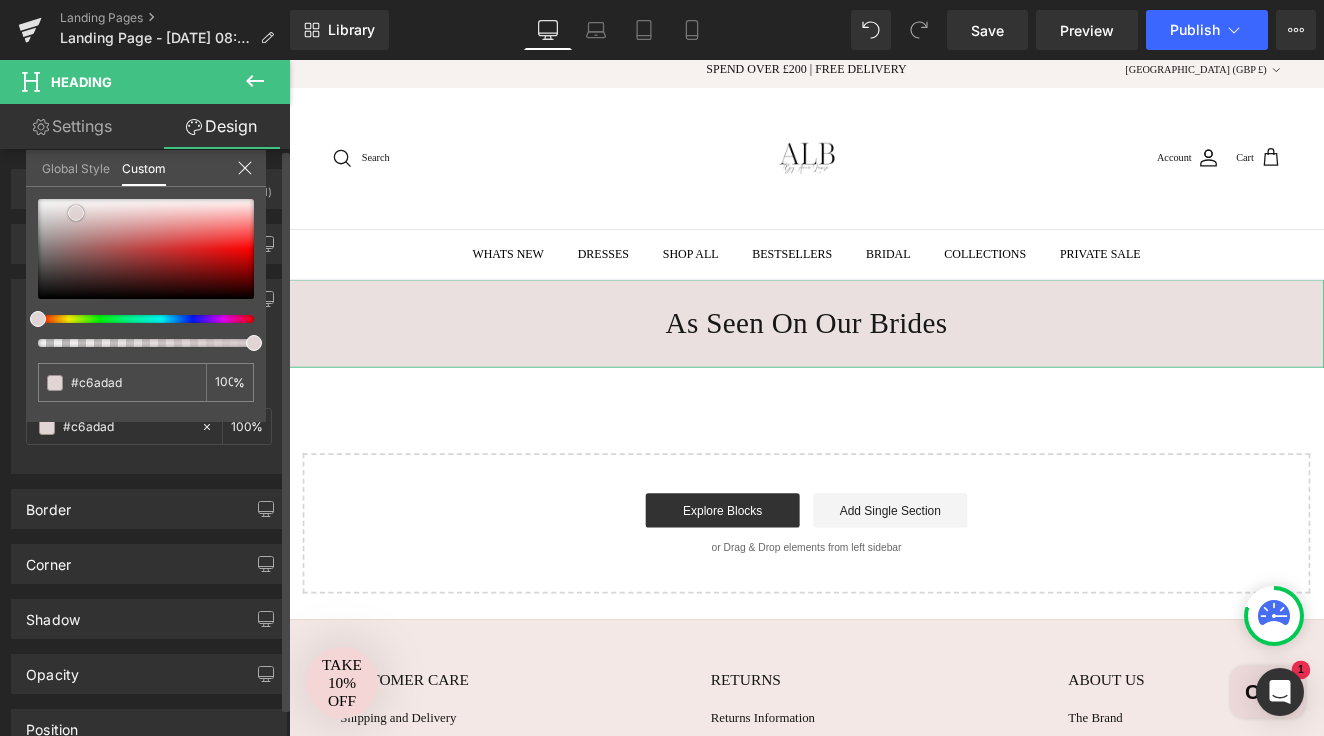 type on "#c4aaaa" 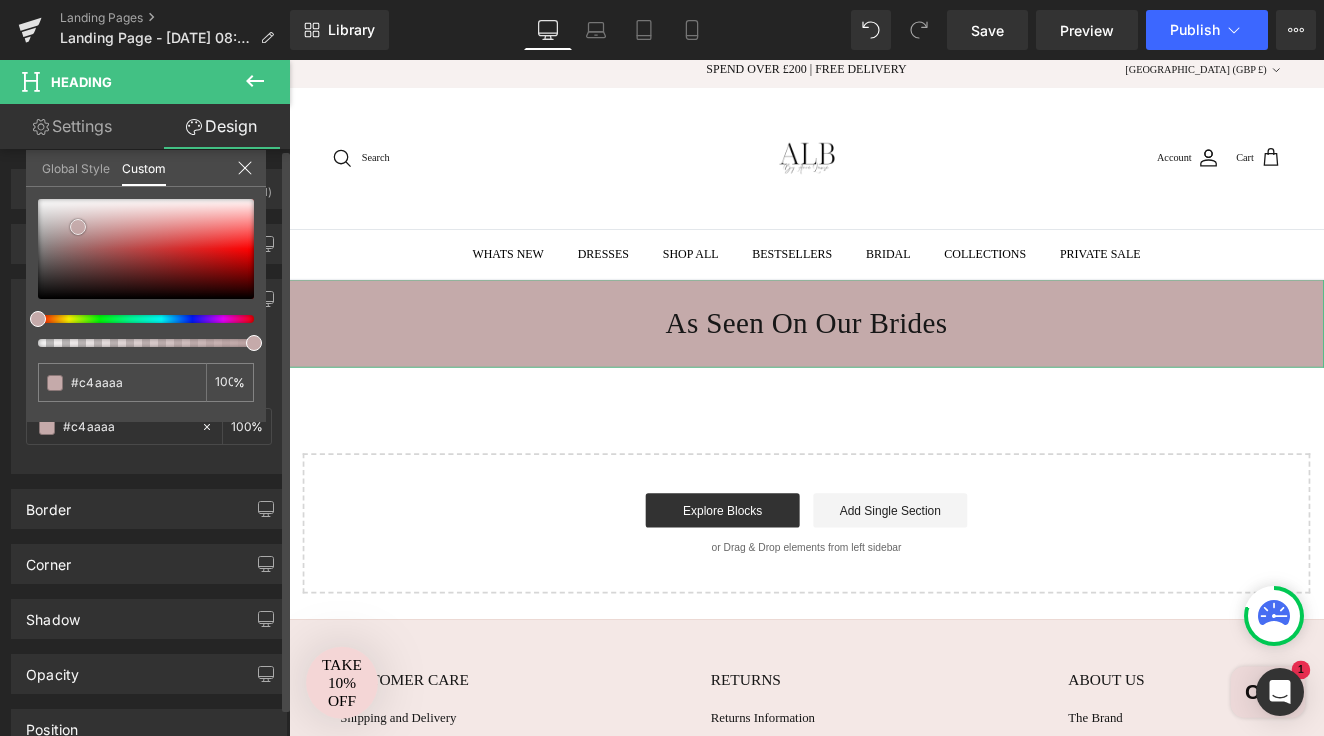type on "#c5aaaa" 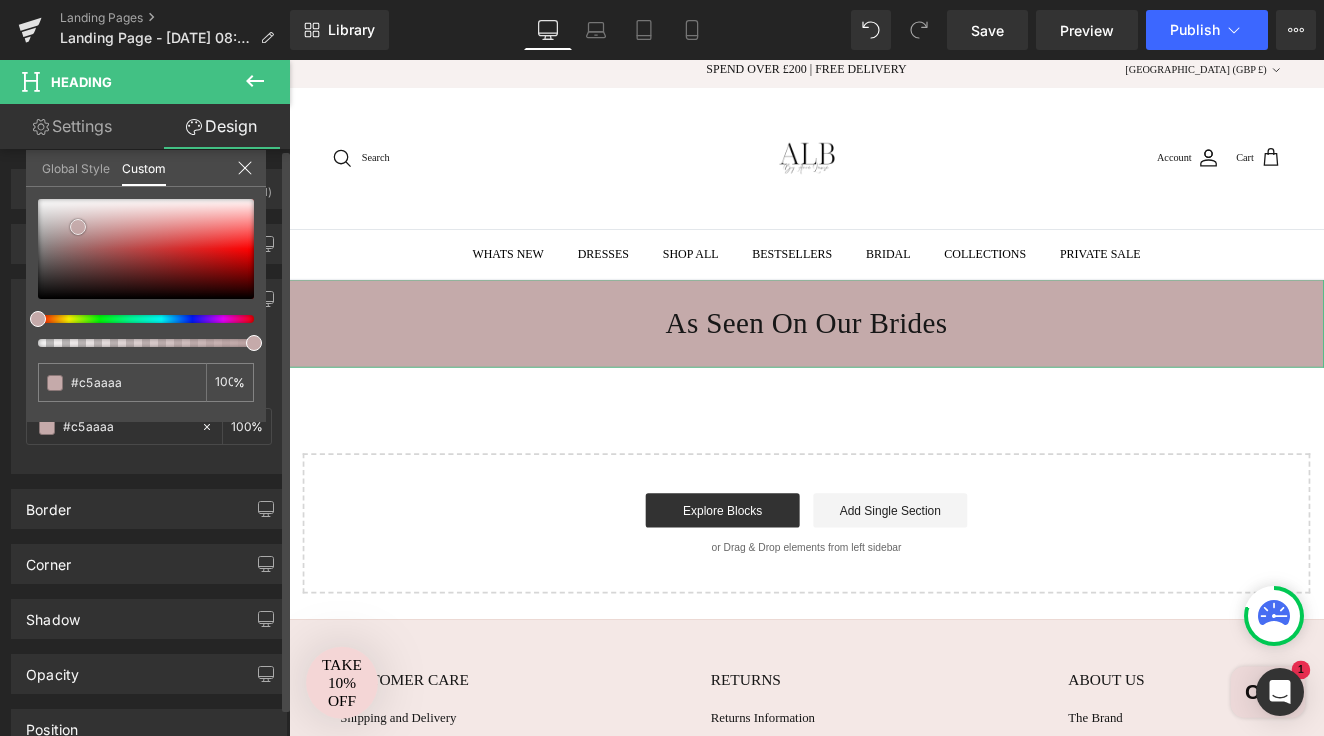 type on "#c7adad" 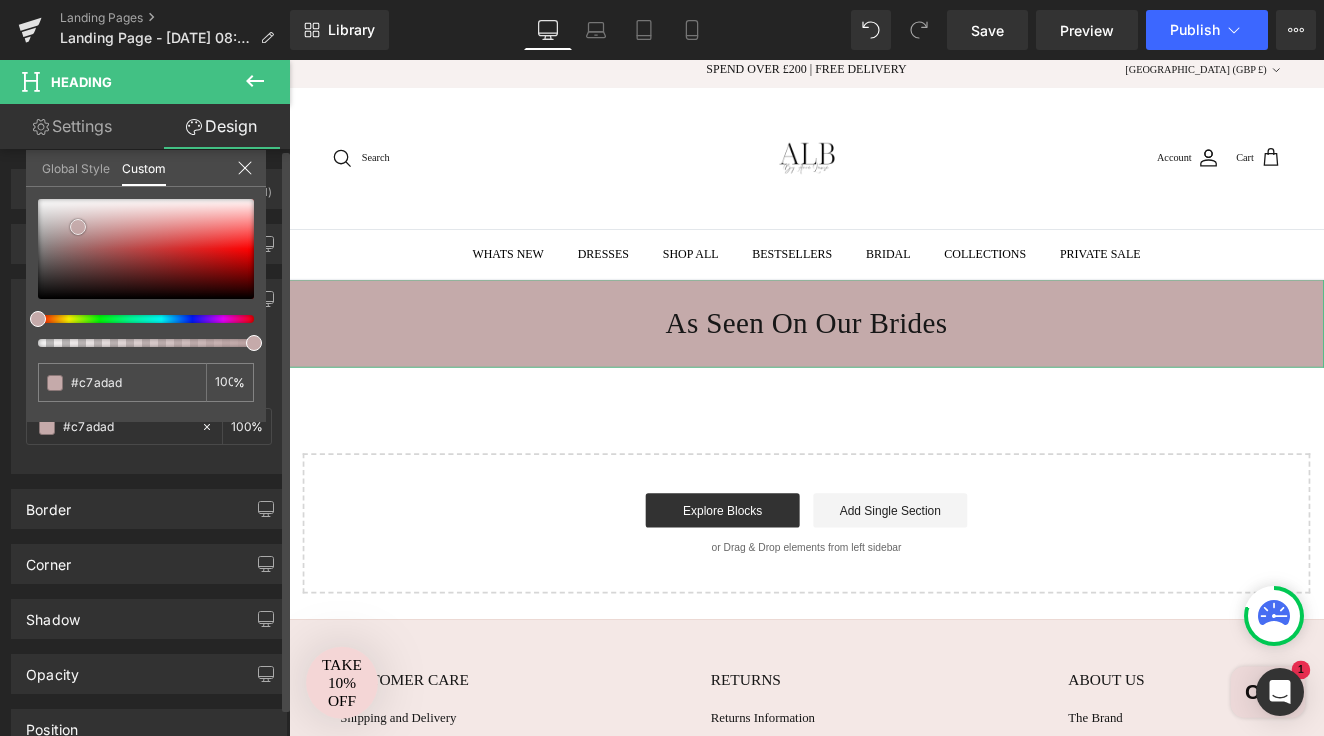 type on "#cbb3b3" 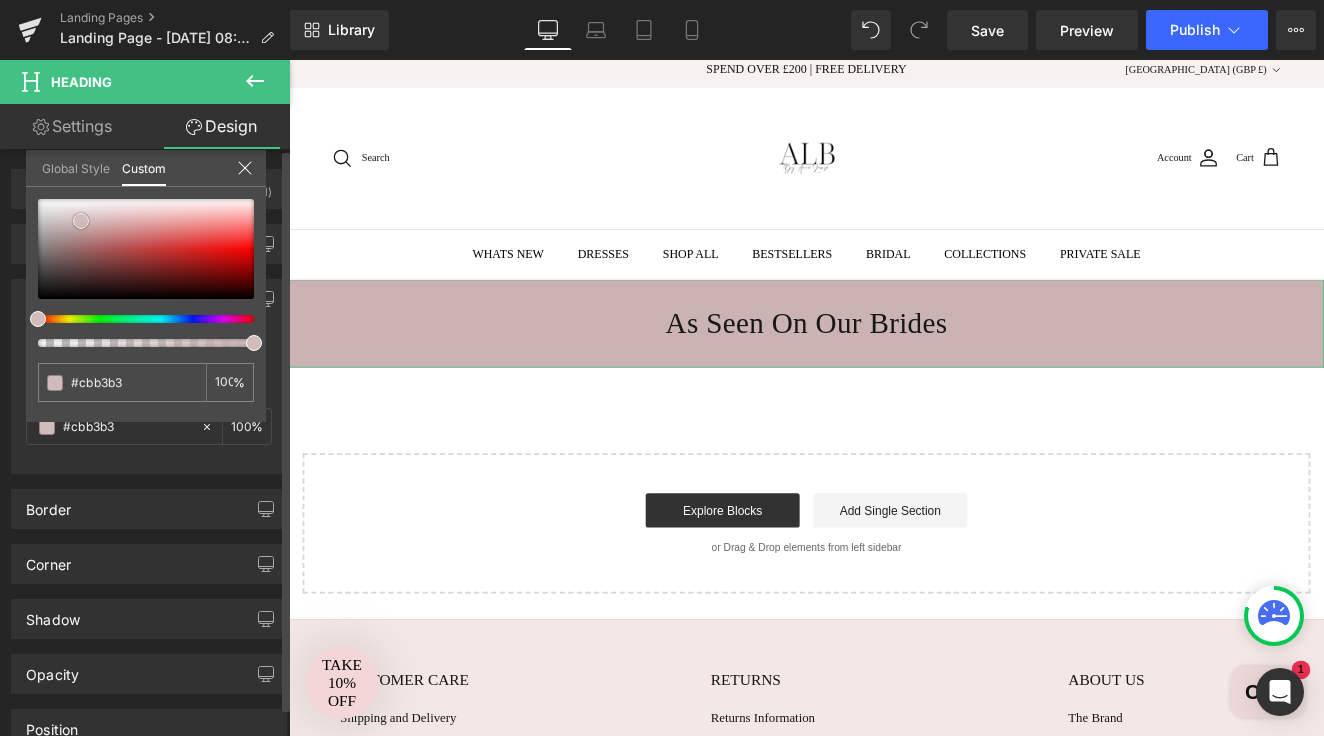 type on "#d2bbbb" 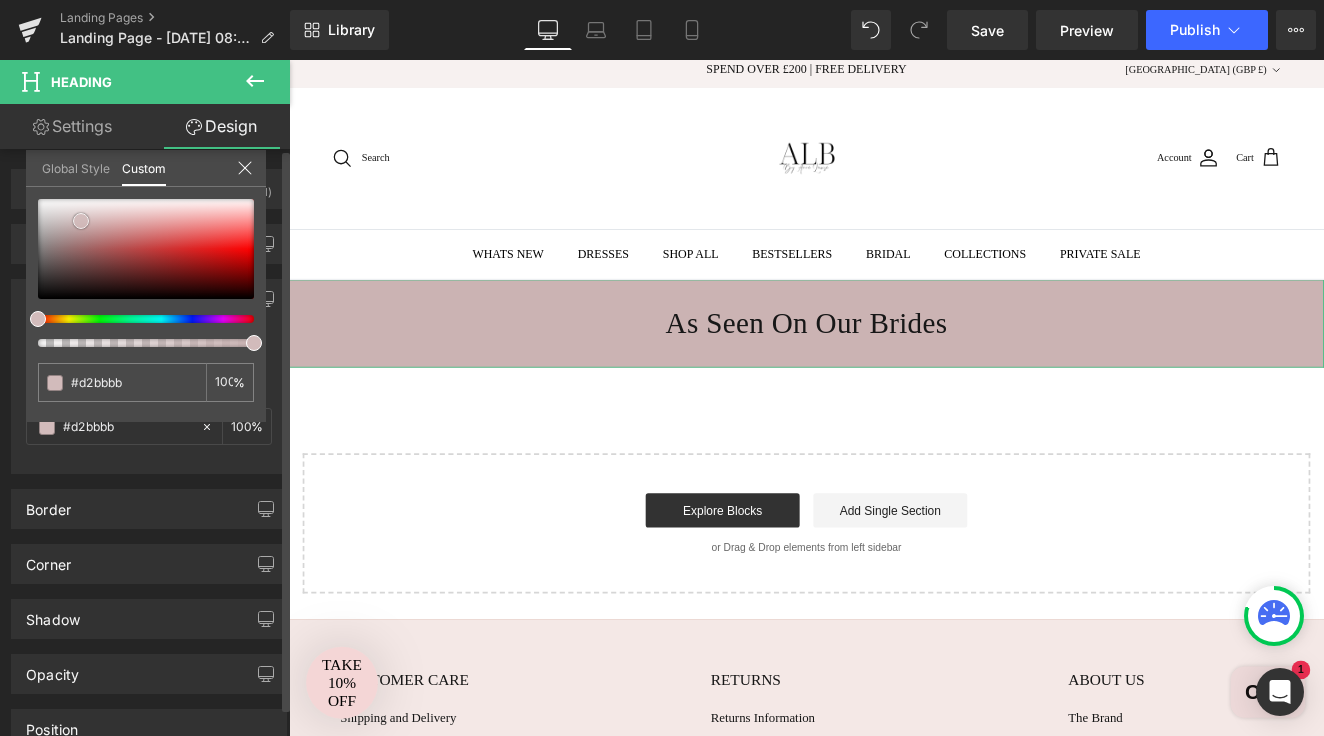 type on "#d8c4c4" 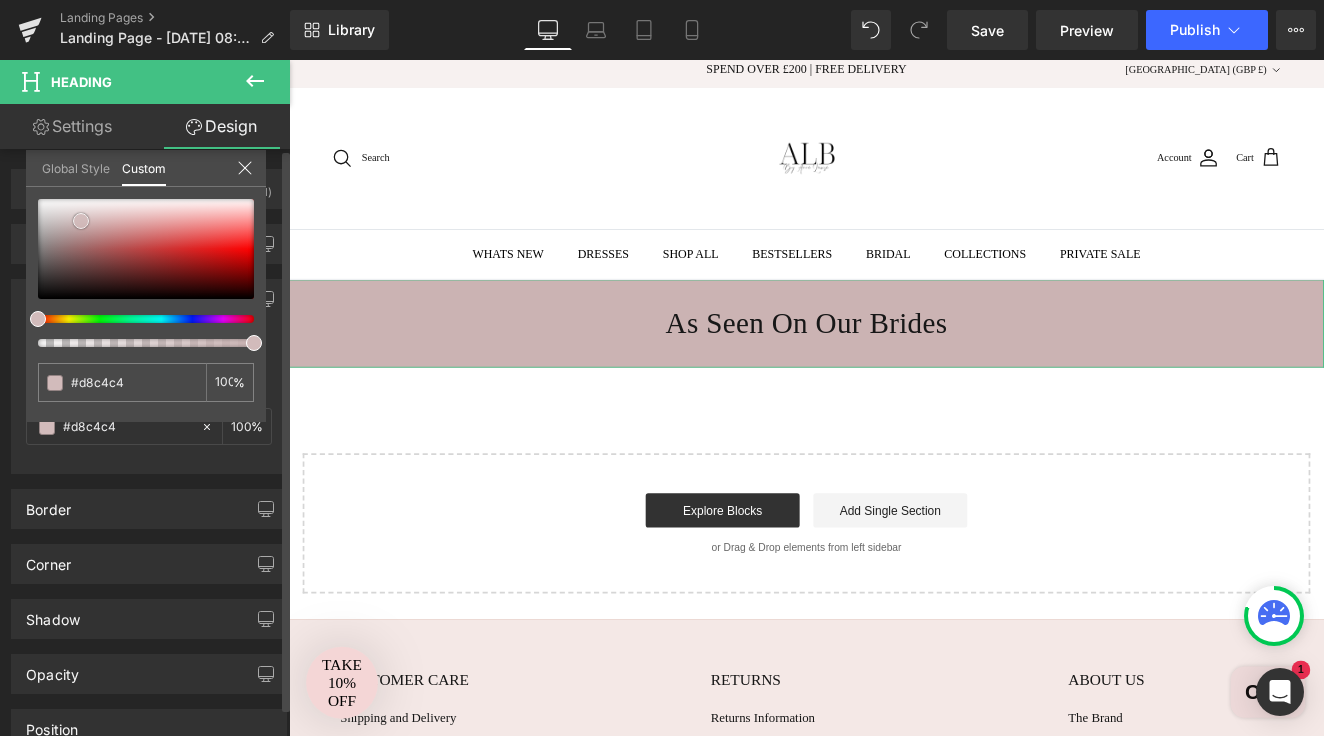 type on "#decece" 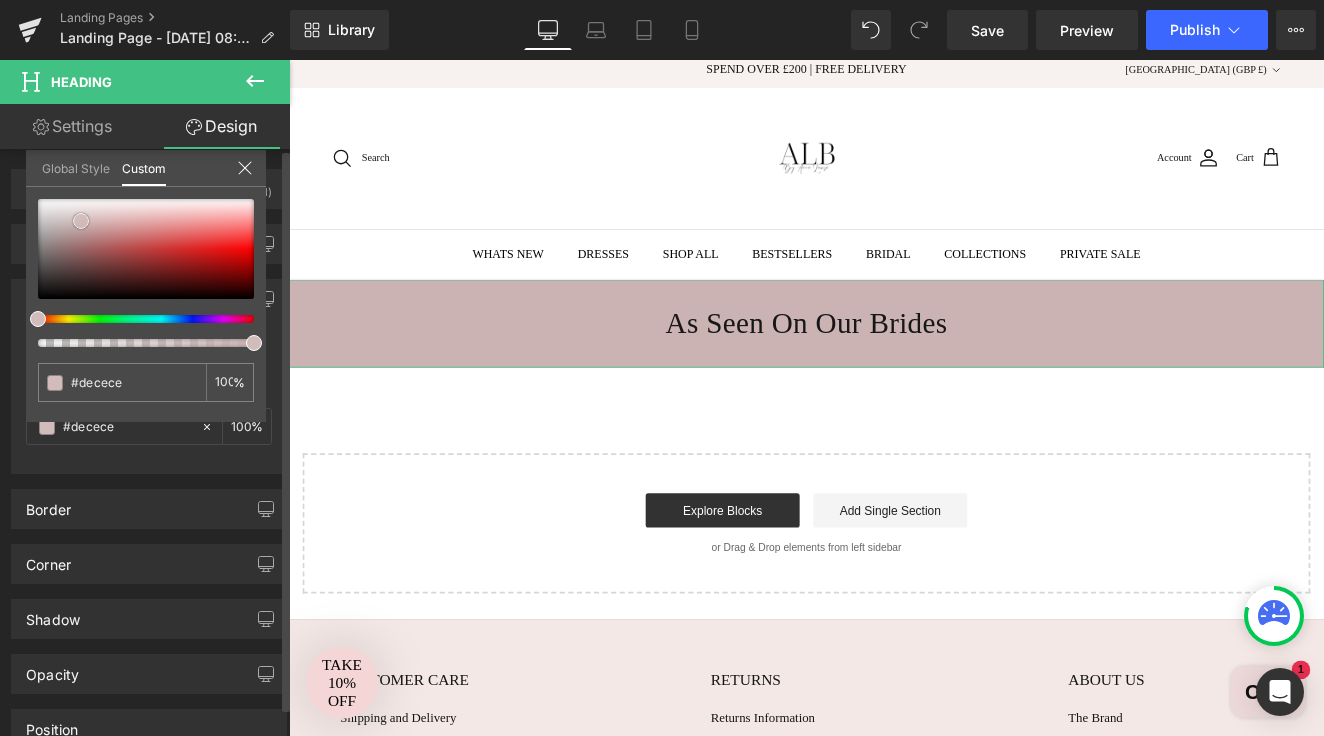 type on "#e2d3d3" 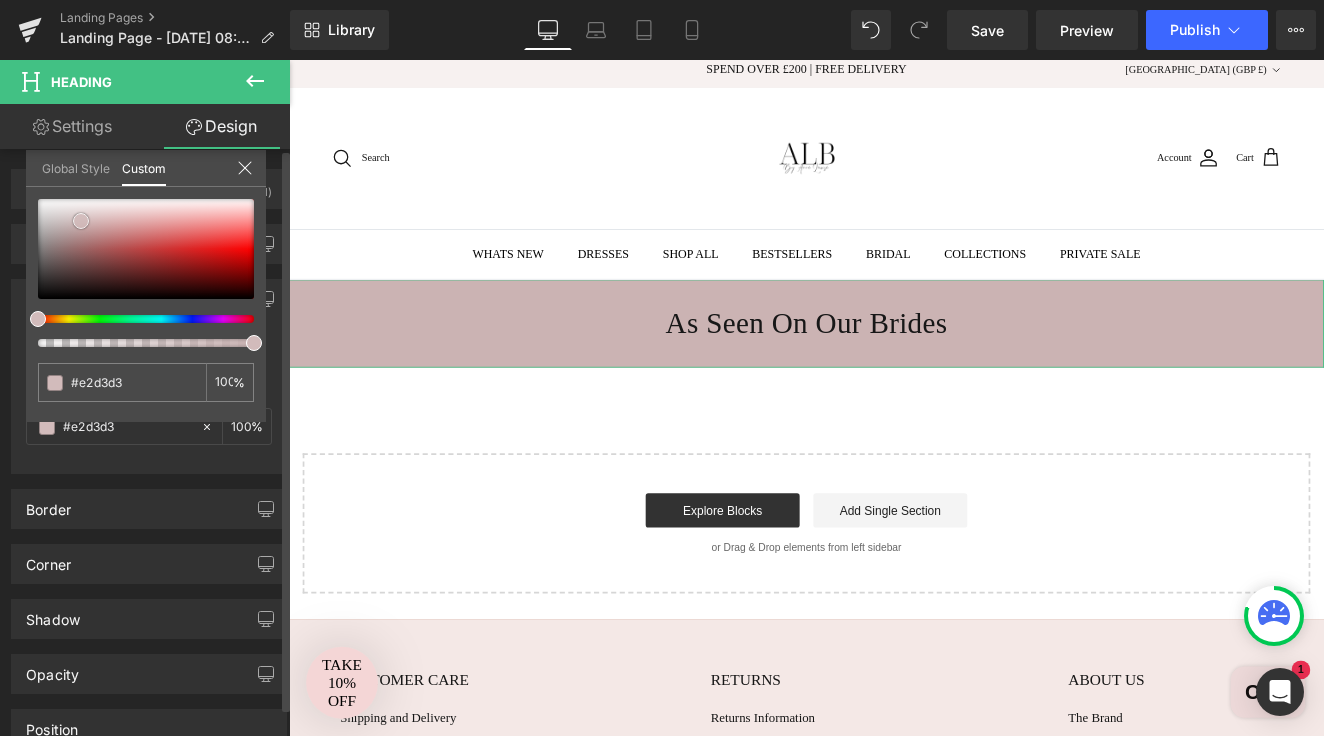 type on "#e4d6d6" 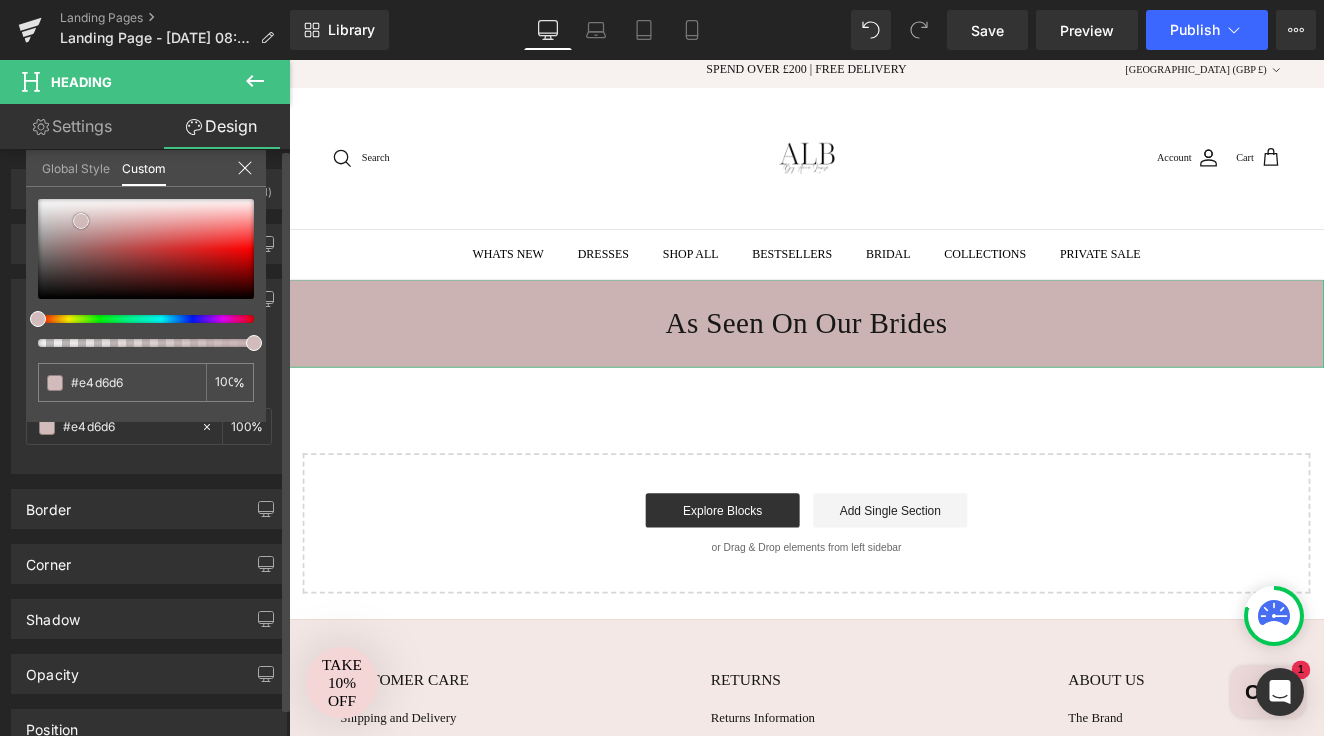type on "#e6d9d9" 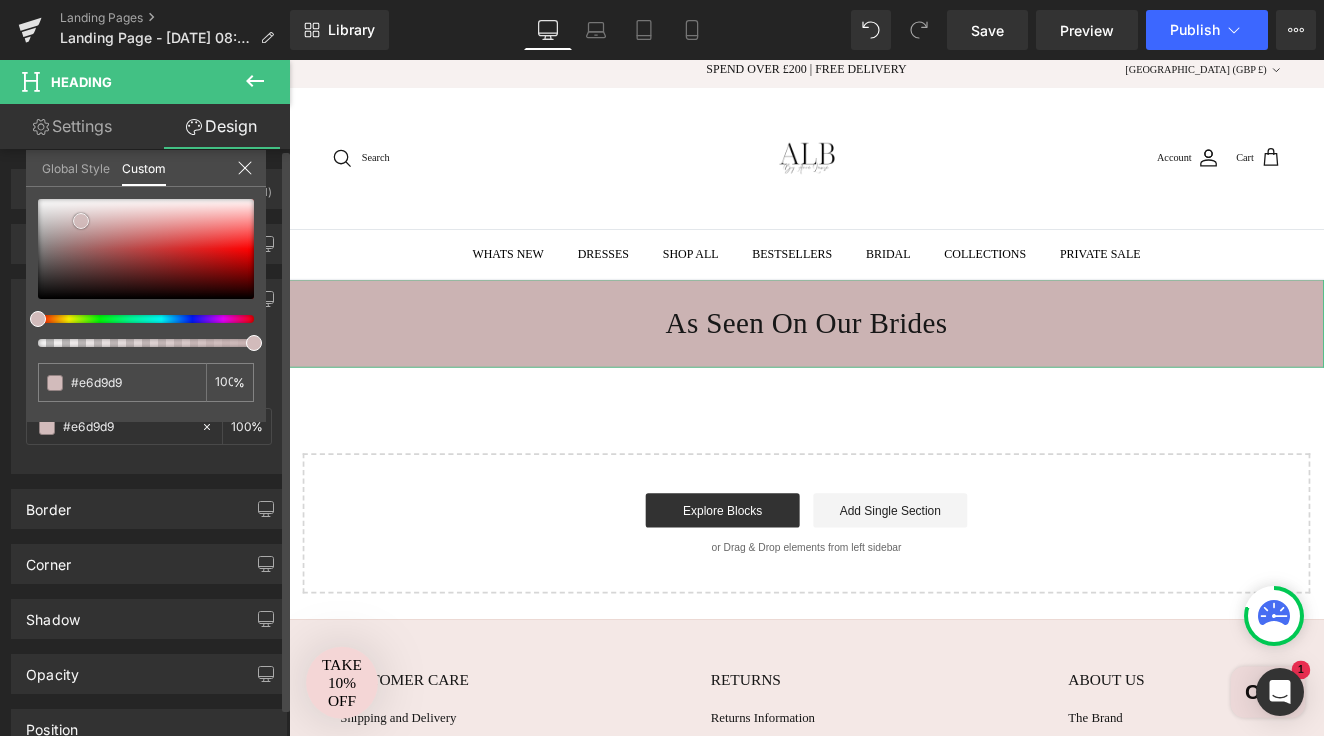 type on "#e8dddd" 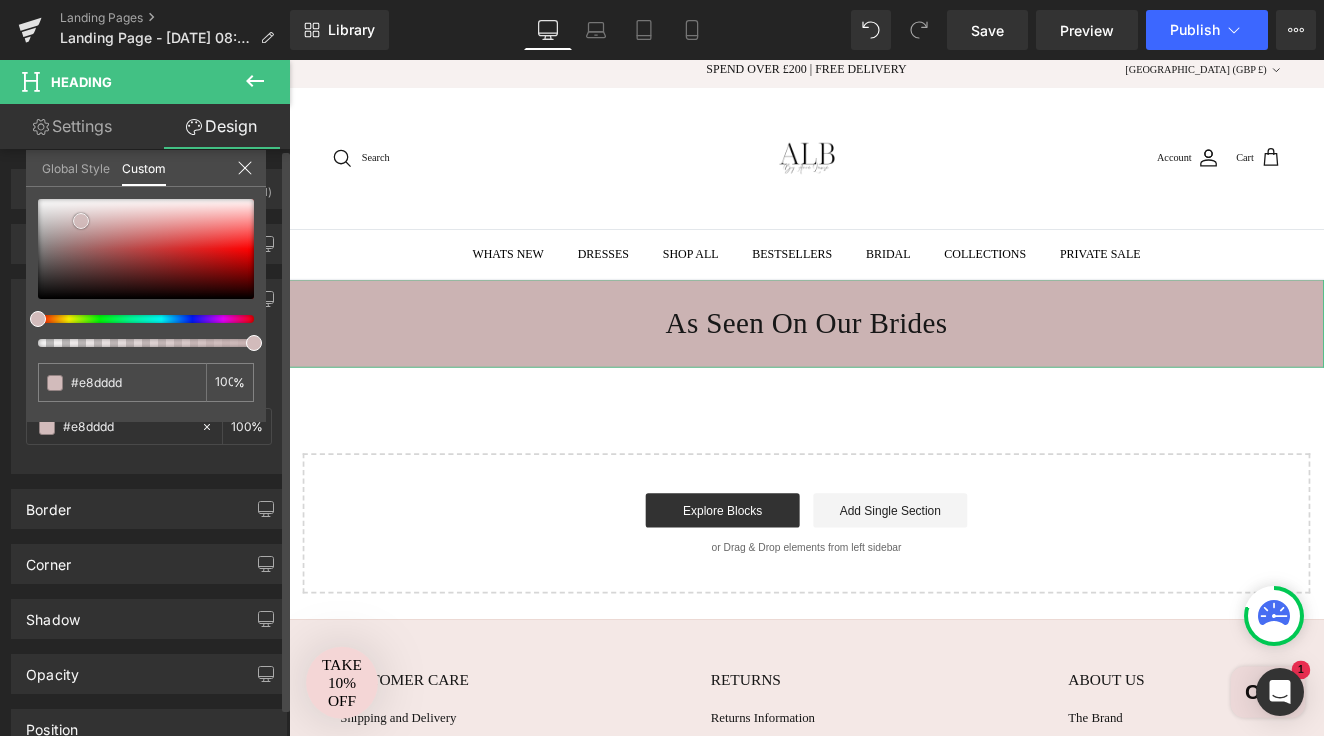 type on "#eae0e0" 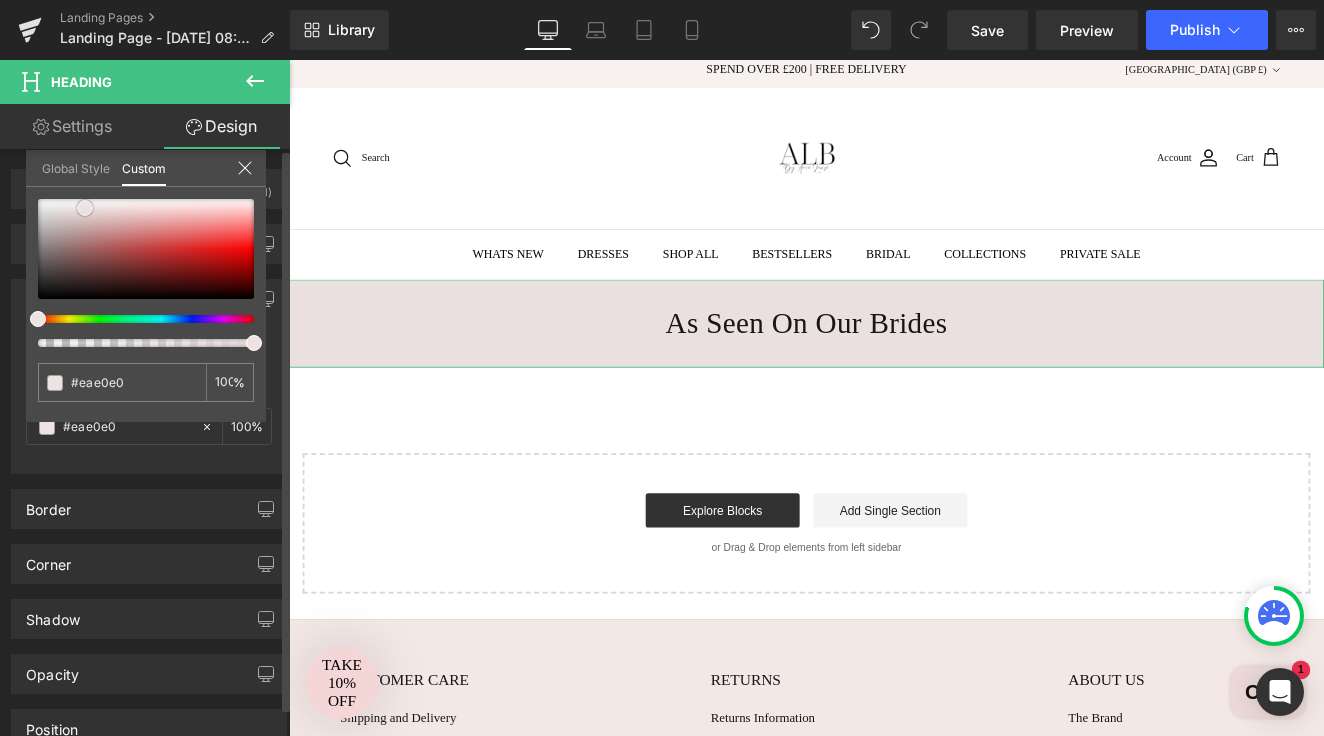 type on "#ede3e3" 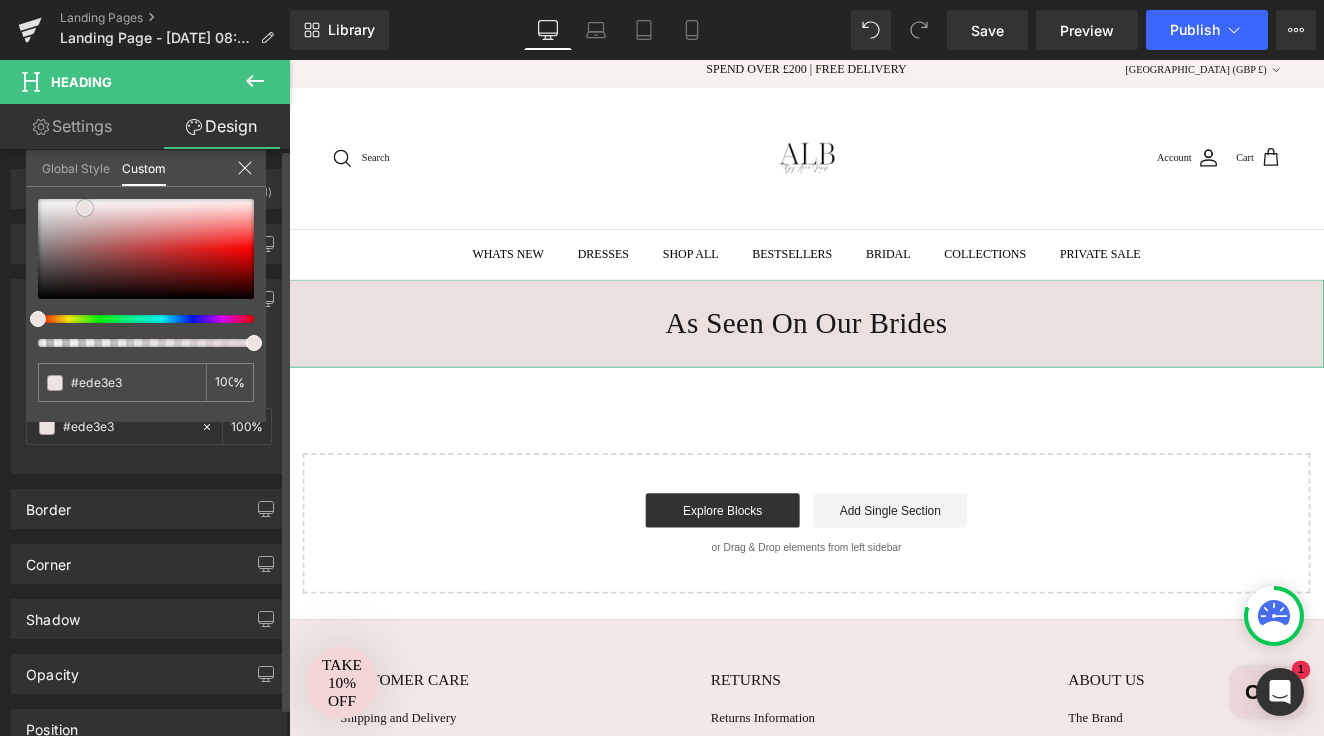 type on "#efe6e6" 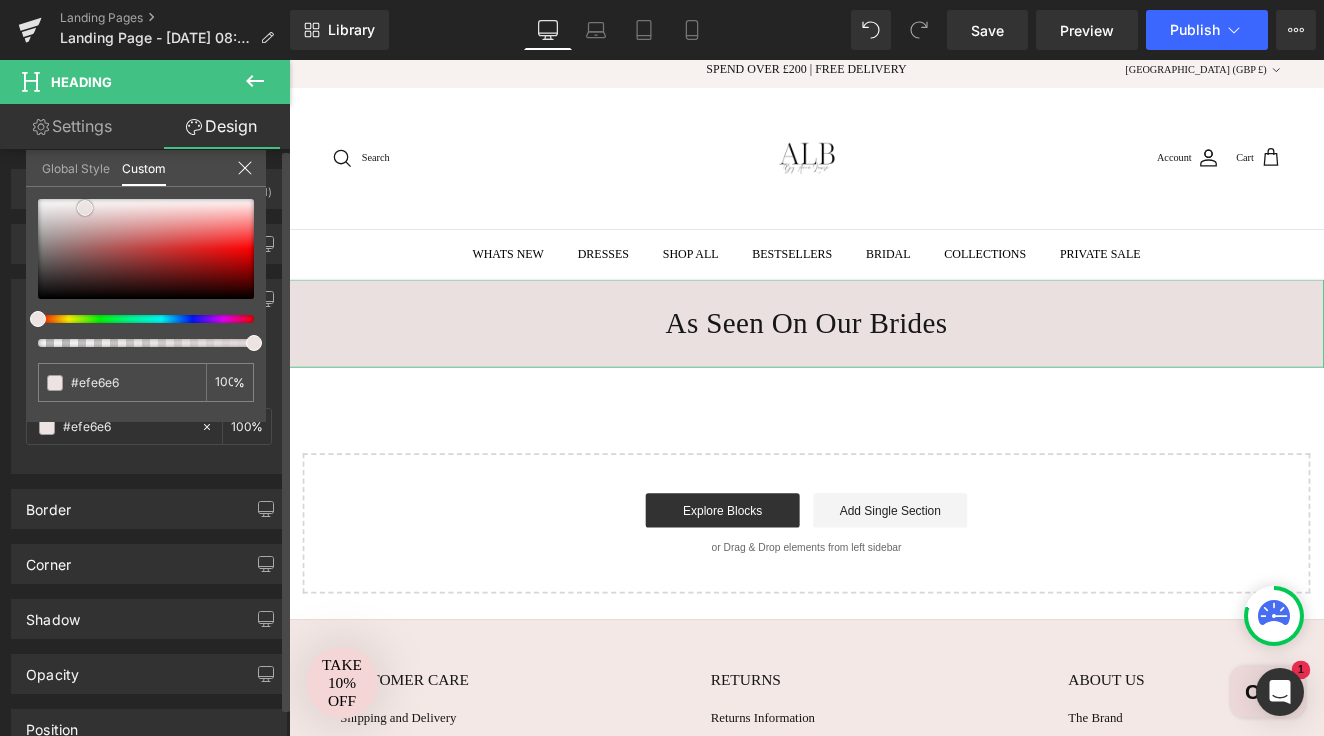 type on "#f1e9e9" 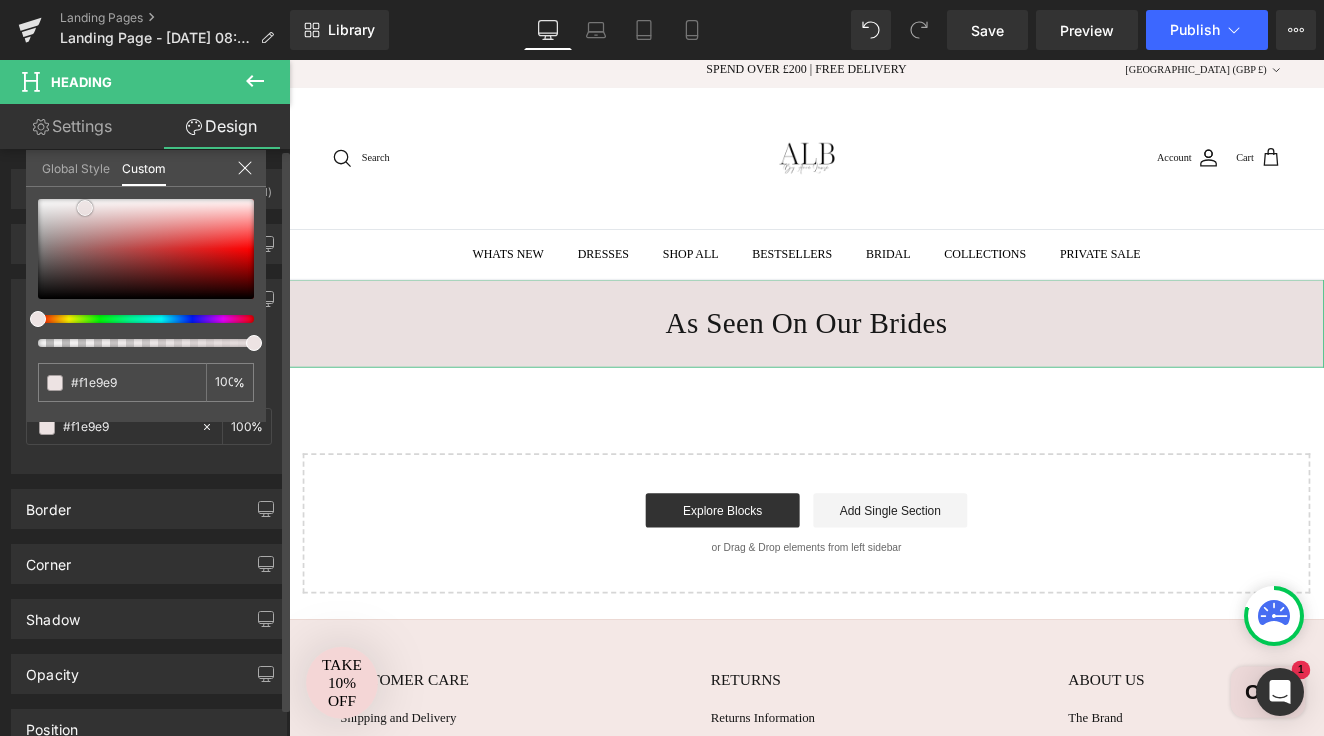 type on "#f3ecec" 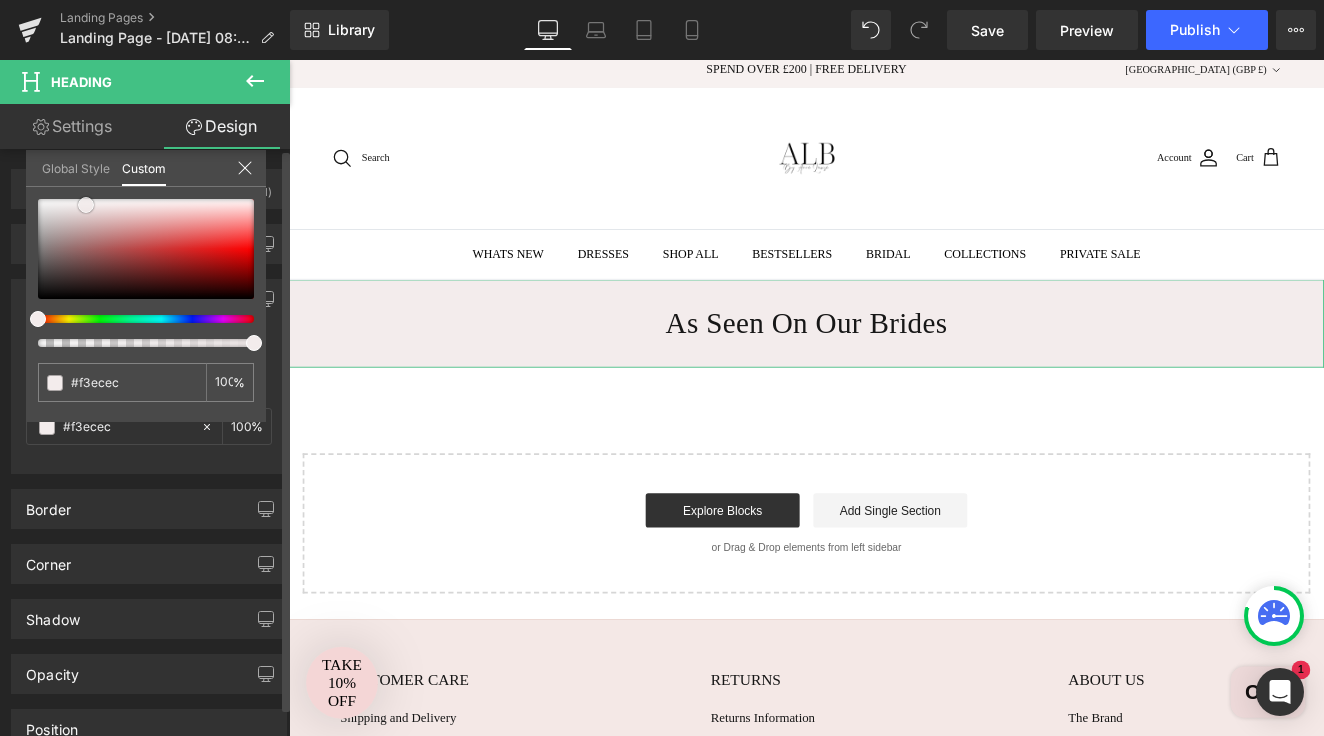 type on "#f1e9e9" 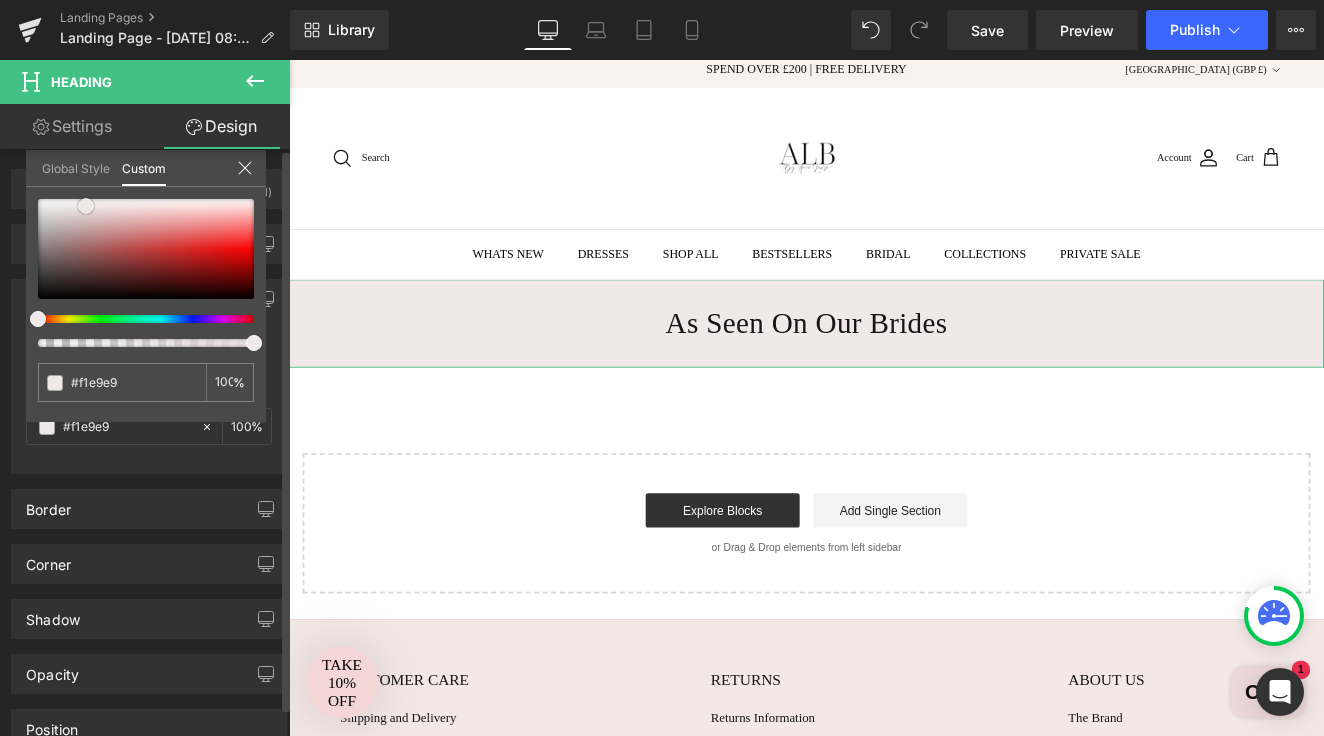 type on "#efe6e6" 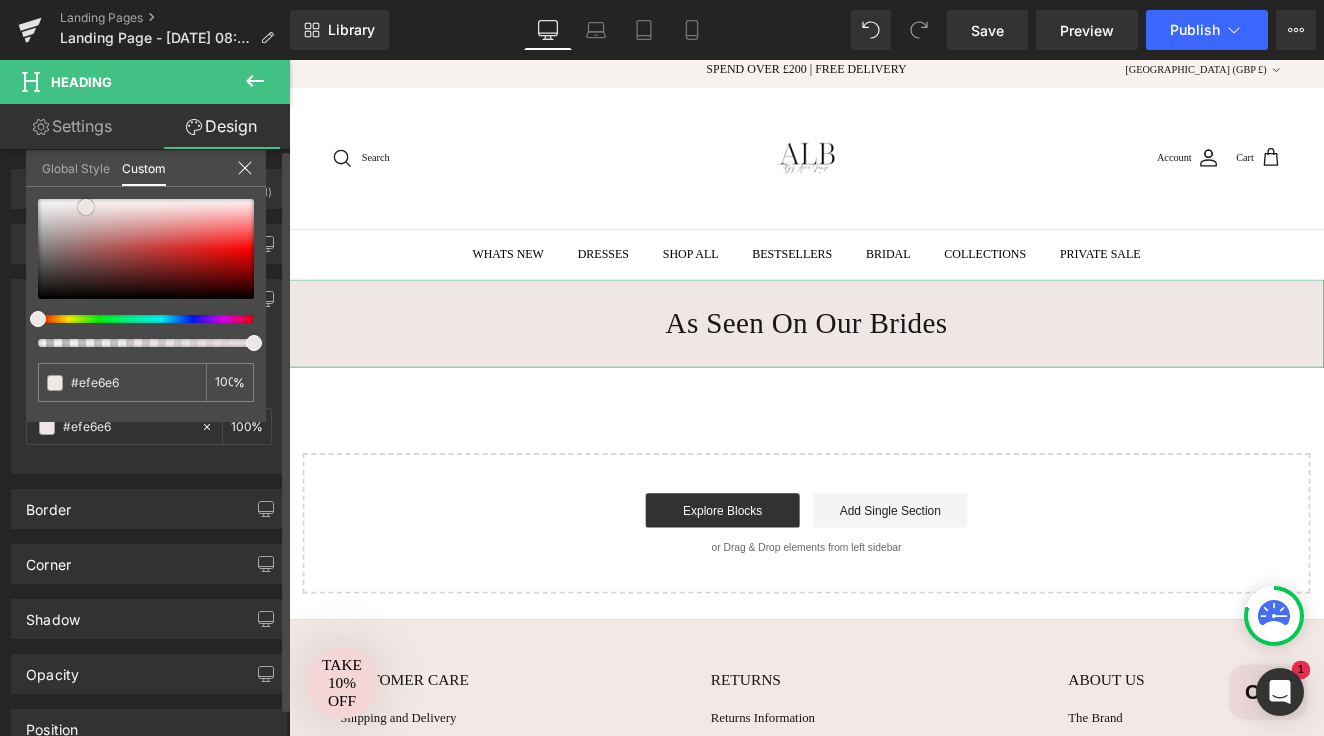 drag, startPoint x: 108, startPoint y: 219, endPoint x: 84, endPoint y: 207, distance: 26.832815 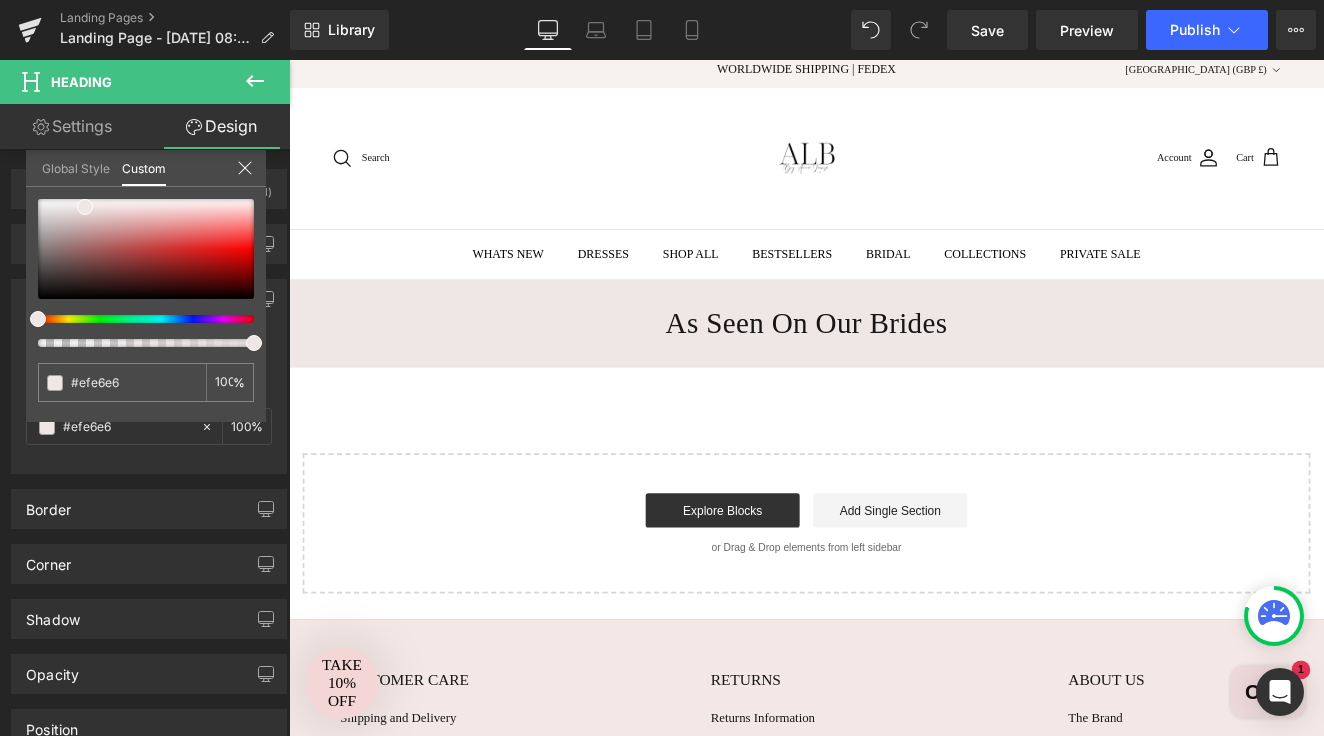 click 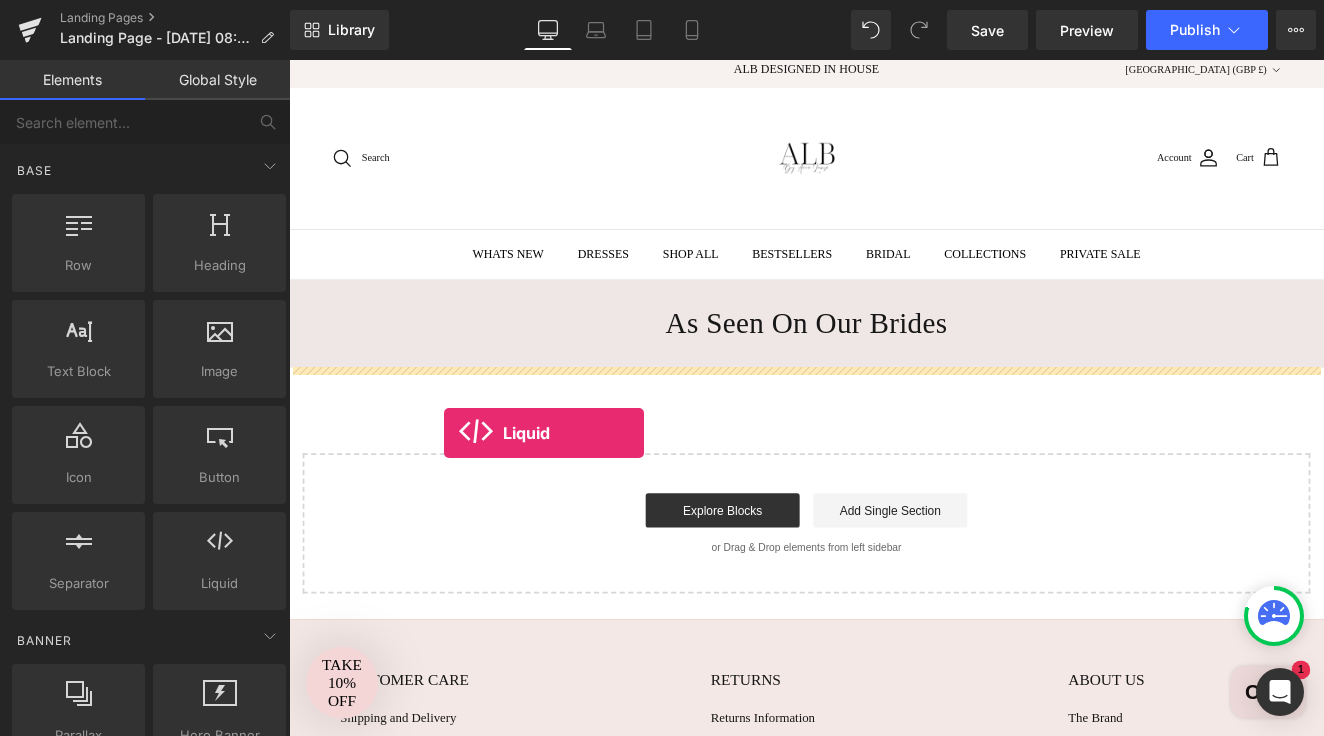 drag, startPoint x: 507, startPoint y: 652, endPoint x: 470, endPoint y: 494, distance: 162.27446 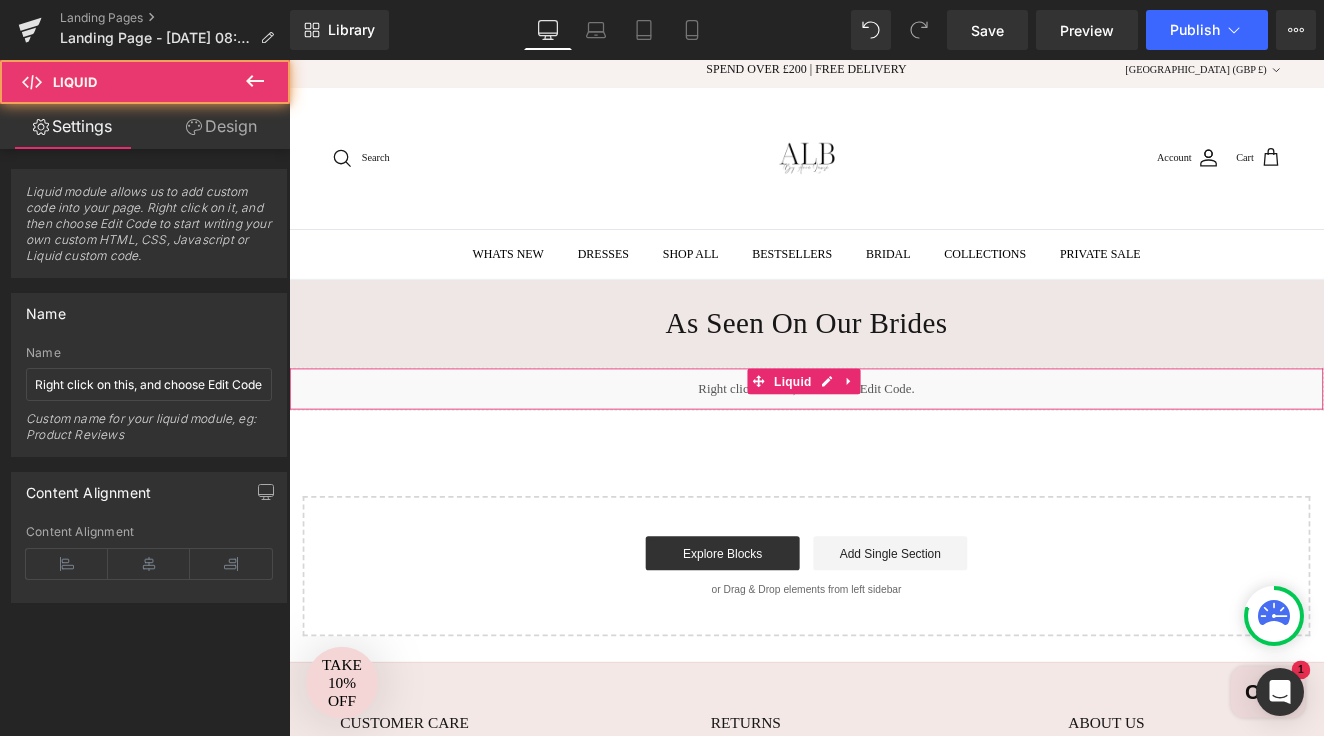 click on "Liquid" at bounding box center (894, 445) 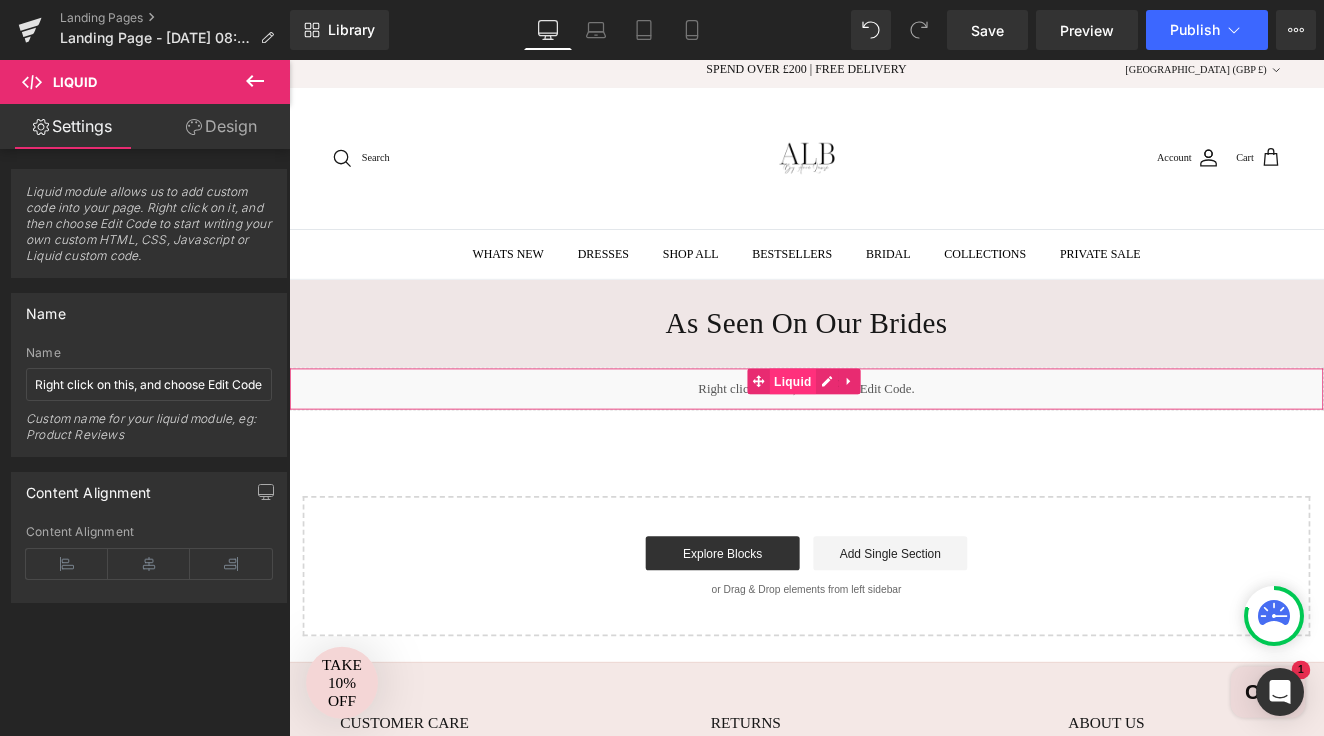 click on "Liquid" at bounding box center [878, 436] 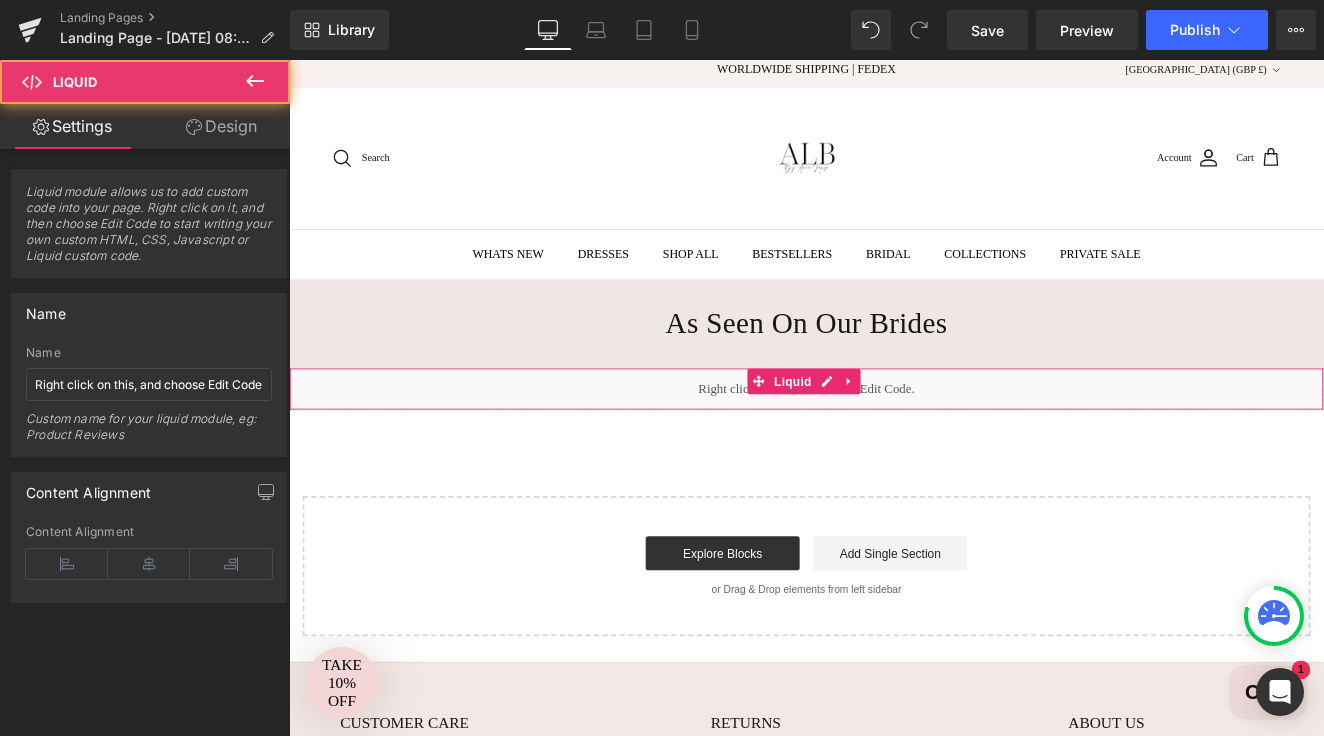 click on "Liquid" at bounding box center [894, 445] 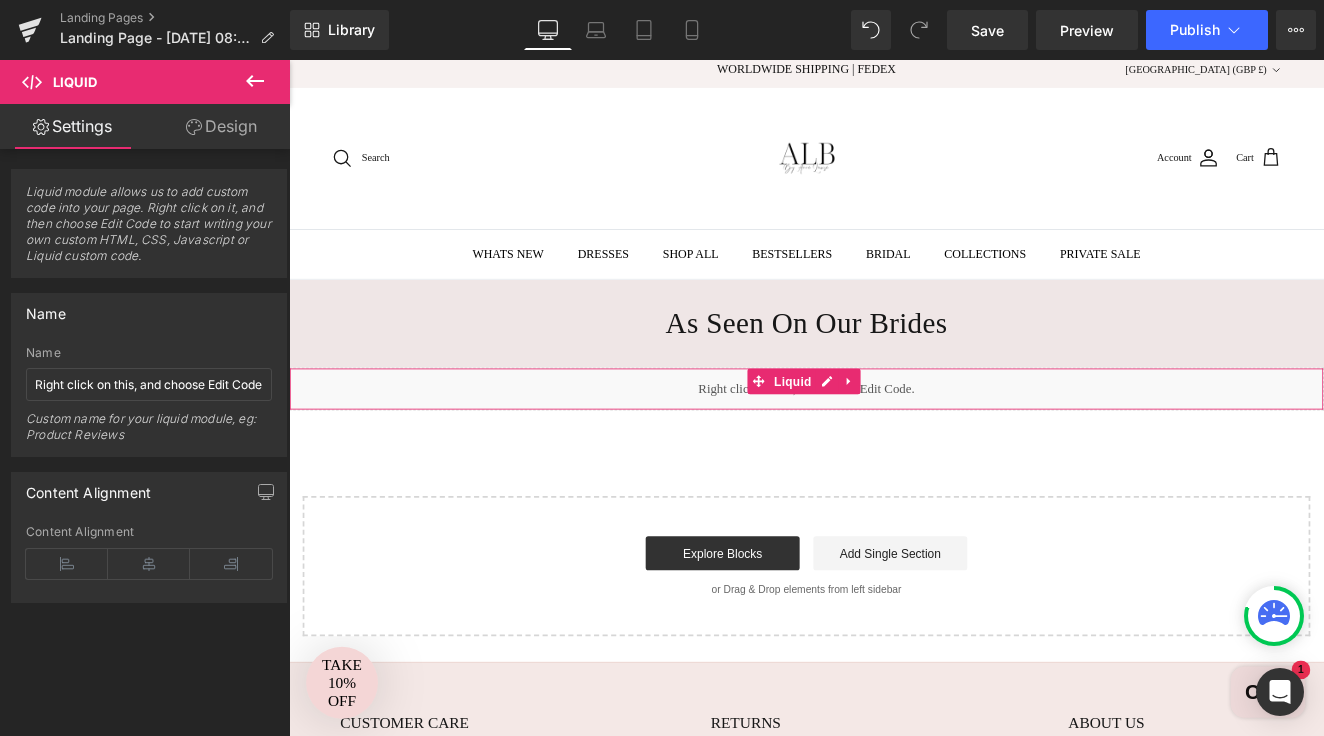 click on "Liquid" at bounding box center (894, 445) 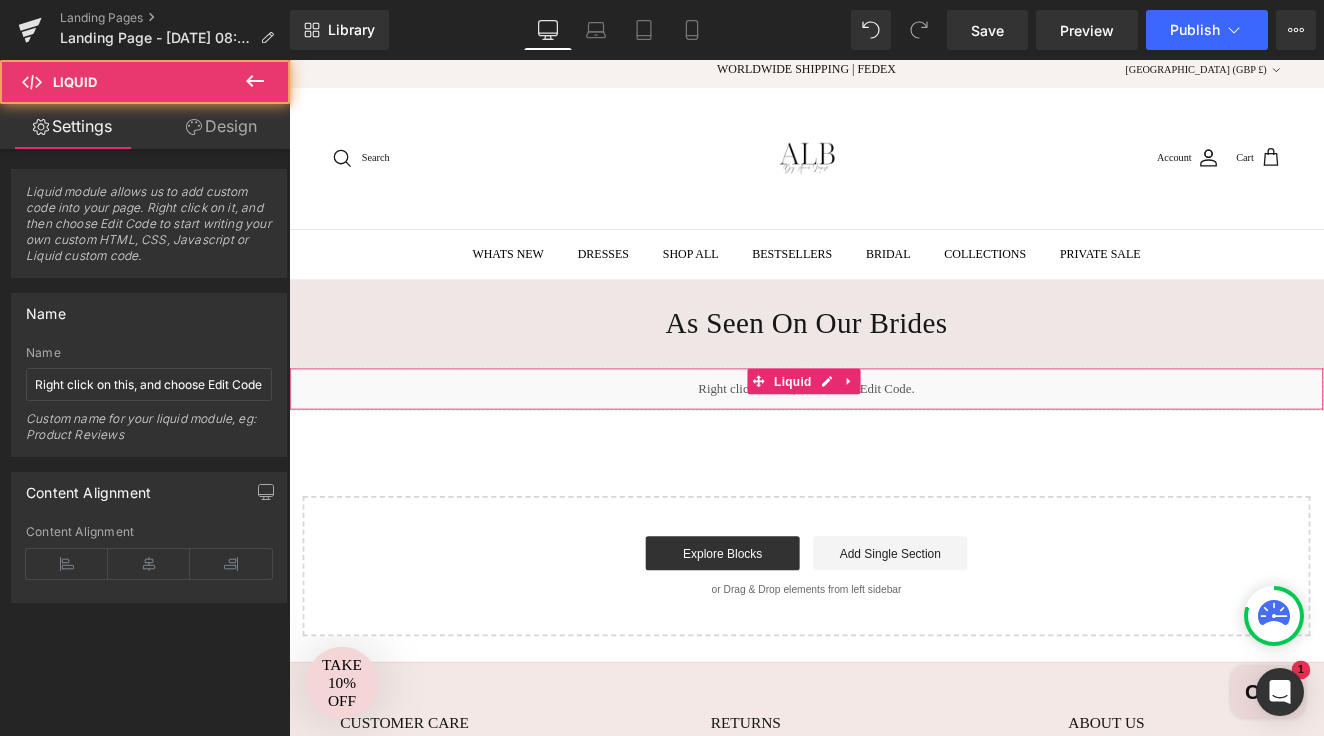 click on "Liquid" at bounding box center (894, 445) 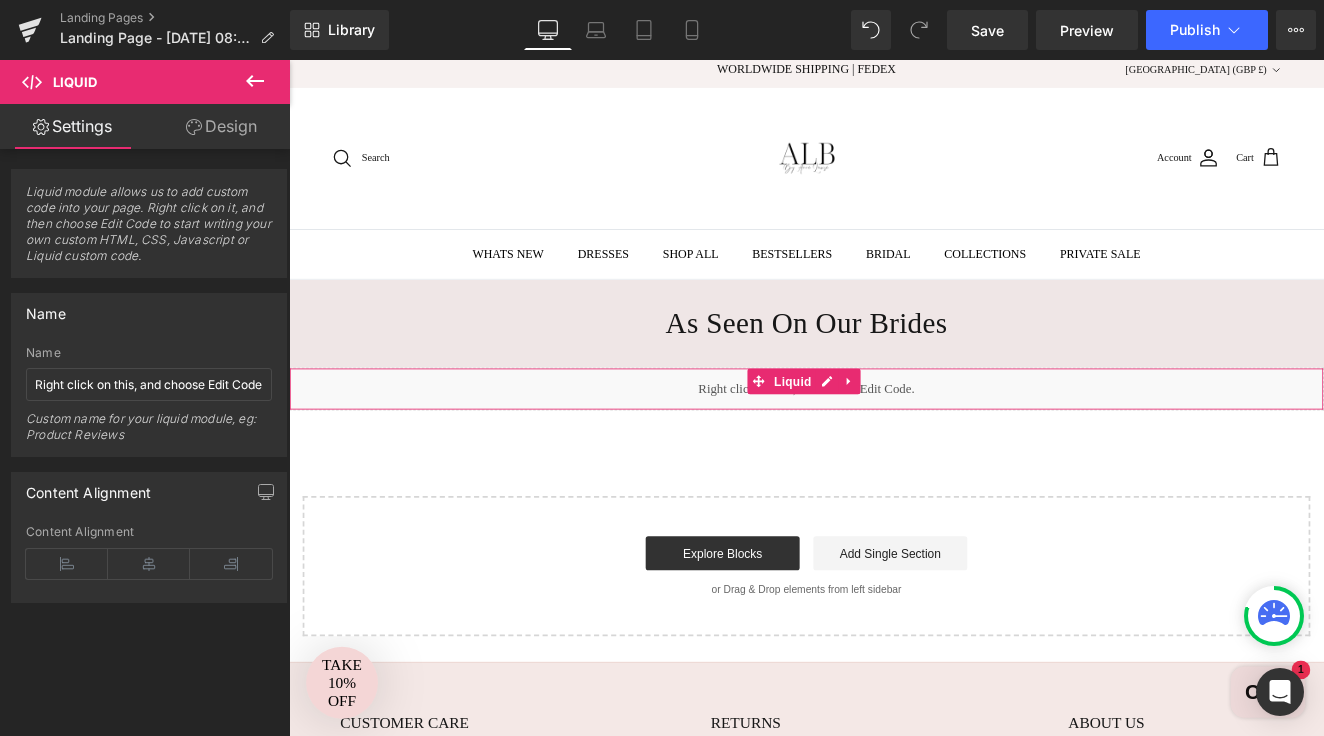 click on "Liquid" at bounding box center (894, 445) 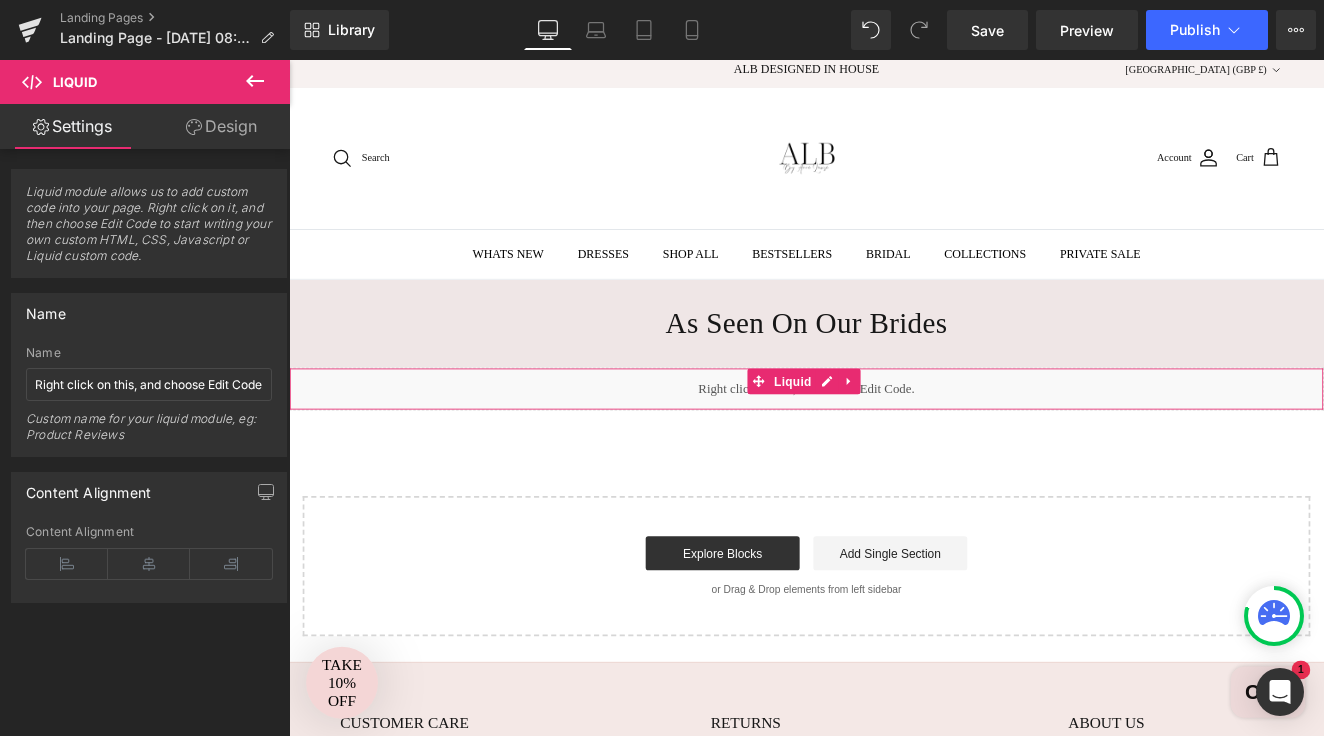 click on "Liquid" at bounding box center (894, 445) 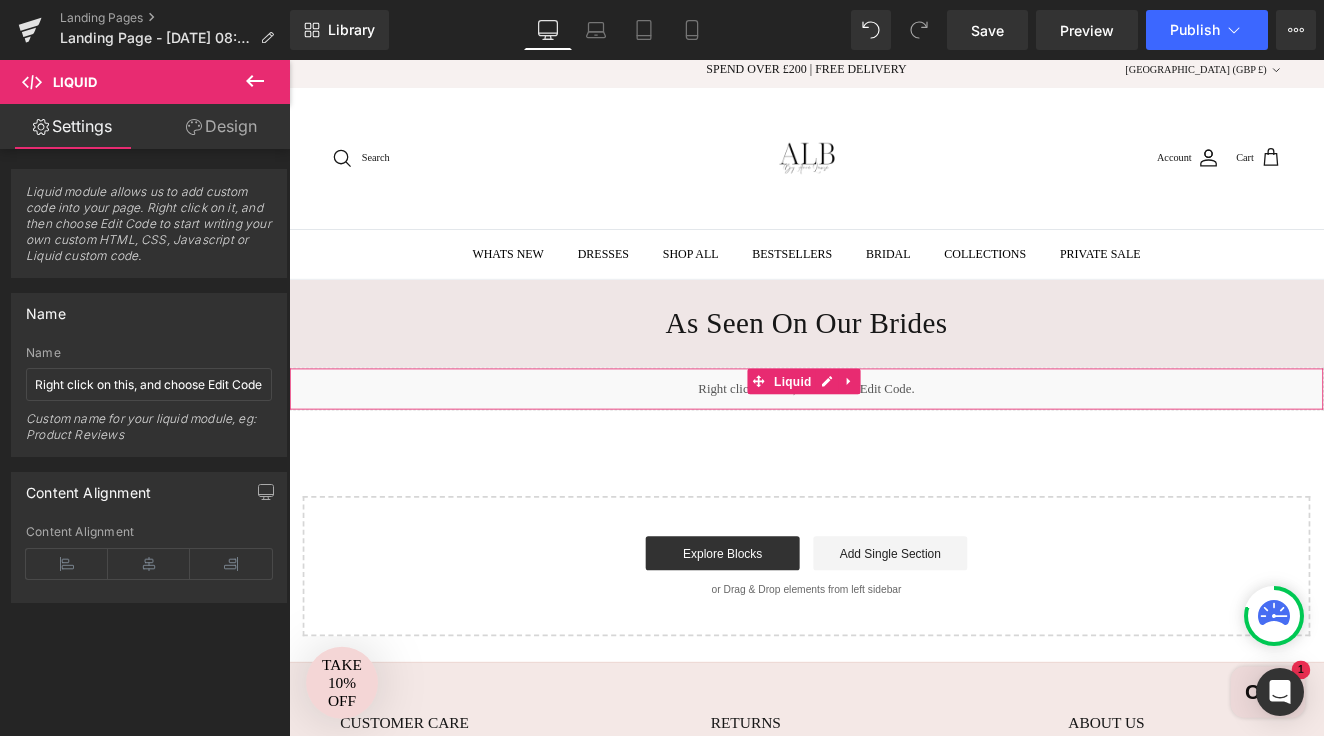click on "Liquid" at bounding box center (894, 445) 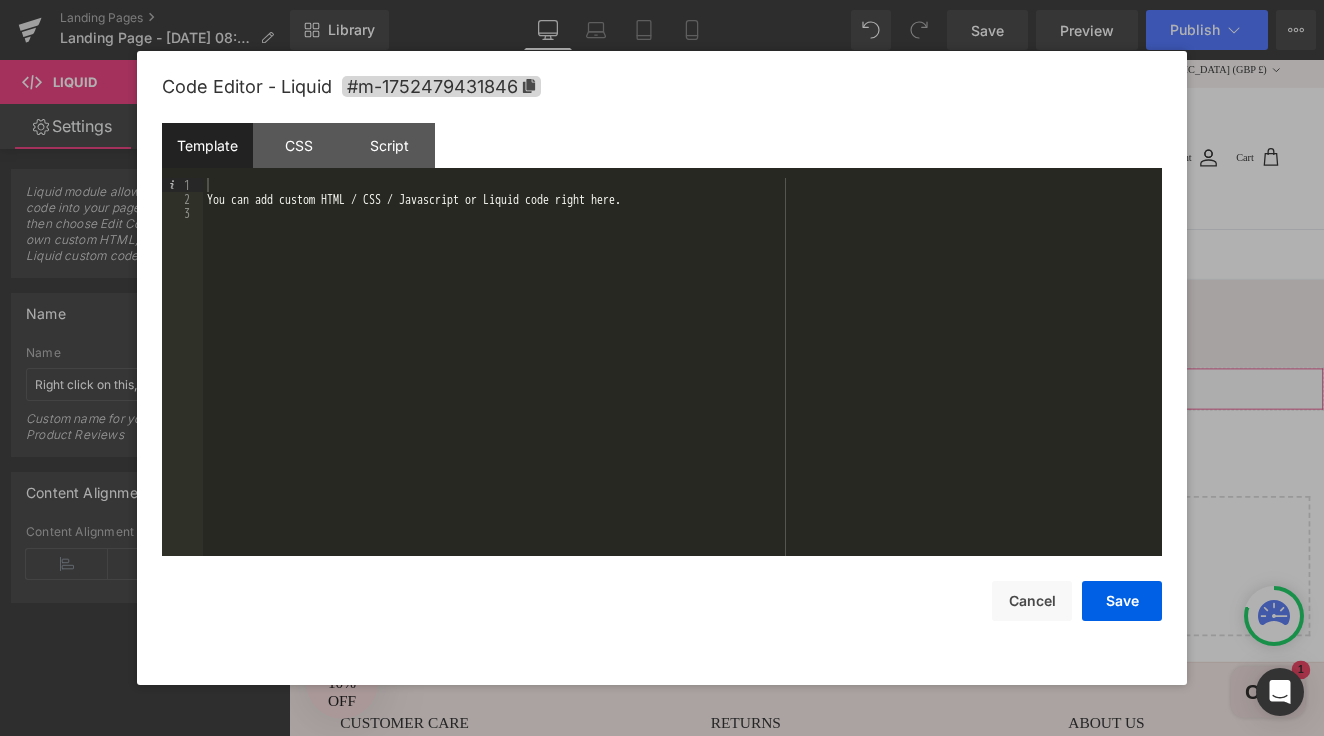 click on "You can add custom HTML / CSS / Javascript or Liquid code right here." at bounding box center (682, 381) 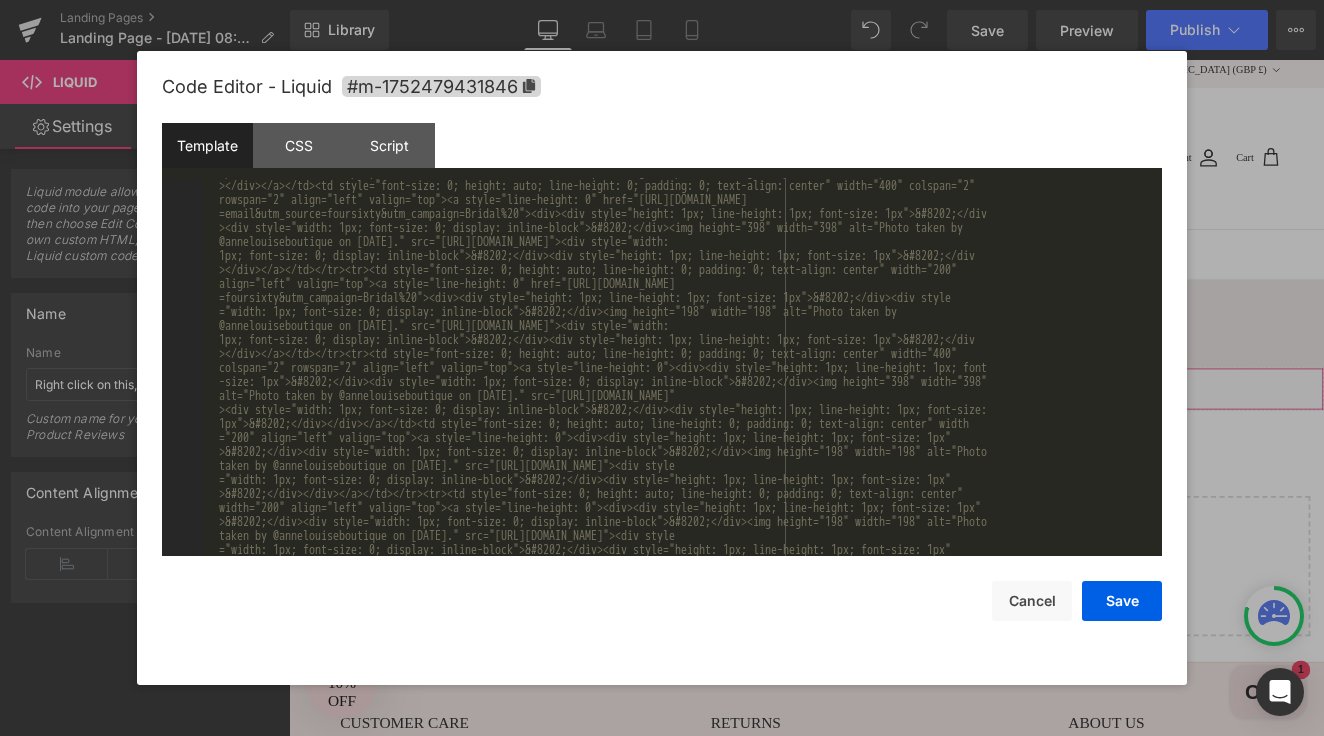 scroll, scrollTop: 728, scrollLeft: 0, axis: vertical 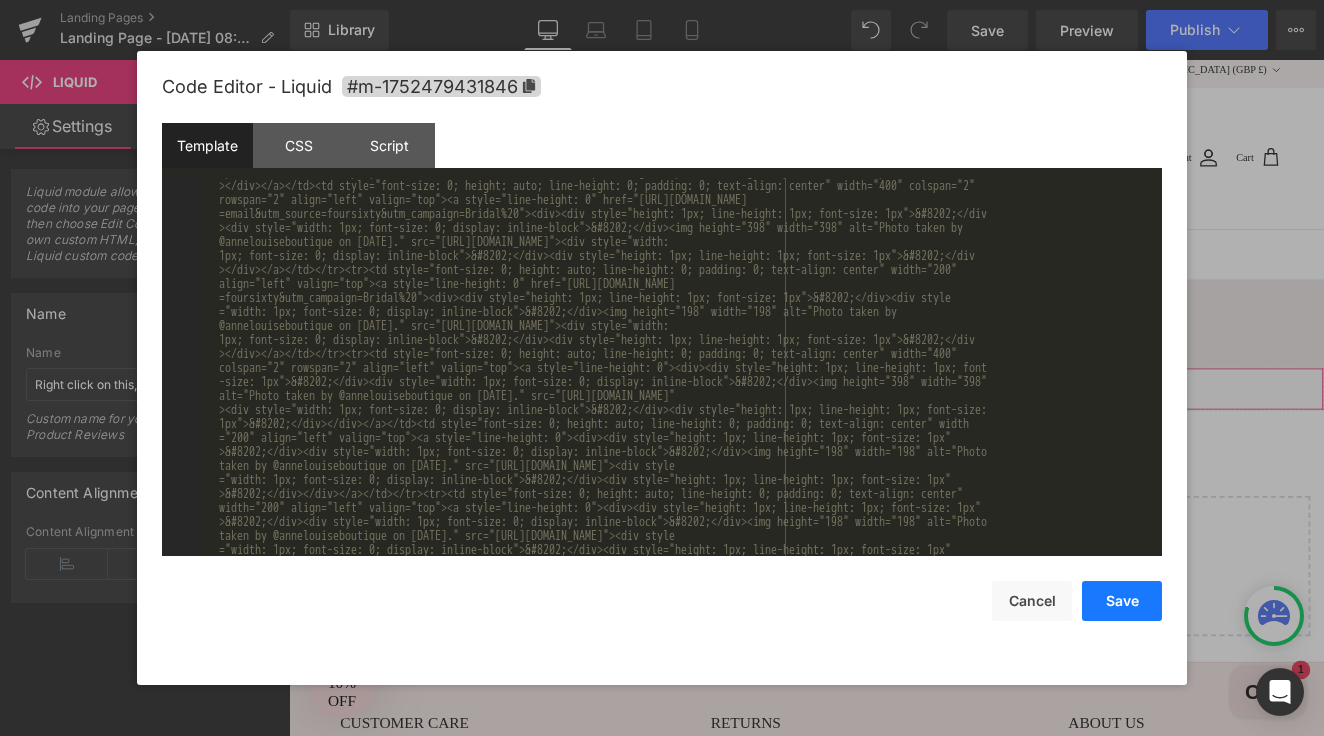 click on "Save" at bounding box center [1122, 601] 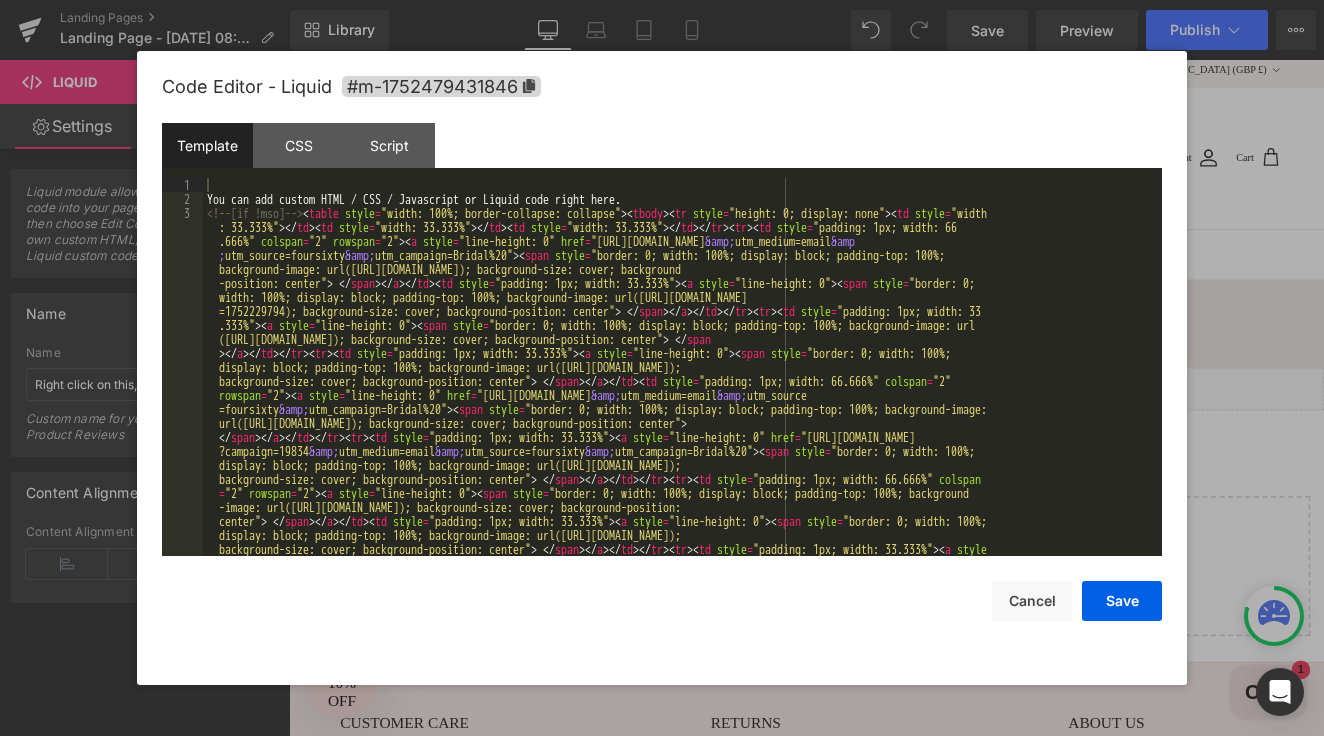 click on "Liquid" at bounding box center (894, 445) 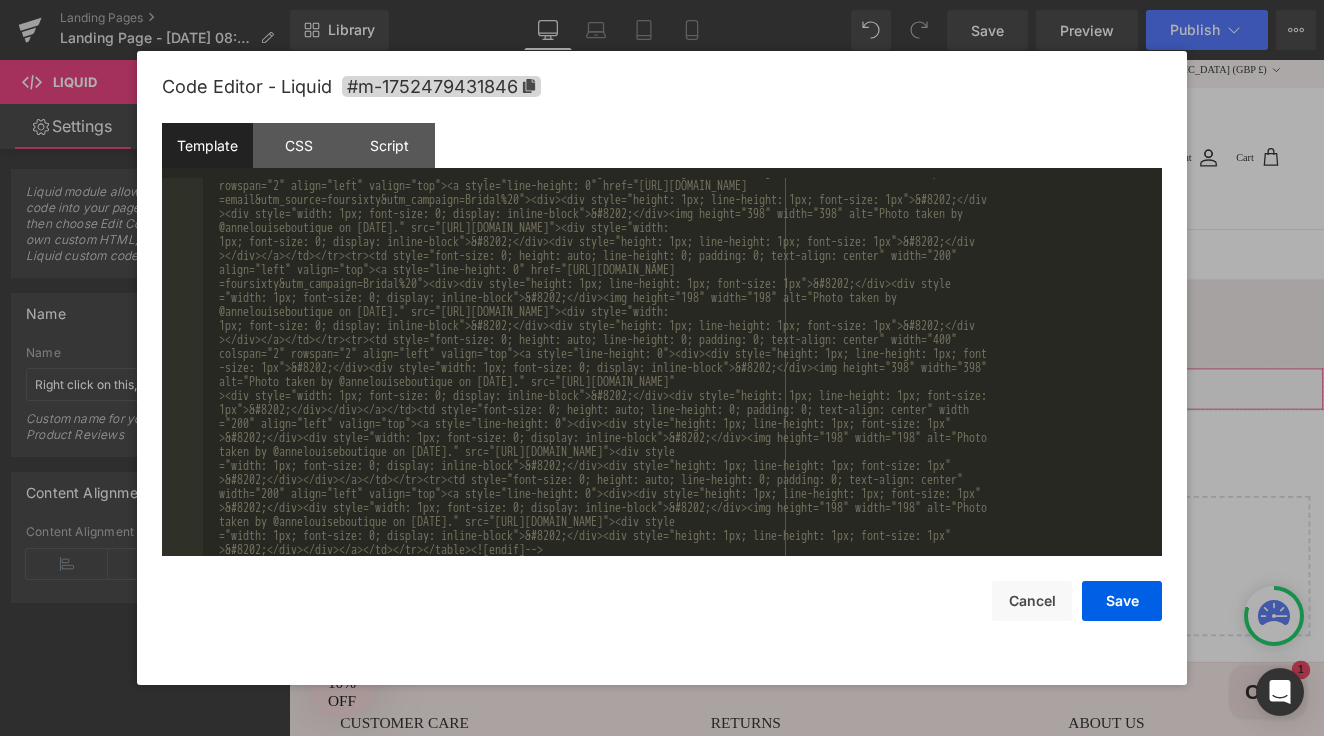 scroll, scrollTop: 0, scrollLeft: 0, axis: both 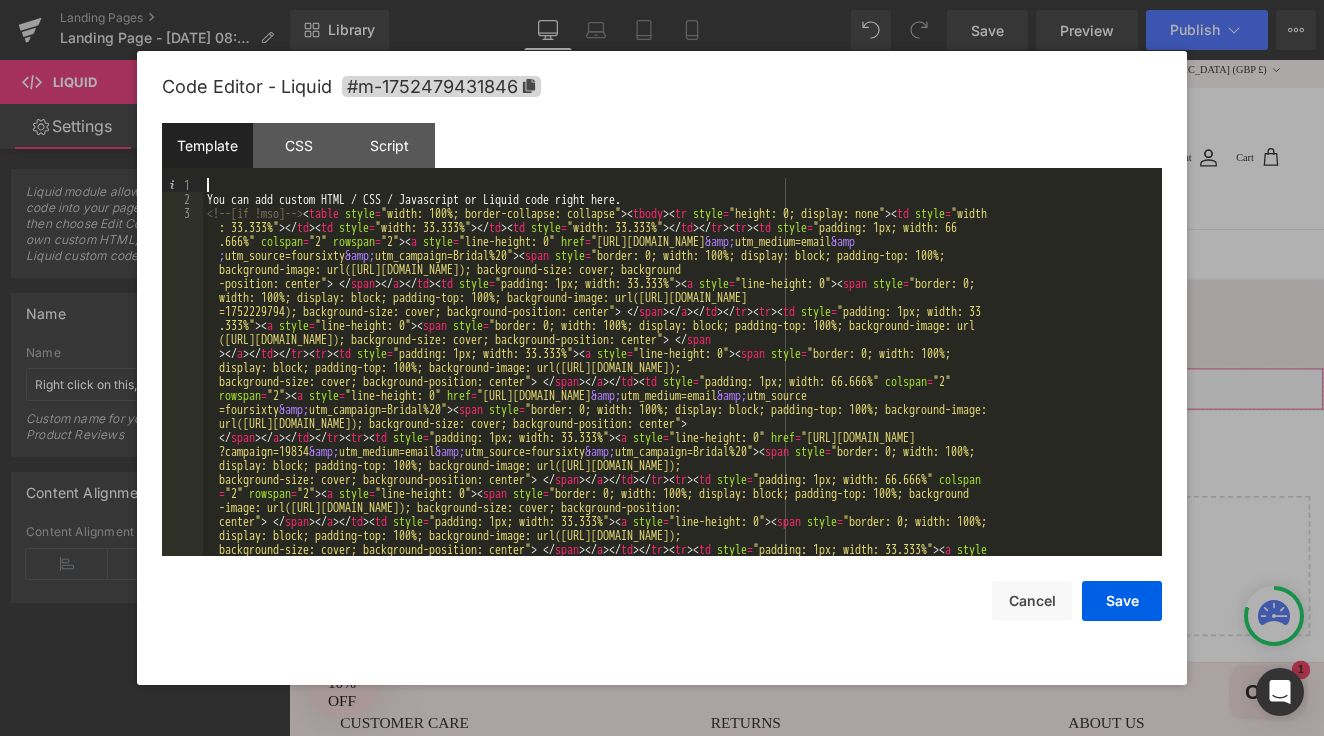 click on "You can add custom HTML / CSS / Javascript or Liquid code right here. <!-- [if !mso] --> < table   style = "width: 100%; border-collapse: collapse" > < tbody > < tr   style = "height: 0; display: none" > < td   style = "width    : 33.333%" > </ td > < td   style = "width: 33.333%" > </ td > < td   style = "width: 33.333%" > </ td > </ tr > < tr > < td   style = "padding: 1px; width: 66    .666%"   colspan = "2"   rowspan = "2" > < a   style = "line-height: 0"   href = "[URL][DOMAIN_NAME] &amp; utm_medium=email &amp    ; utm_source=foursixty &amp; utm_campaign=Bridal%20" > < span   style = "border: 0; width: 100%; display: block; padding-top: 100%;     background-image: url([URL][DOMAIN_NAME]); background-size: cover; background    -position: center" >   </ span > </ a > </ td > < td   style = "padding: 1px; width: 33.333%" > < a   style = "line-height: 0" > < span   style = "border: 0;        >   </ span > </ a > </ td > </ tr >" at bounding box center [678, 920] 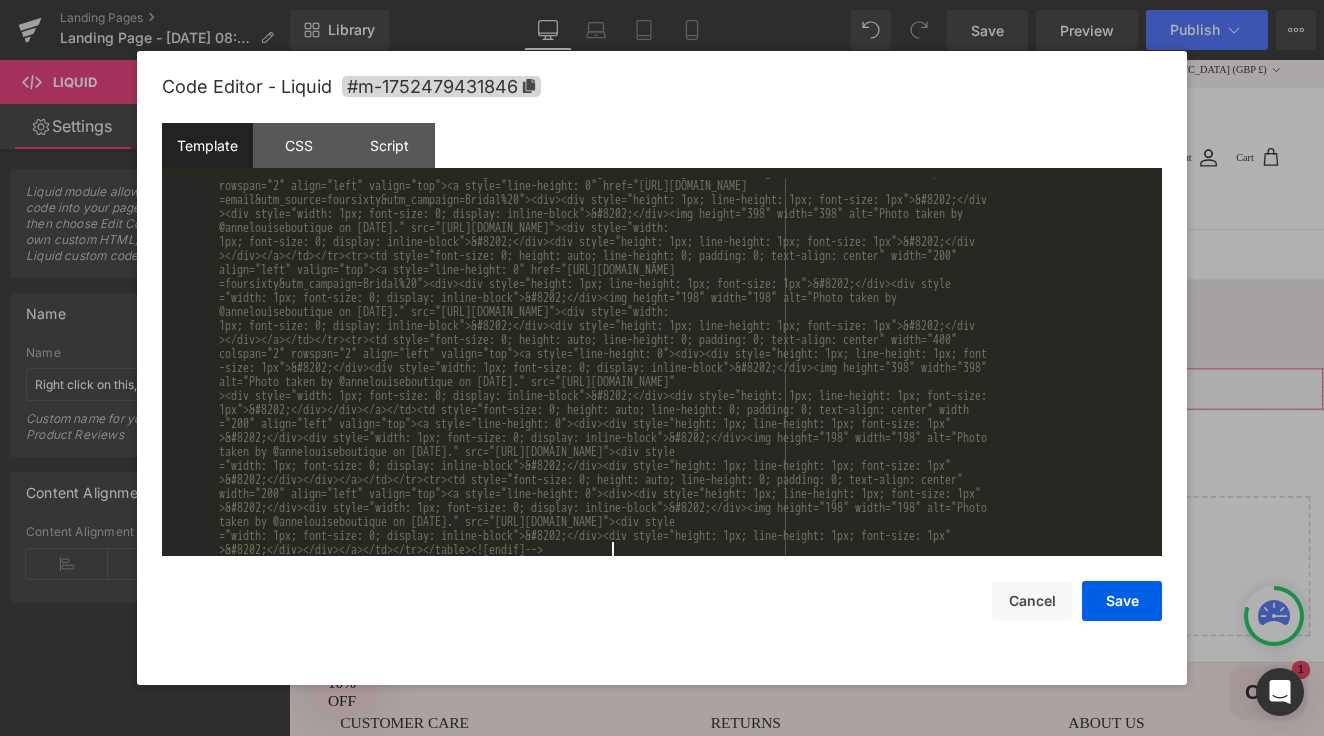 scroll, scrollTop: 714, scrollLeft: 0, axis: vertical 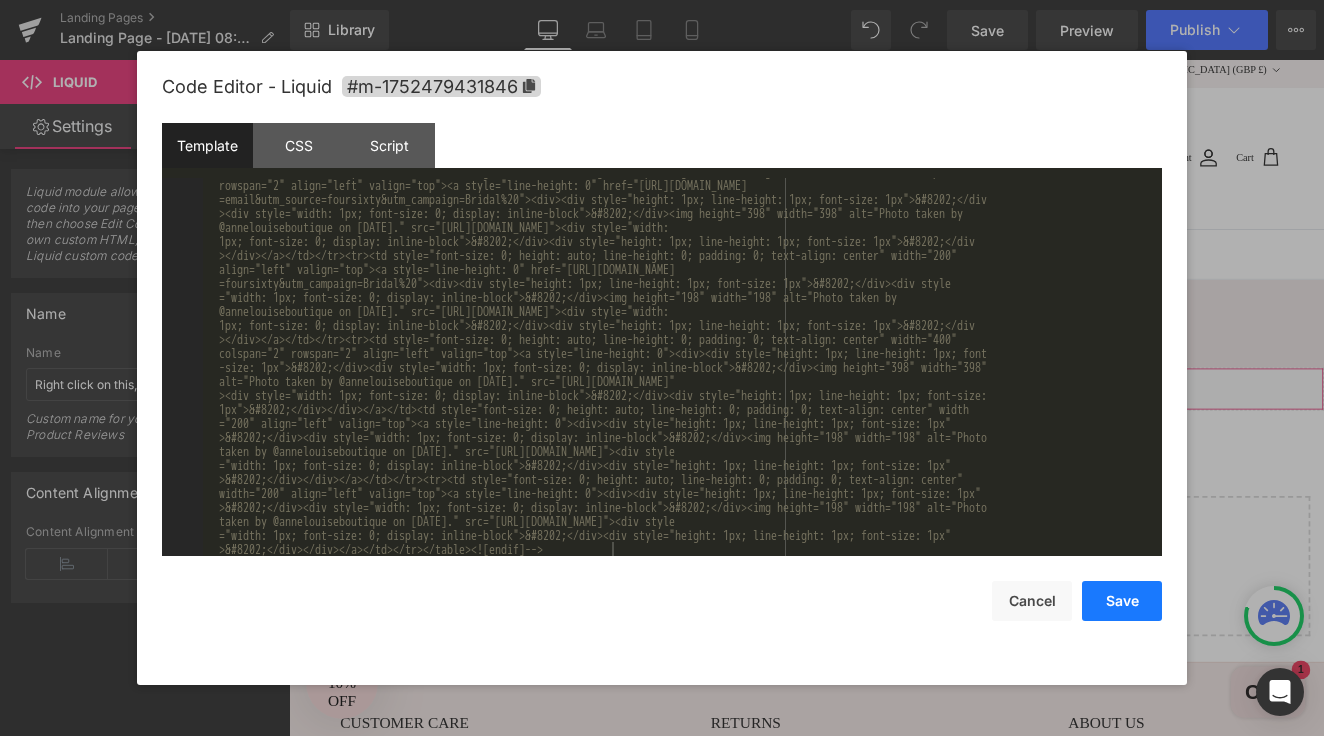 click on "Save" at bounding box center [1122, 601] 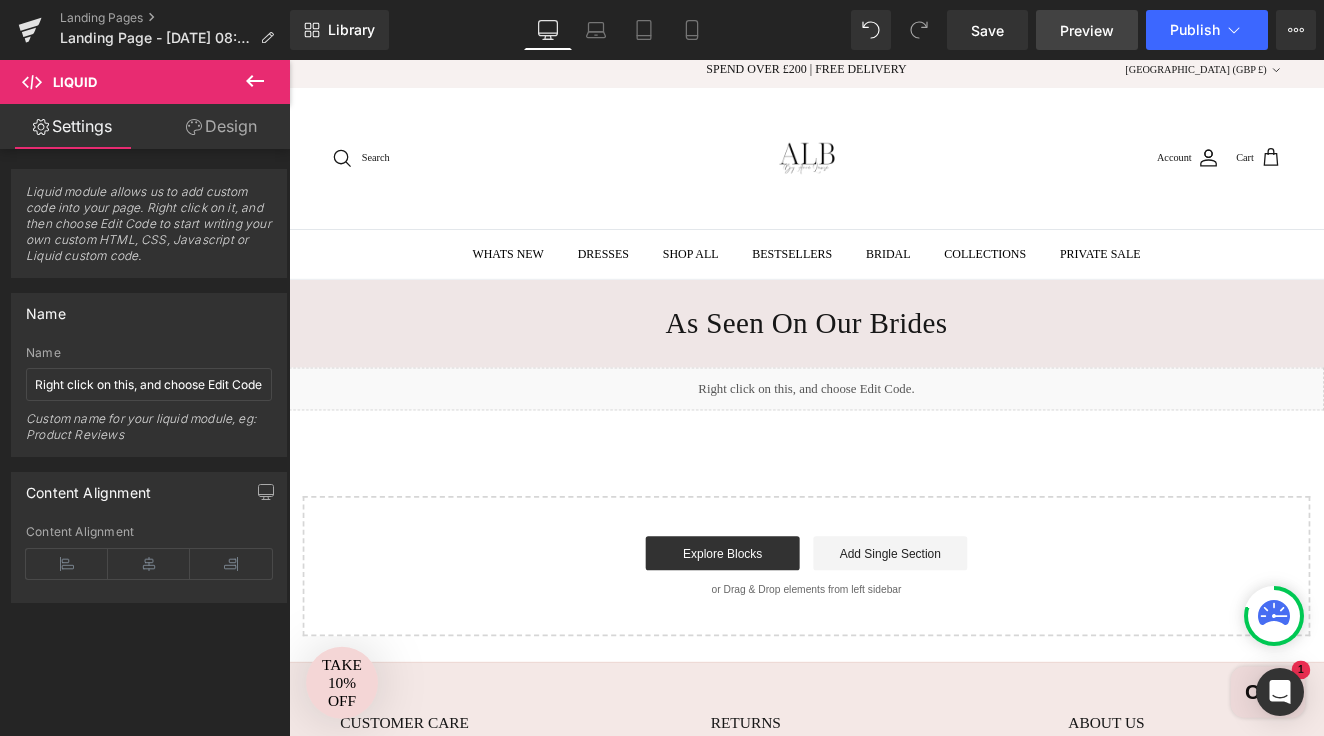 click on "Preview" at bounding box center [1087, 30] 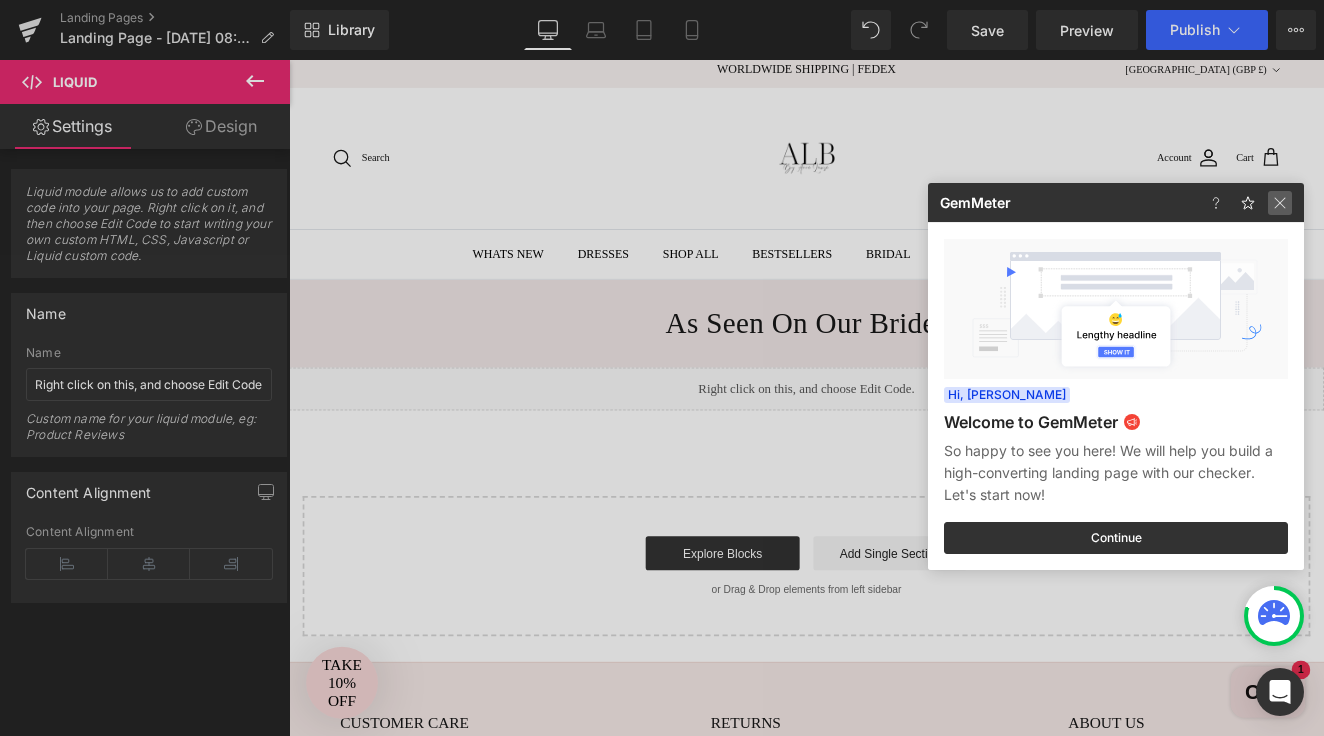 click 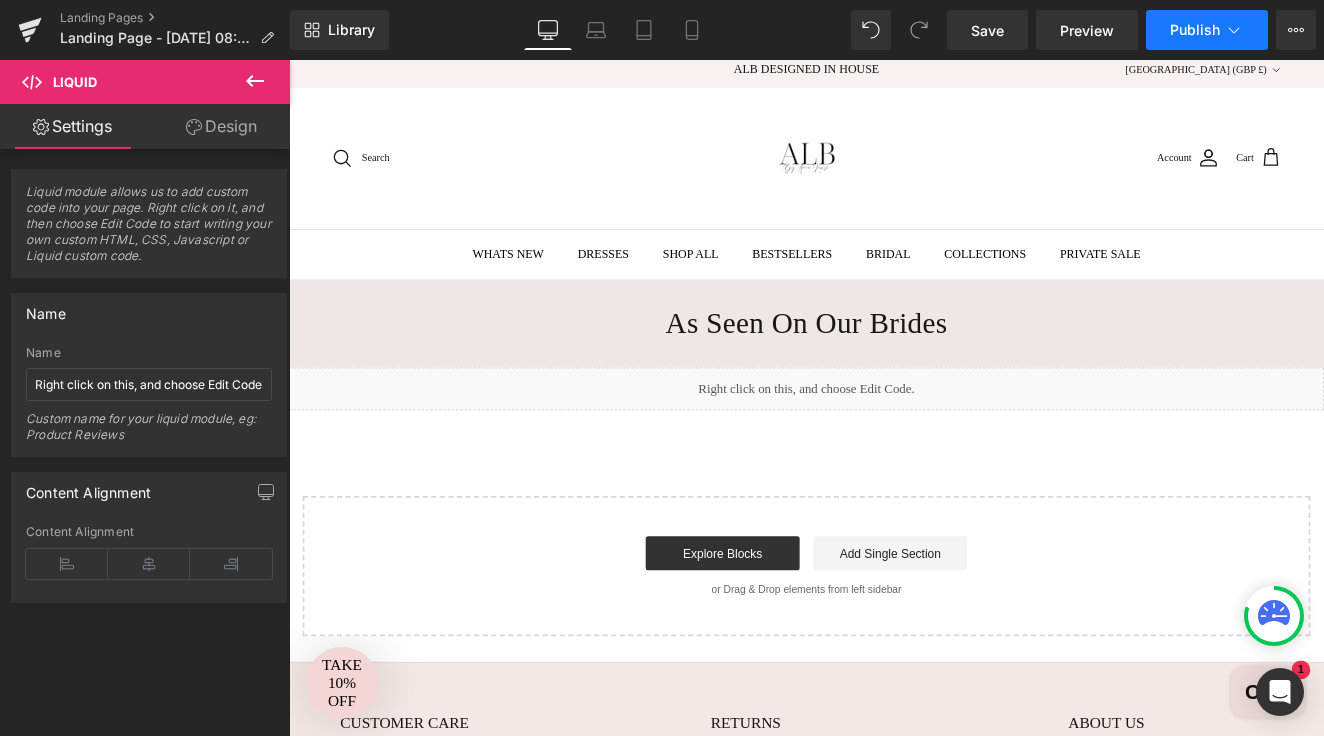 click 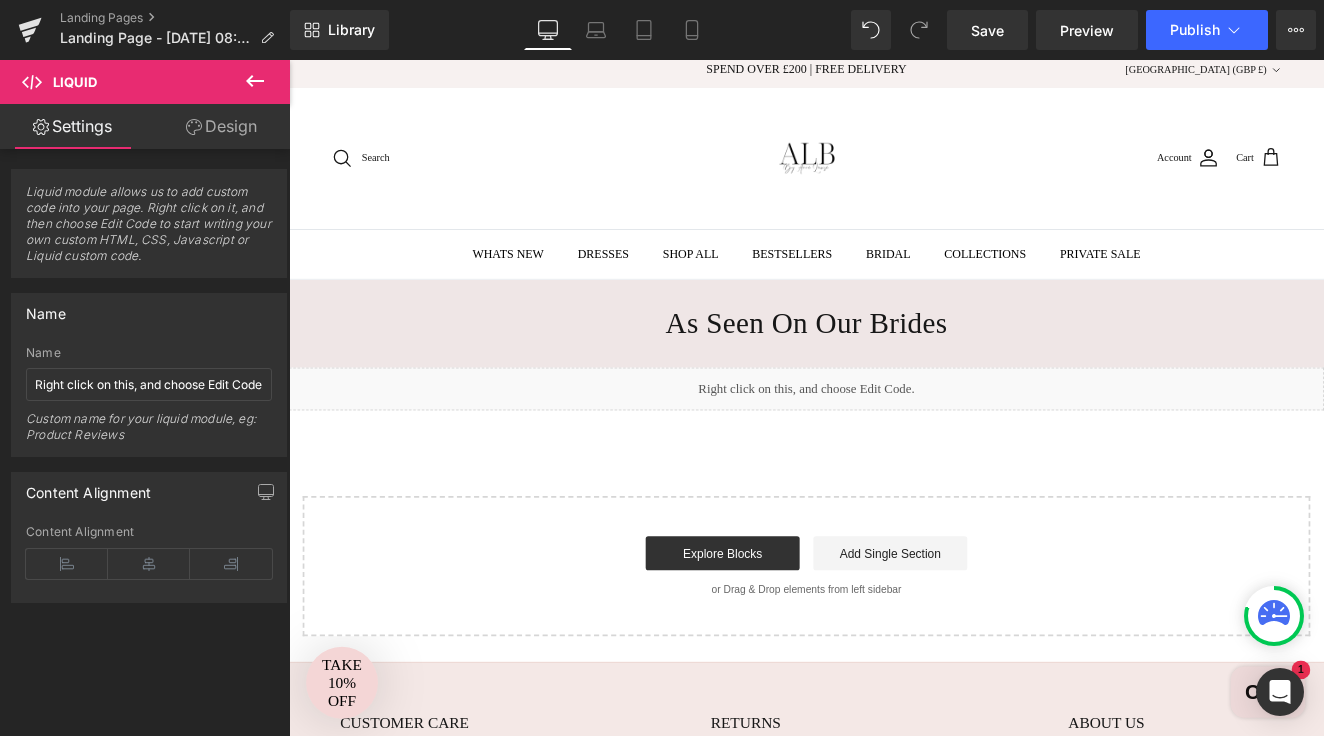 click on "Liquid" at bounding box center [894, 445] 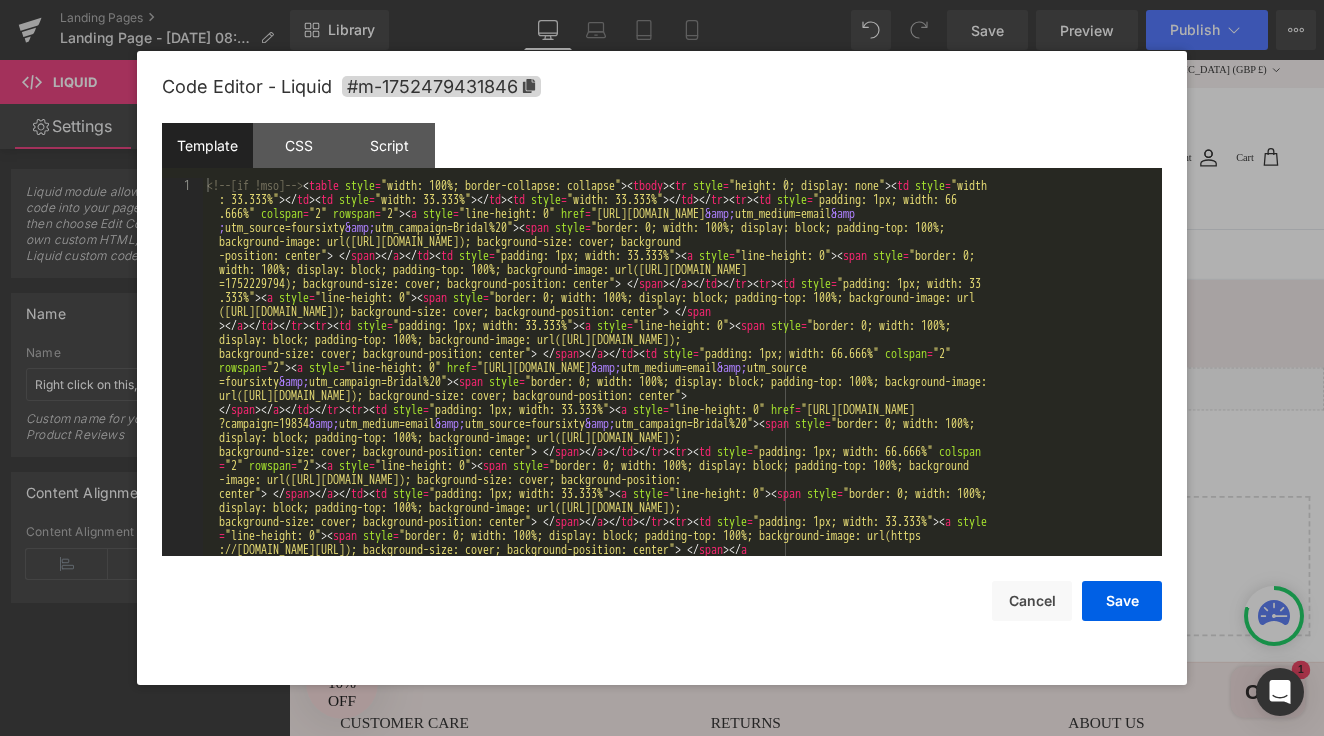 click on "Liquid" at bounding box center [894, 445] 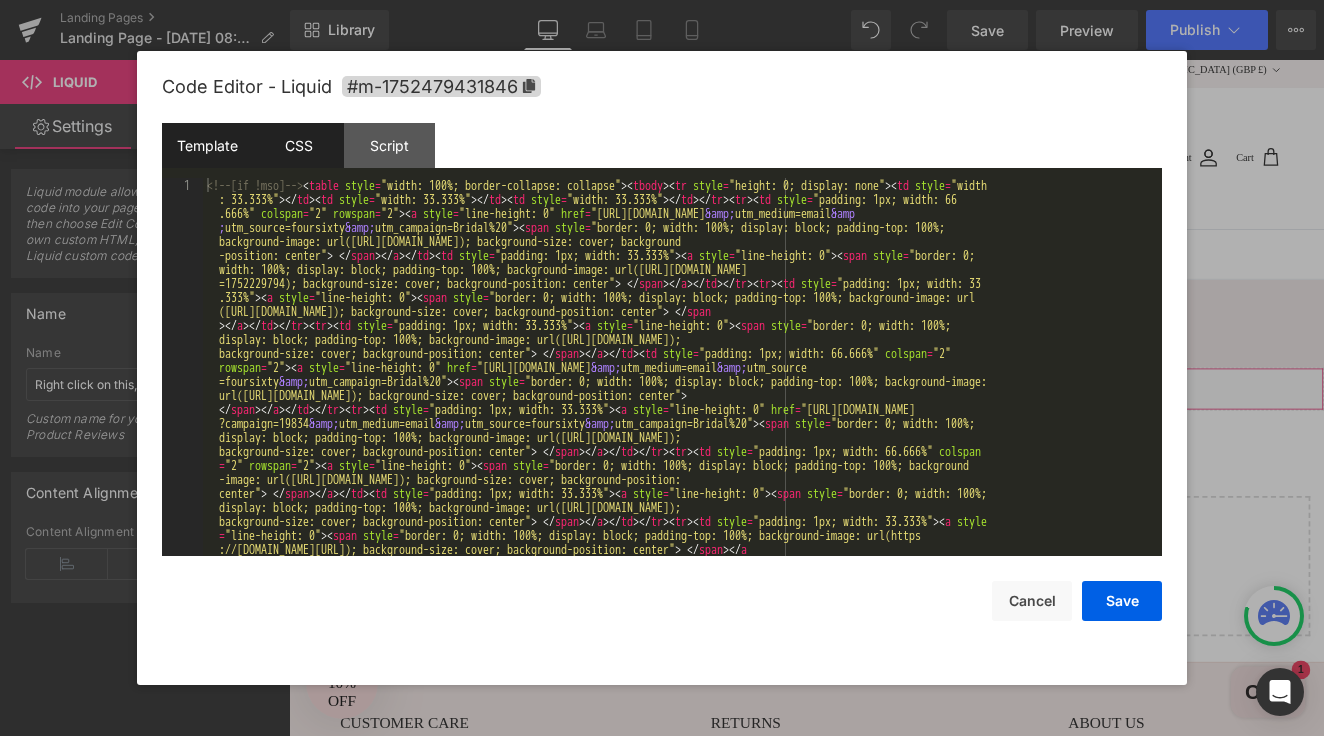 click on "CSS" at bounding box center (298, 145) 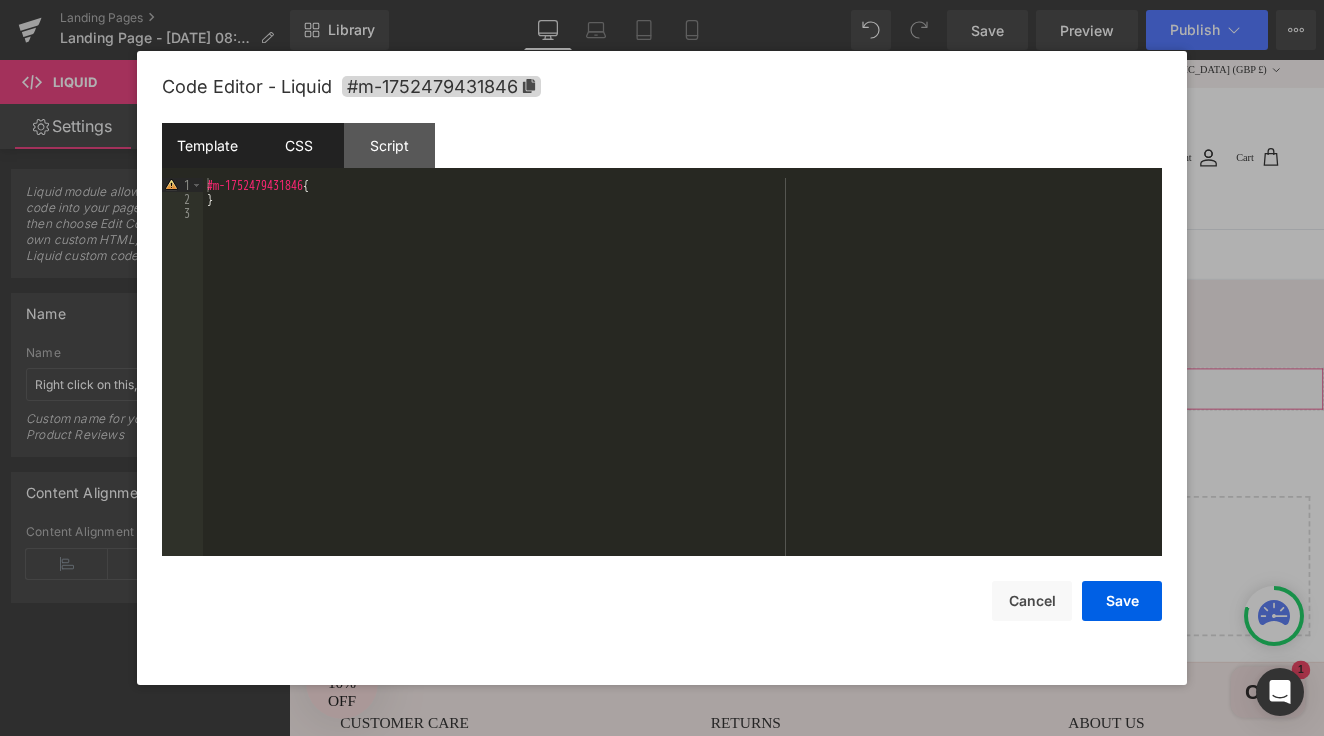 click on "Template" at bounding box center (207, 145) 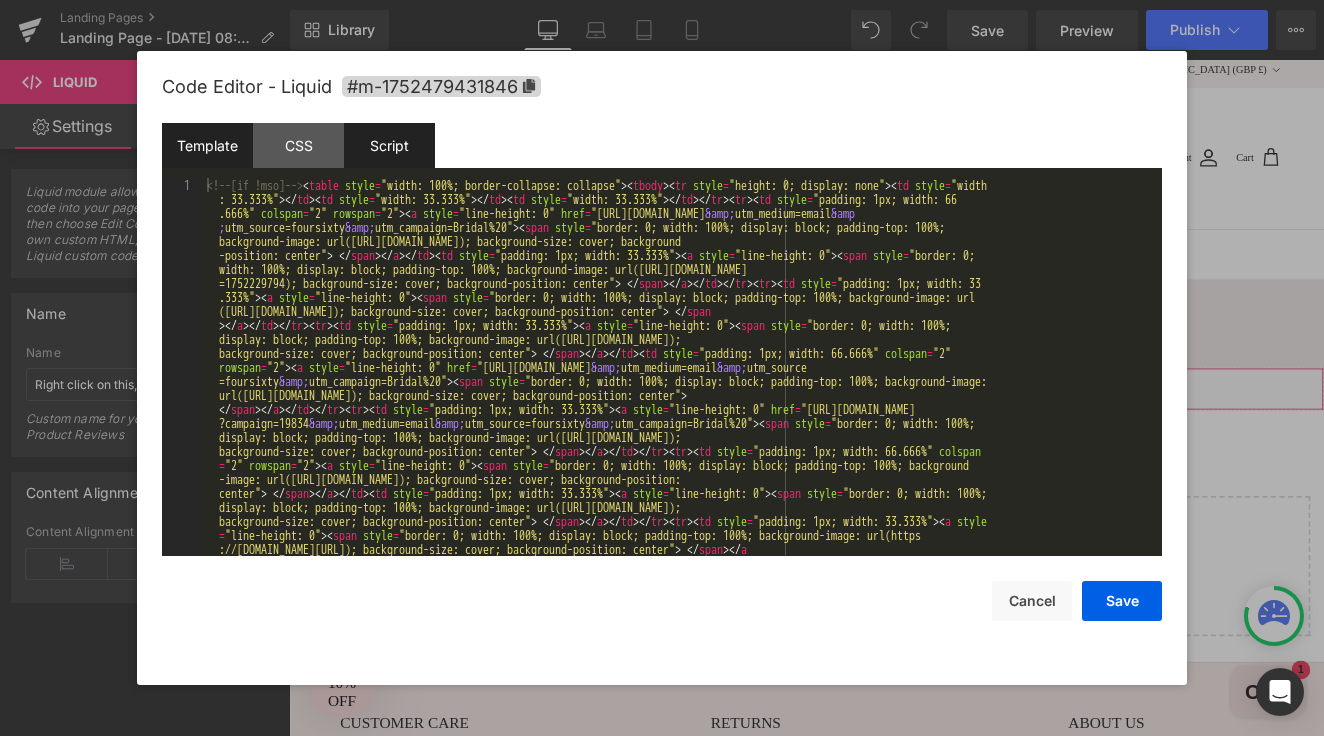 click on "Script" at bounding box center (389, 145) 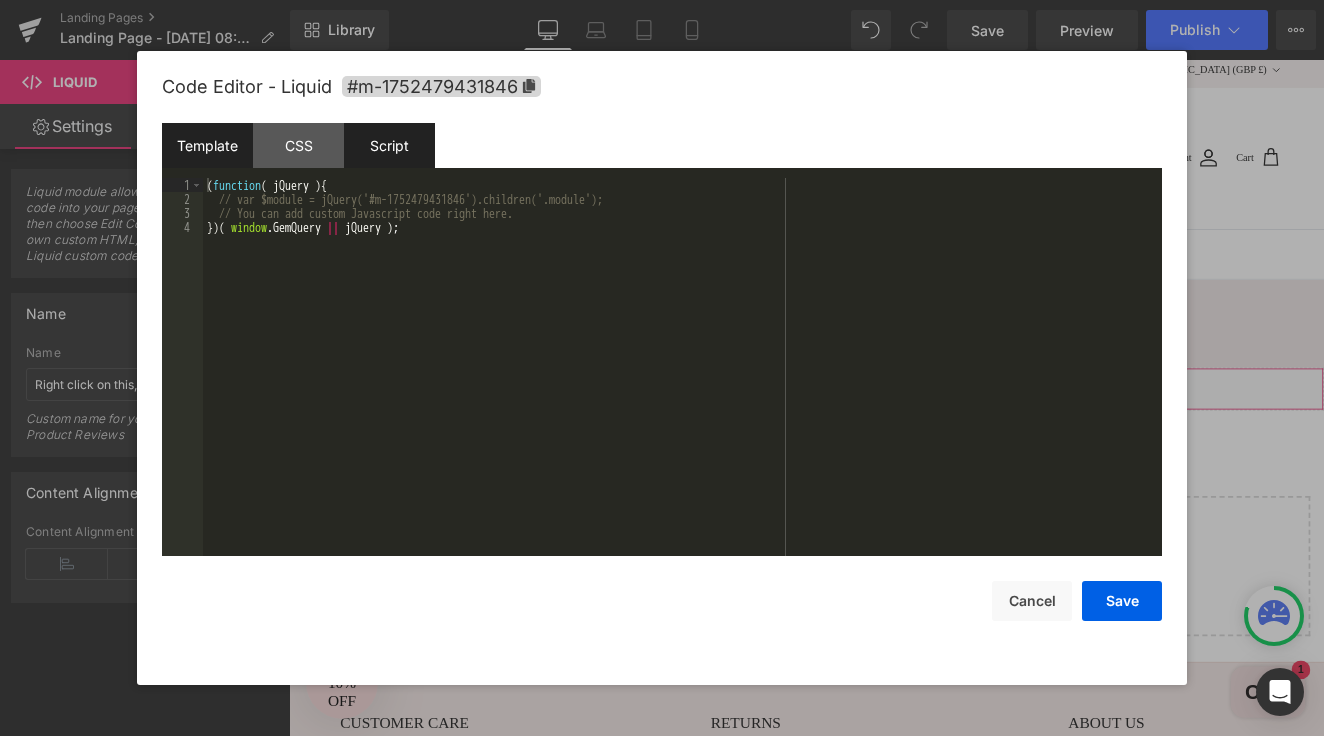 click on "Template" at bounding box center [207, 145] 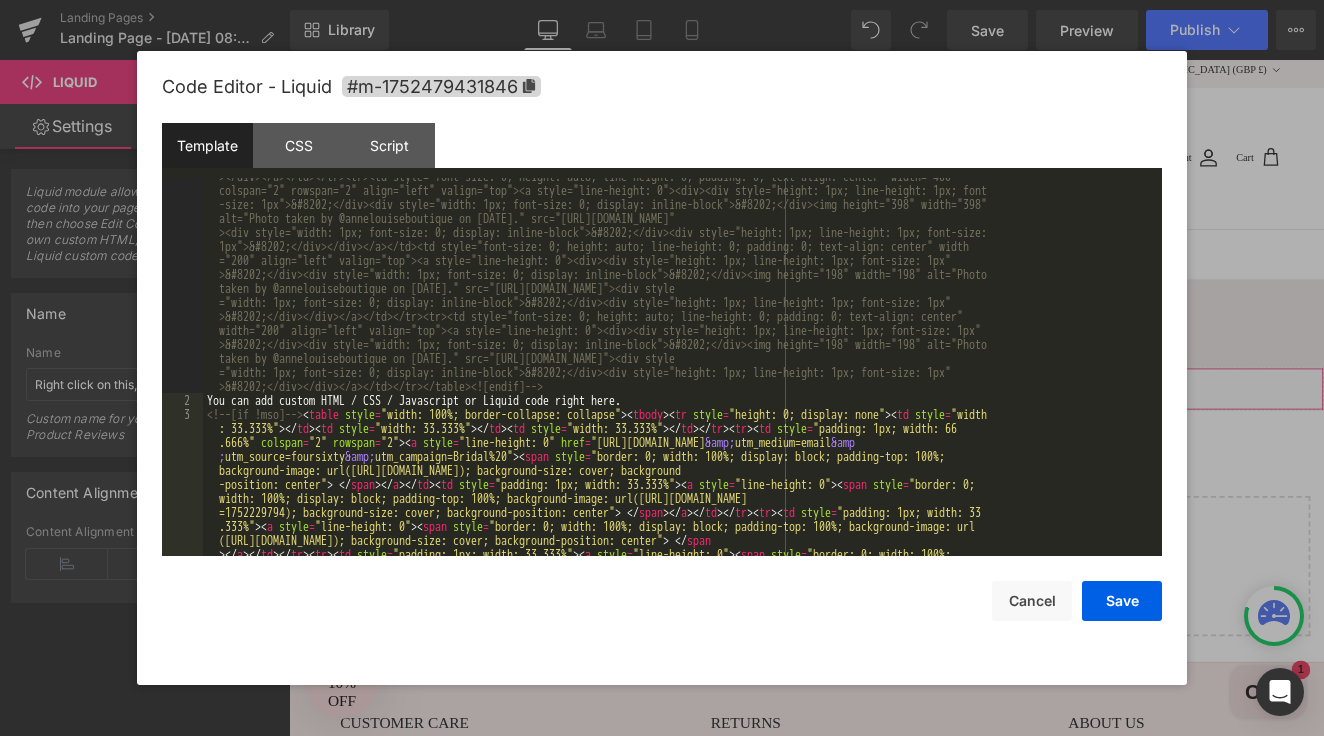 scroll, scrollTop: 1820, scrollLeft: 0, axis: vertical 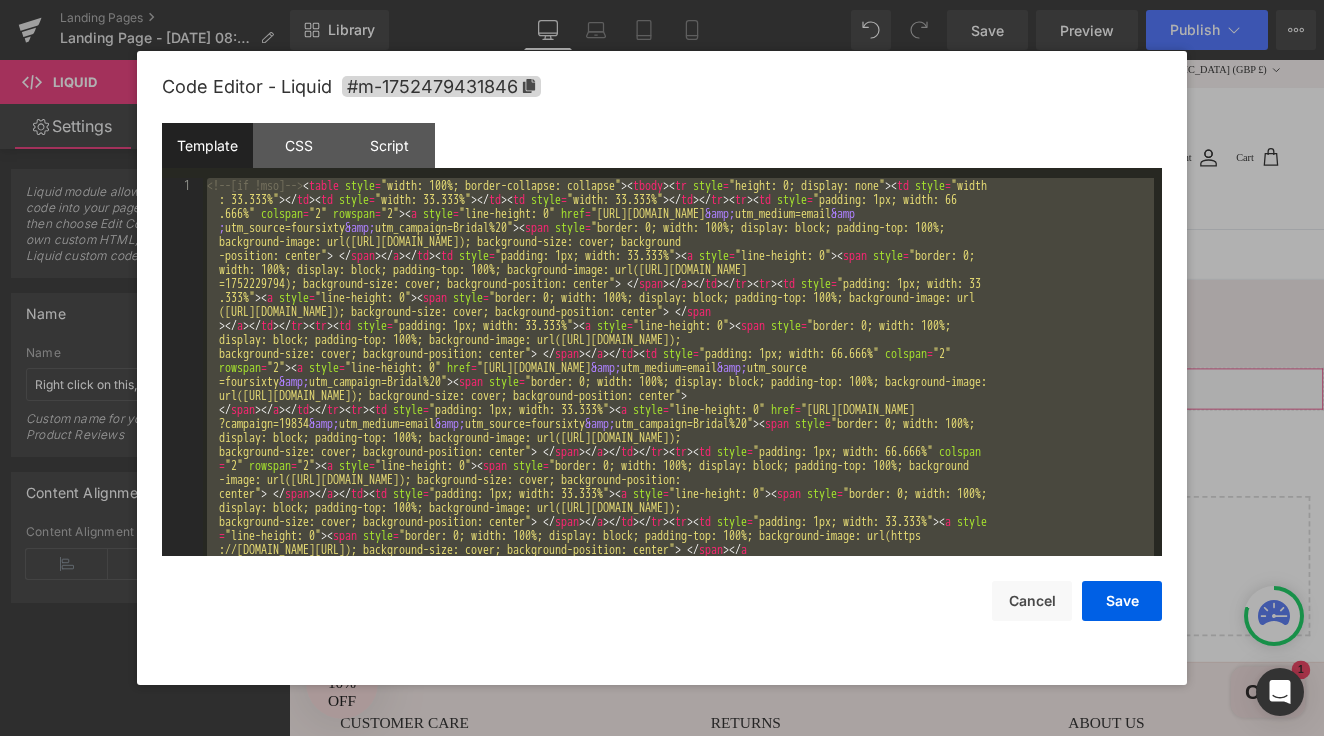 drag, startPoint x: 1124, startPoint y: 533, endPoint x: 158, endPoint y: -75, distance: 1141.4114 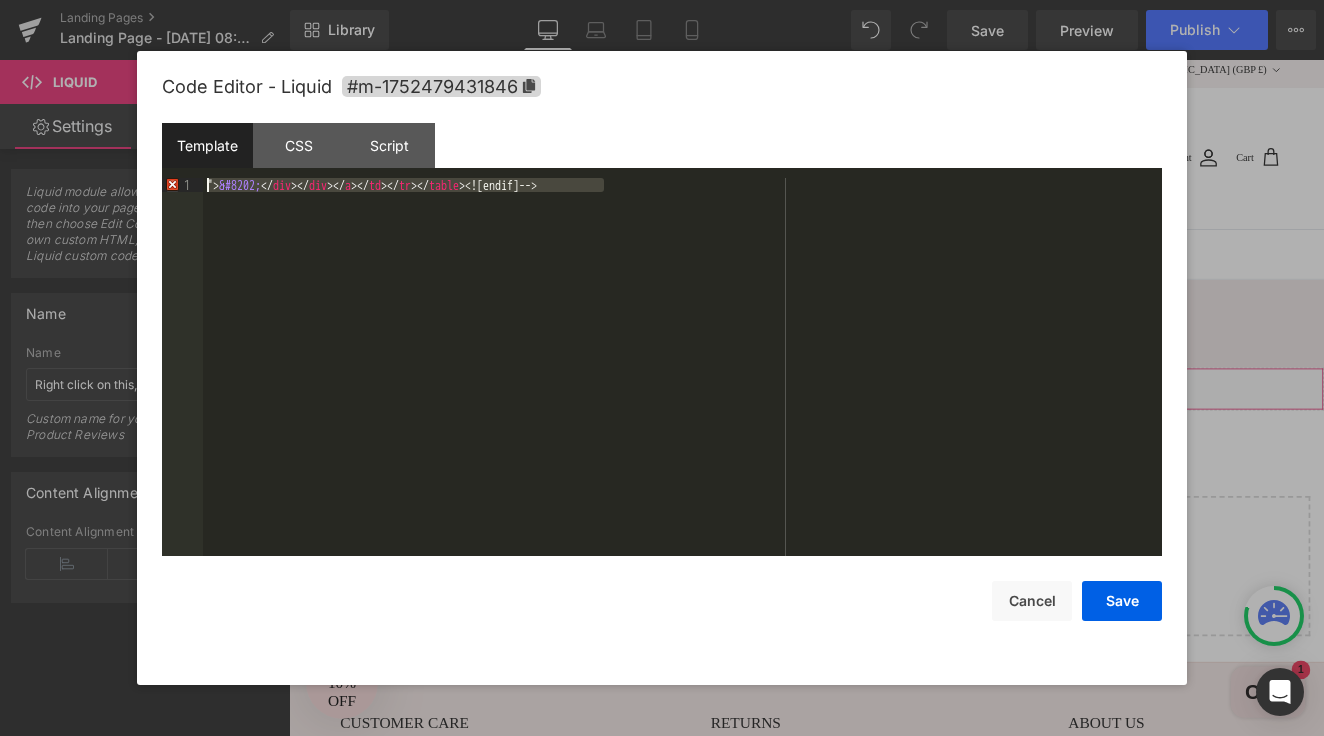 drag, startPoint x: 624, startPoint y: 182, endPoint x: 63, endPoint y: 133, distance: 563.13586 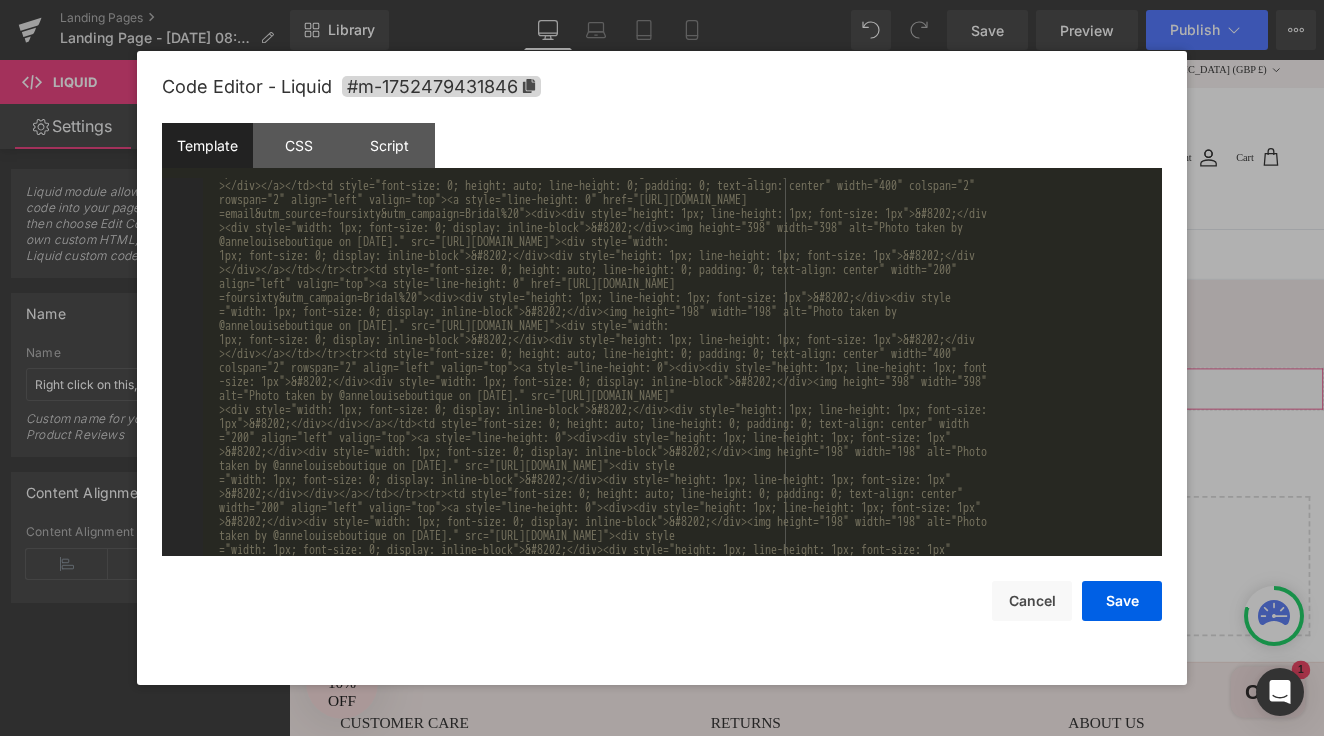 scroll, scrollTop: 700, scrollLeft: 0, axis: vertical 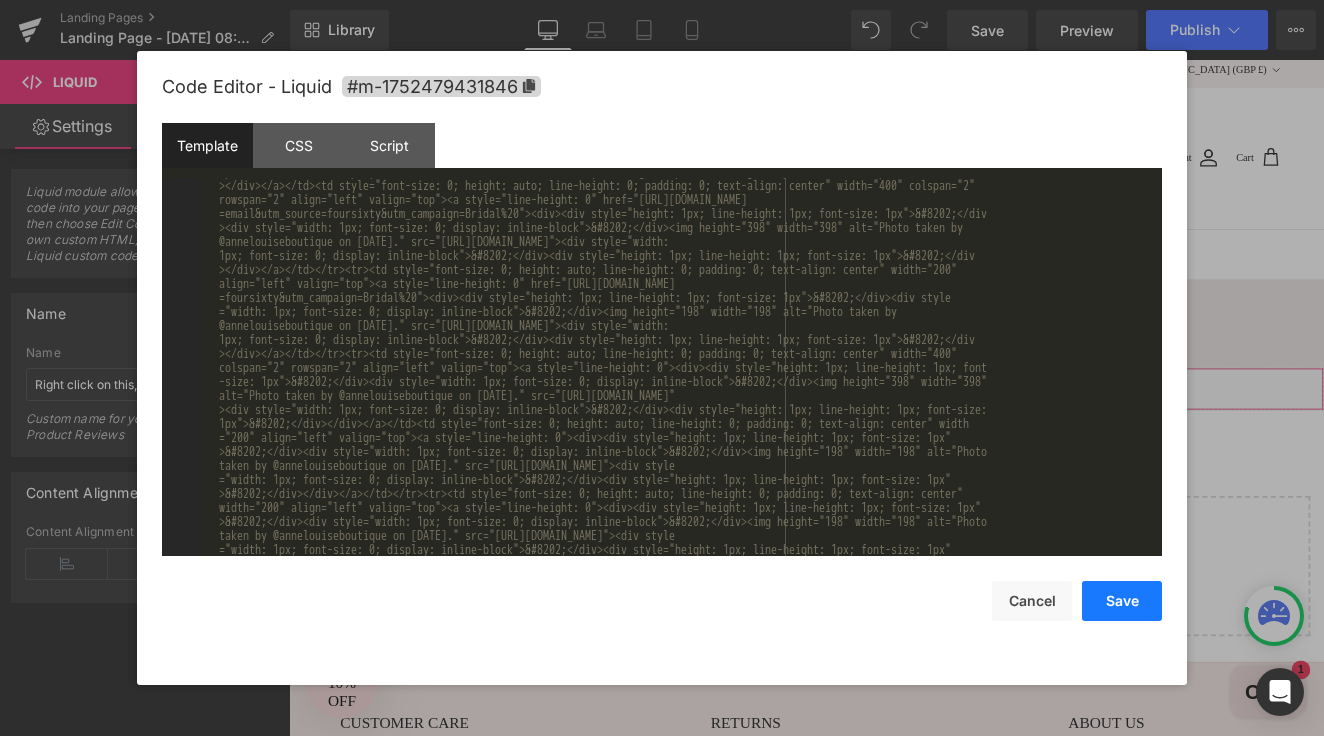 click on "Save" at bounding box center [1122, 601] 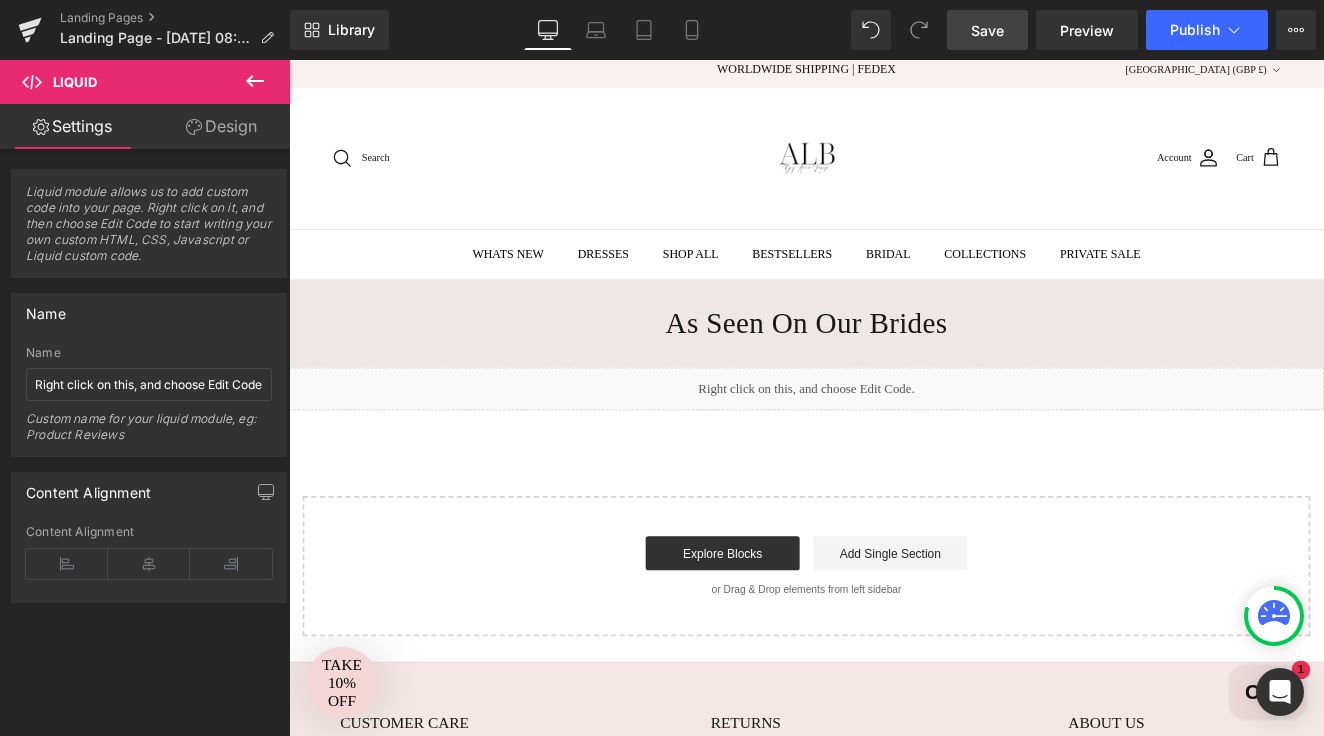 click on "Save" at bounding box center (987, 30) 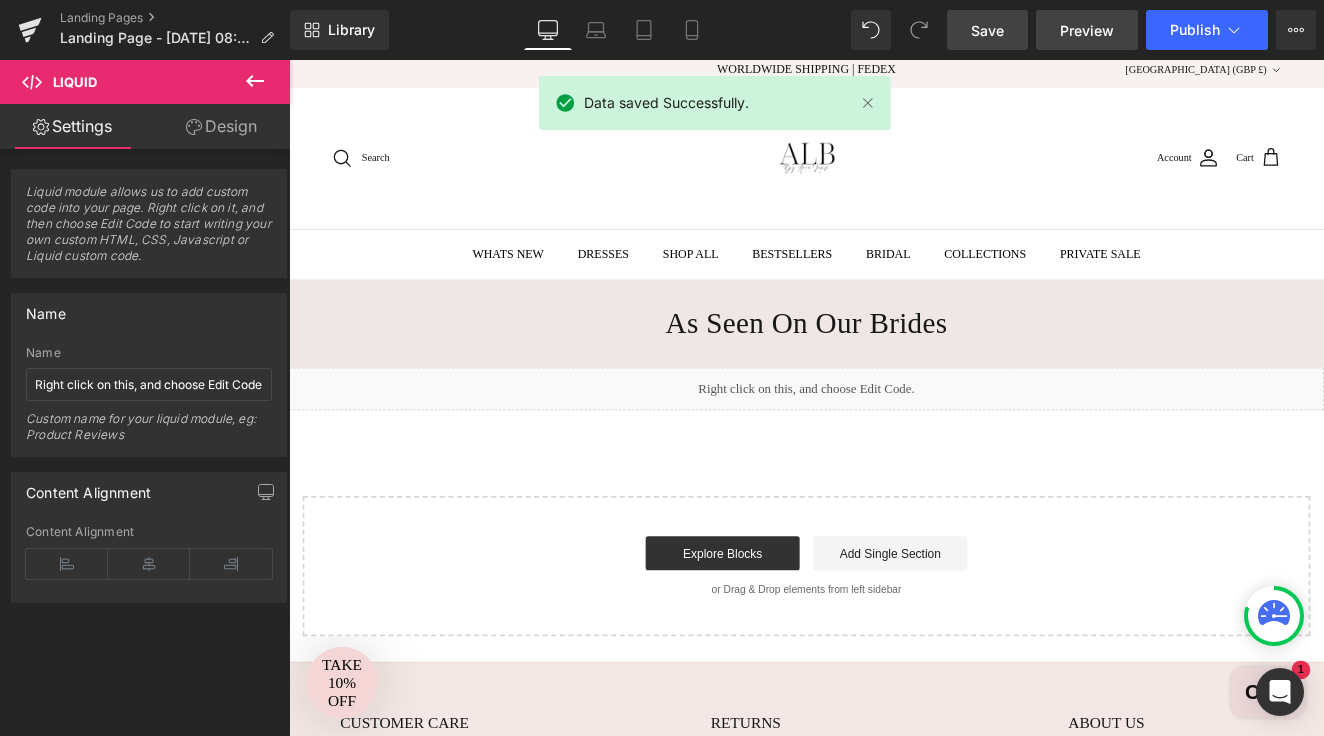 click on "Preview" at bounding box center [1087, 30] 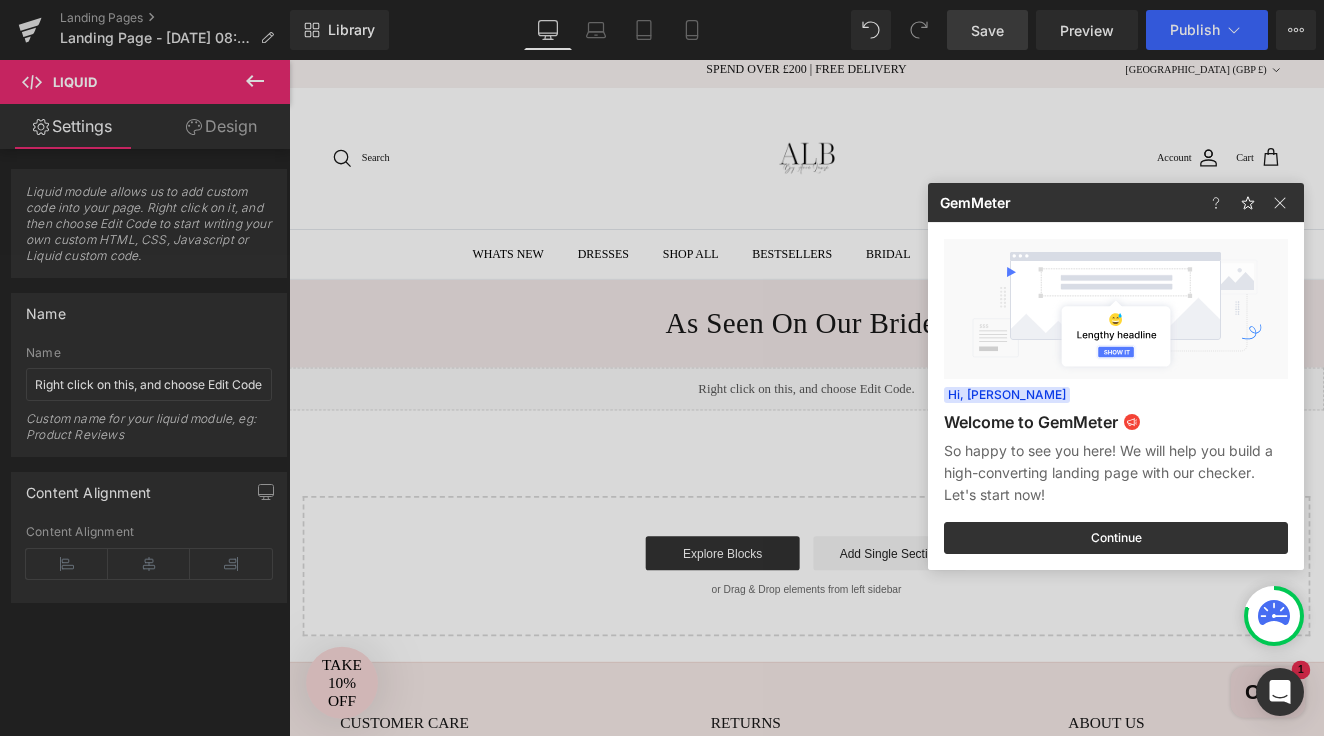 click at bounding box center [662, 368] 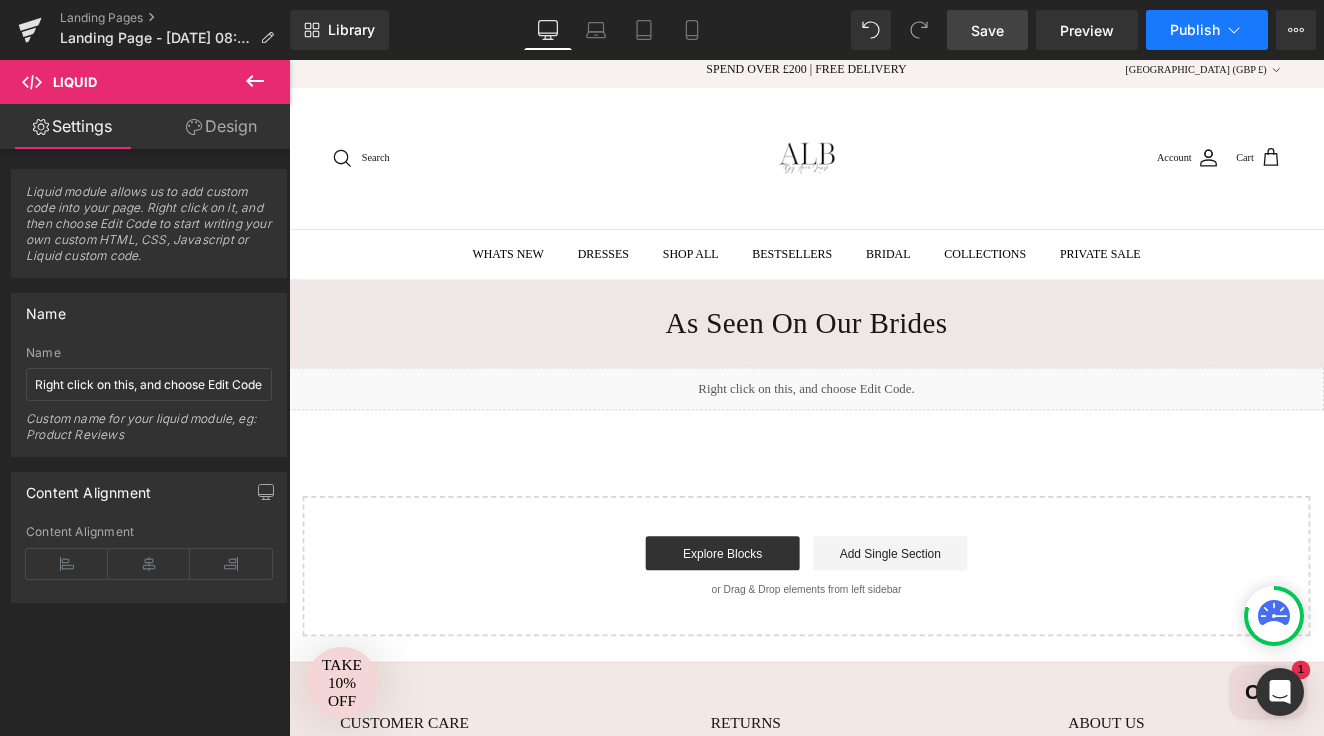 click on "Publish" at bounding box center (1207, 30) 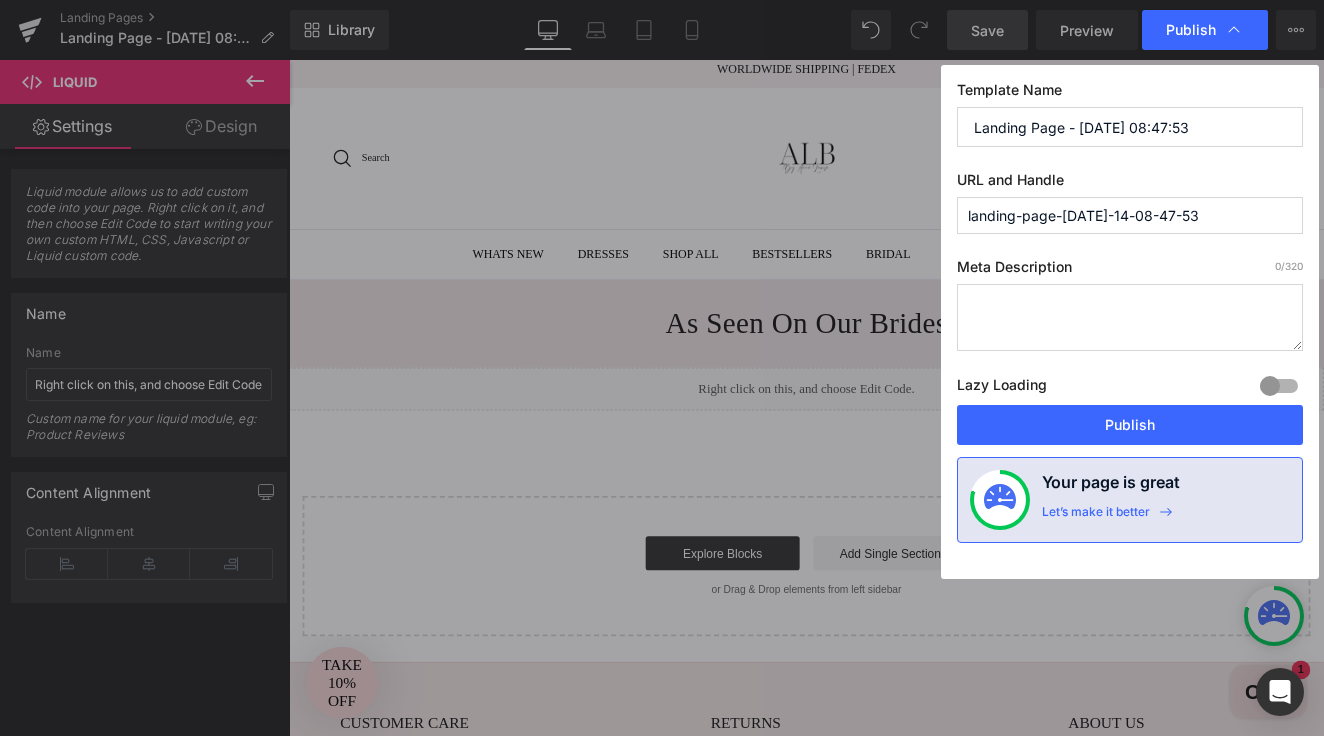click on "Publish" at bounding box center (1191, 30) 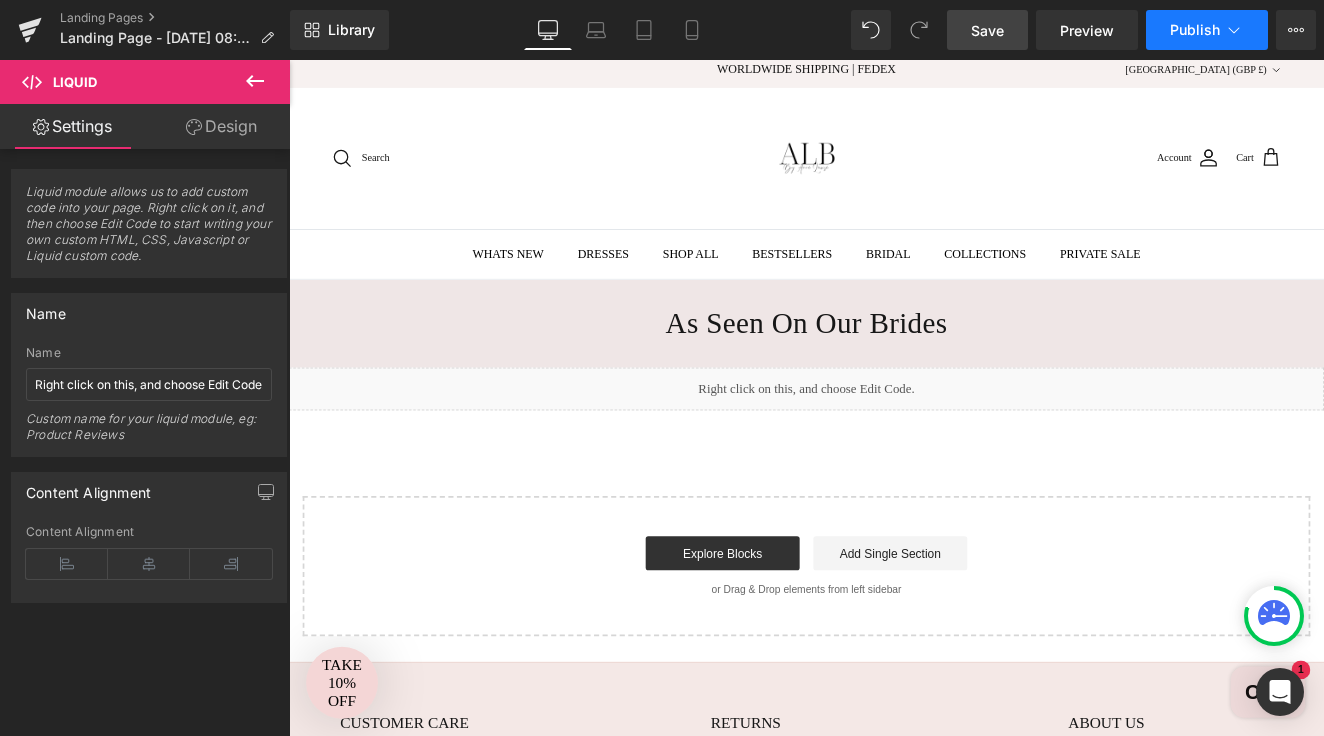 click 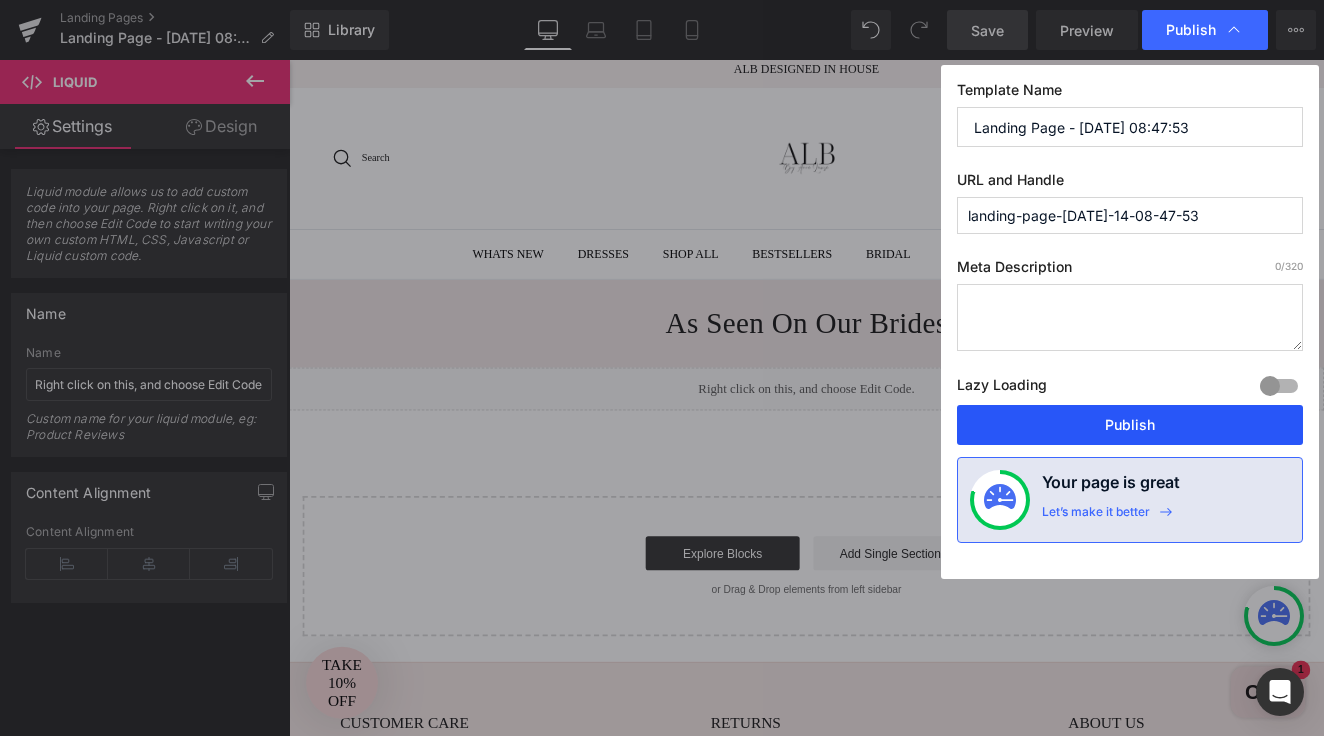 click on "Publish" at bounding box center (1130, 425) 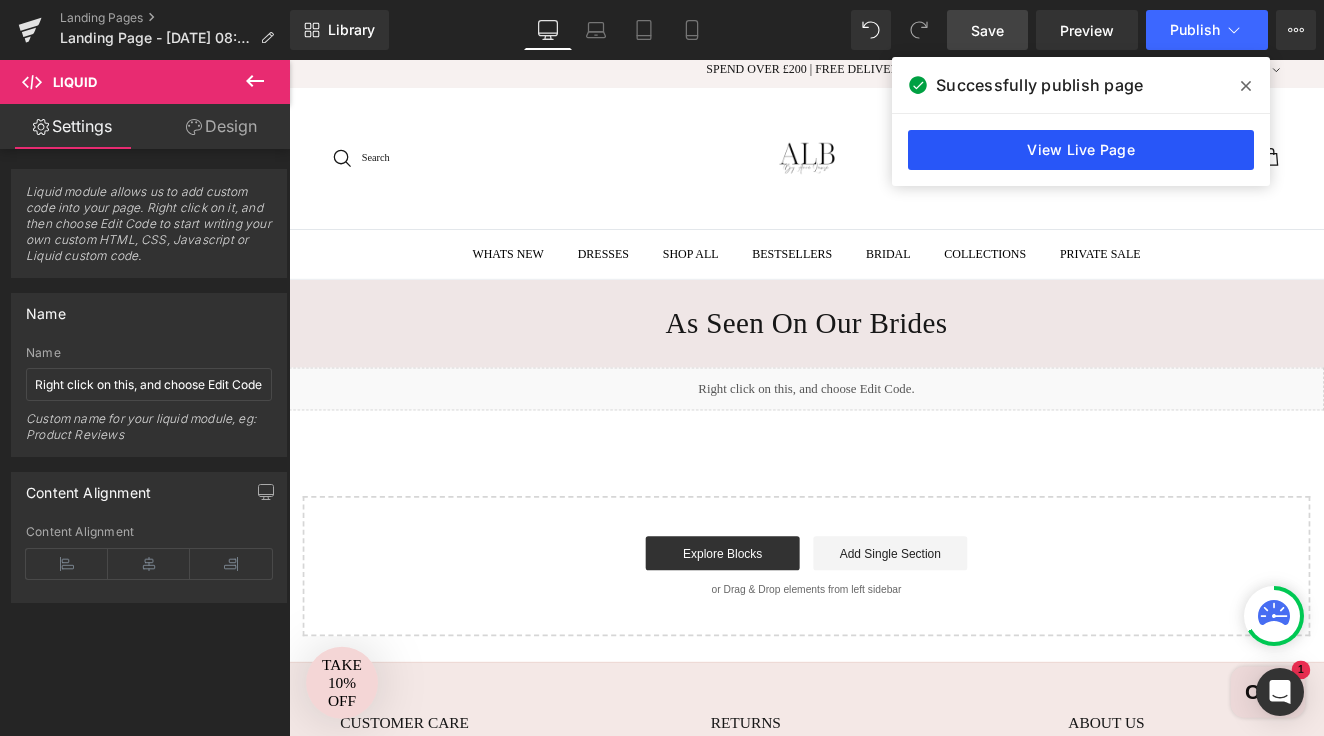 click on "View Live Page" at bounding box center (1081, 150) 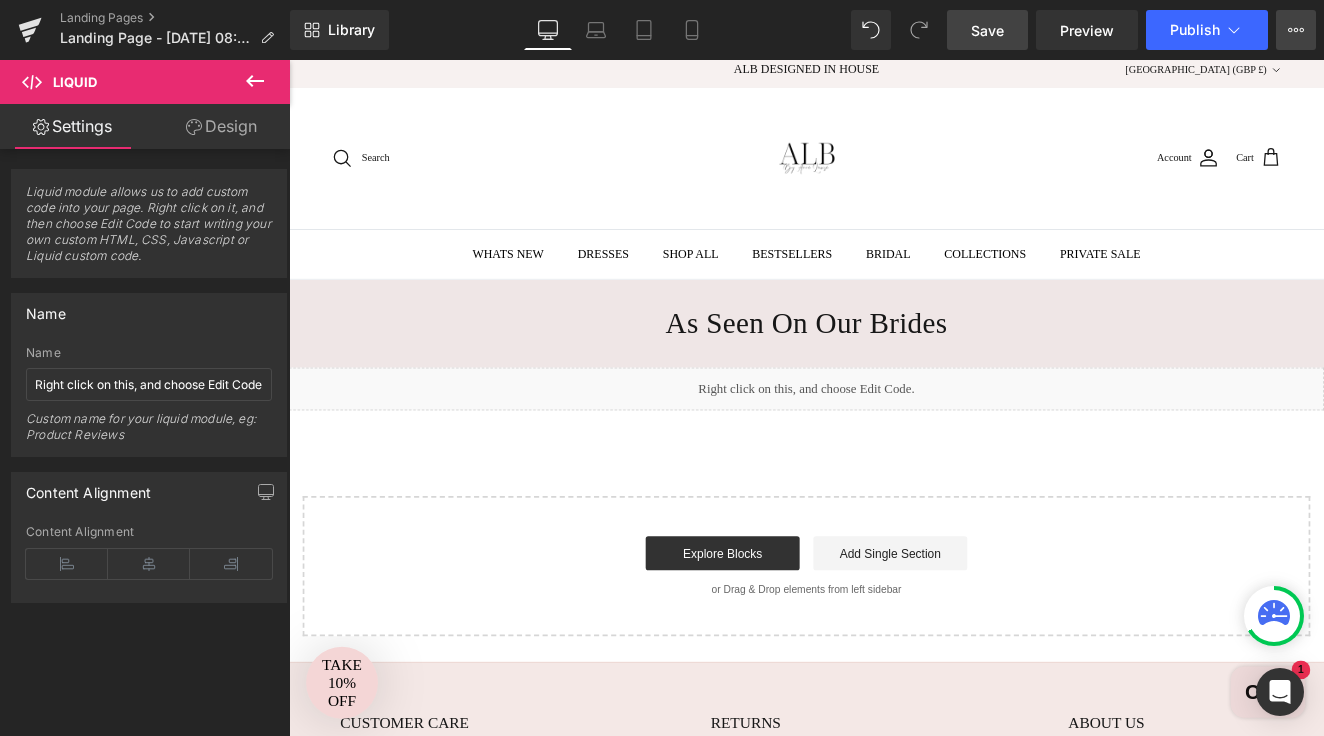 click 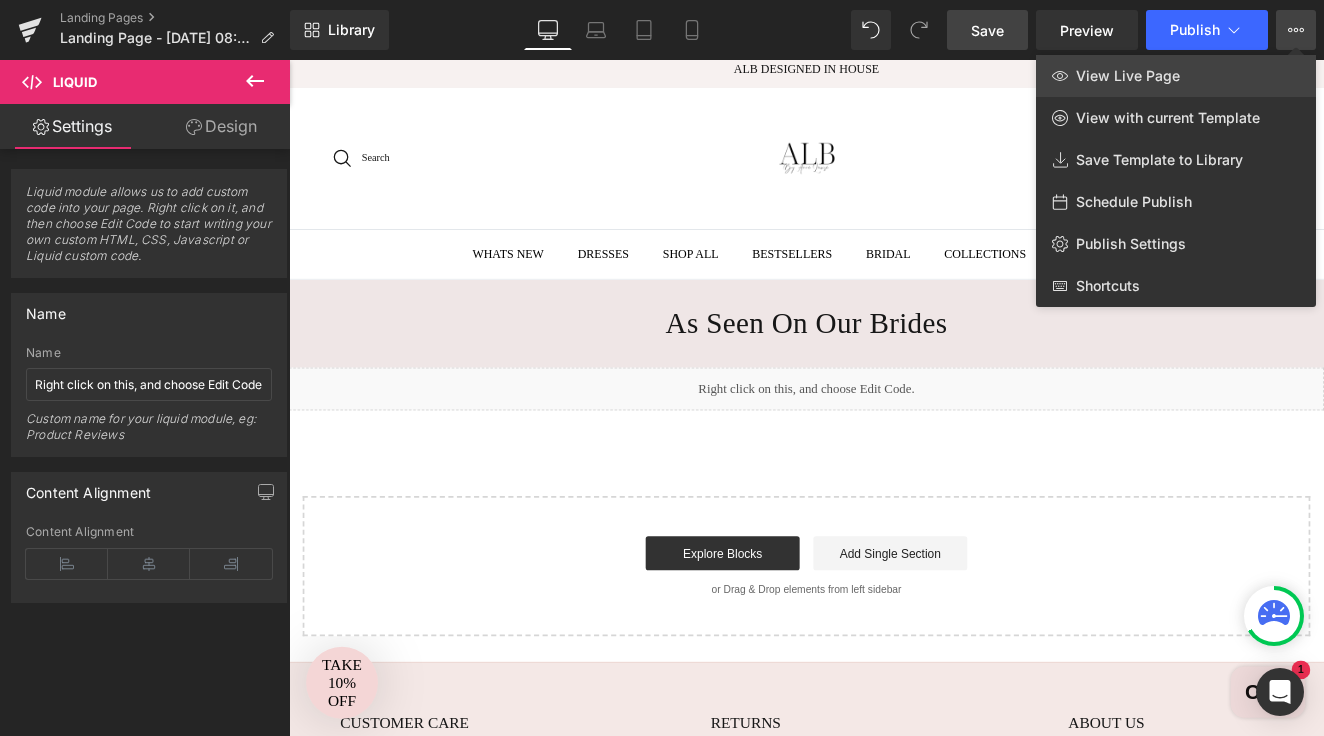 click on "View Live Page" at bounding box center [1176, 76] 